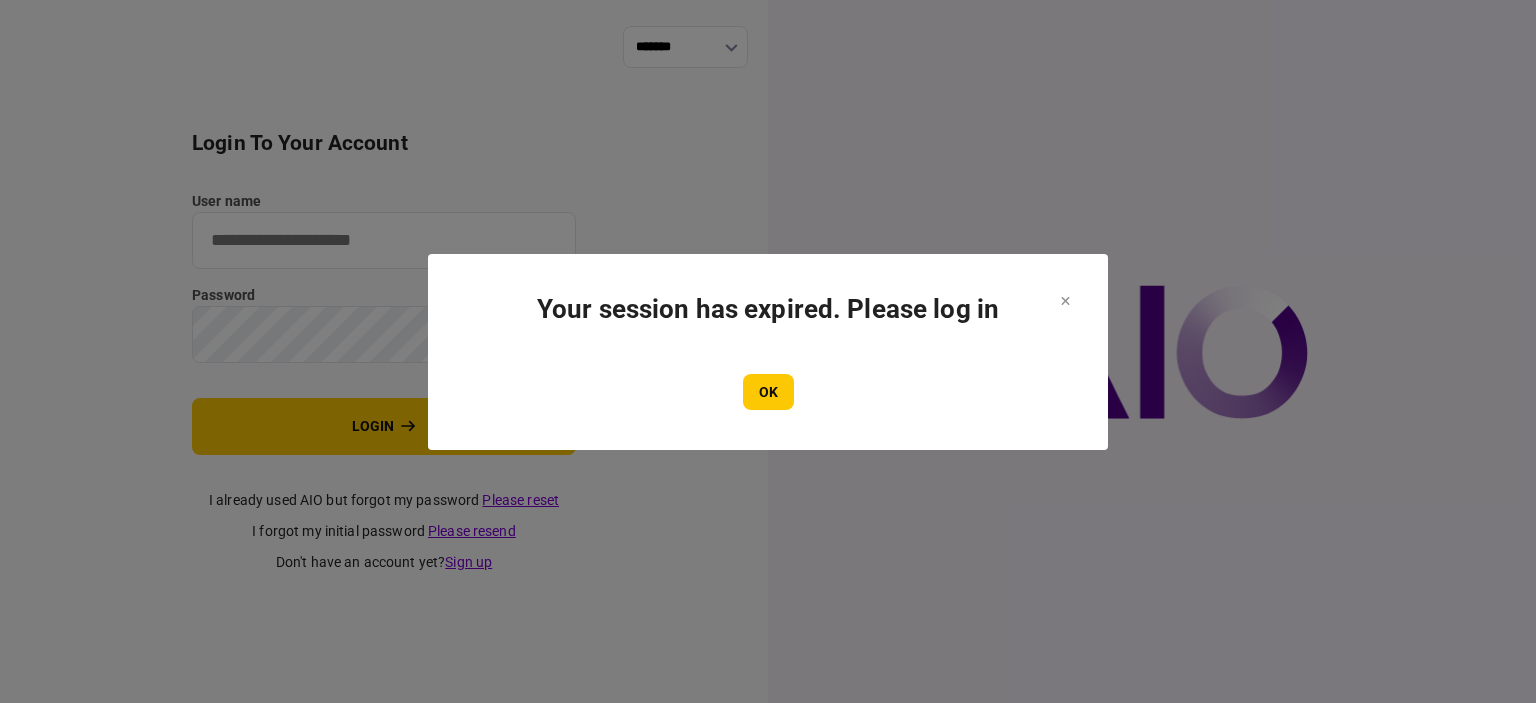scroll, scrollTop: 0, scrollLeft: 0, axis: both 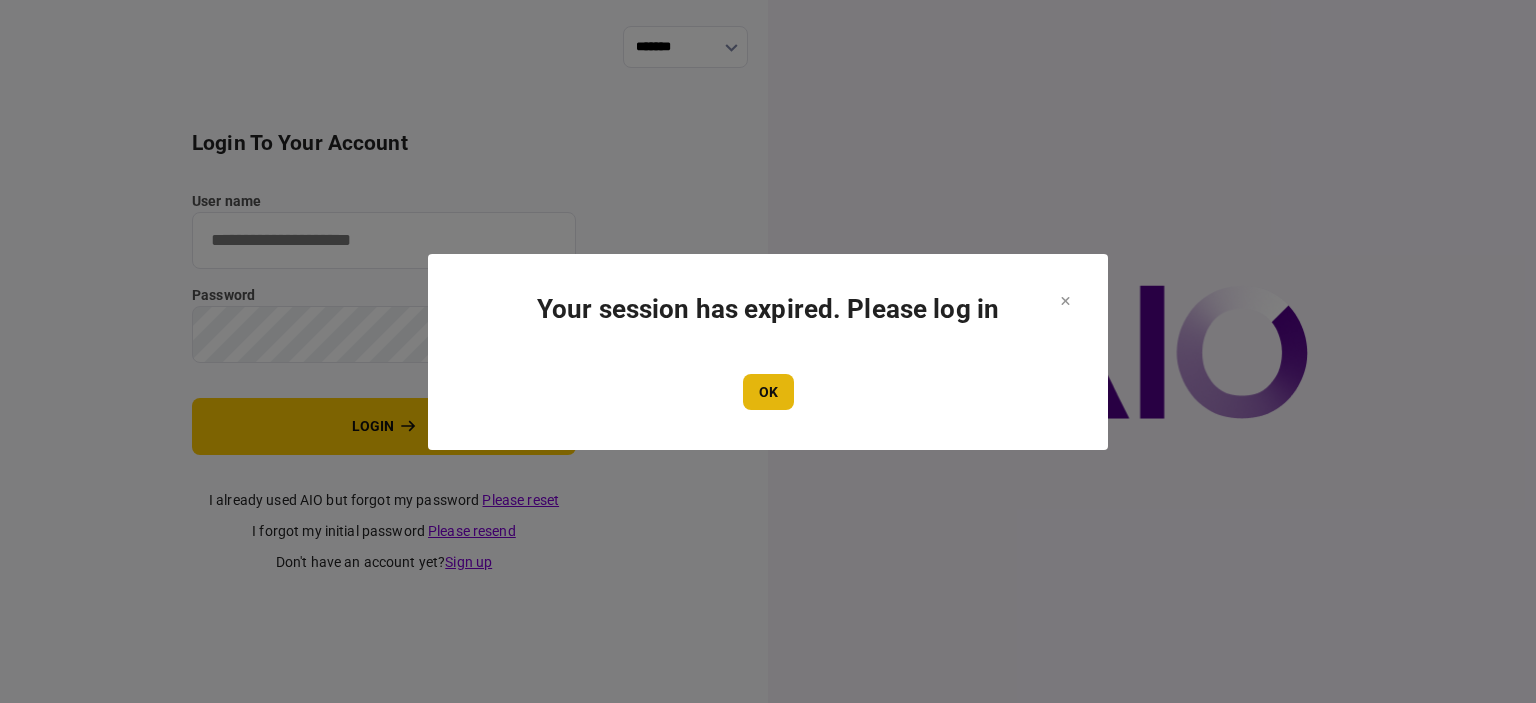 type on "****" 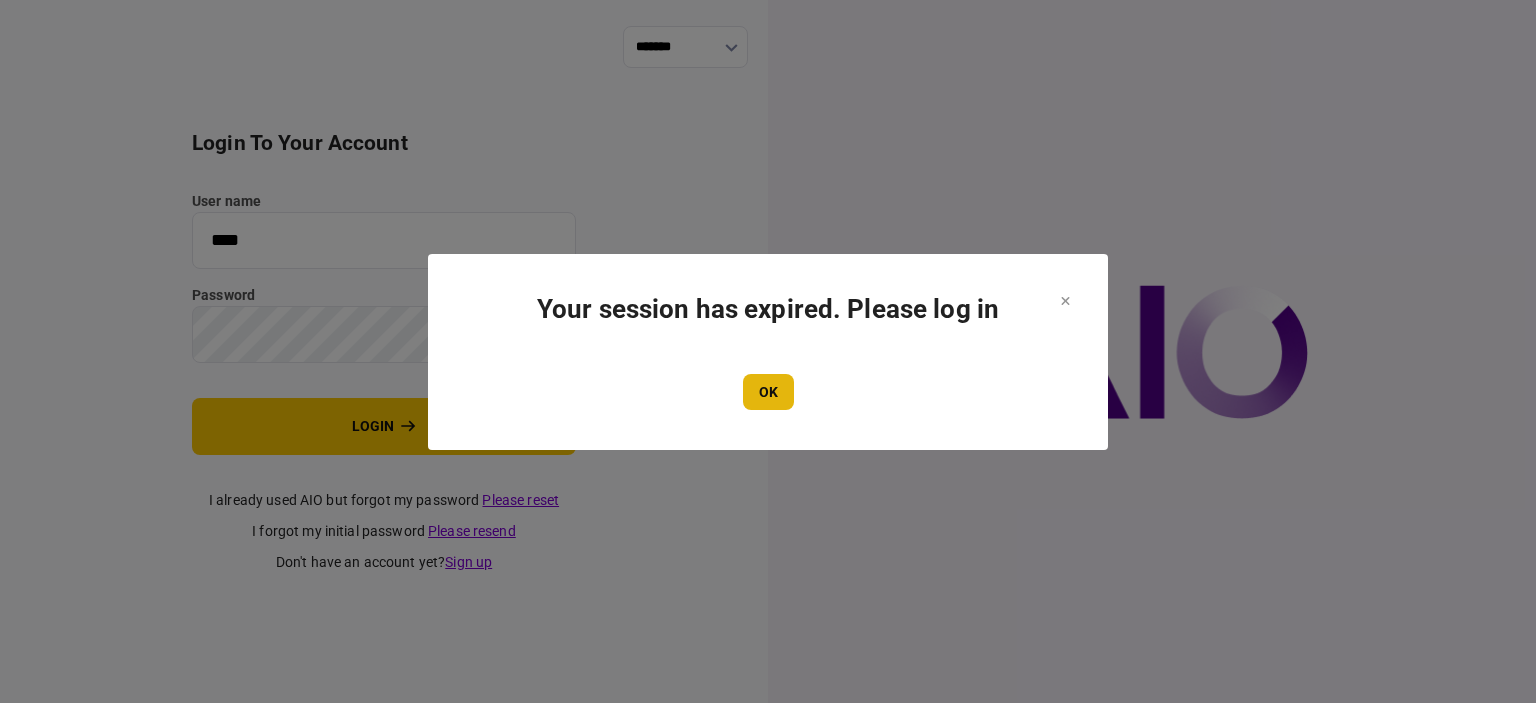 click on "OK" at bounding box center (768, 392) 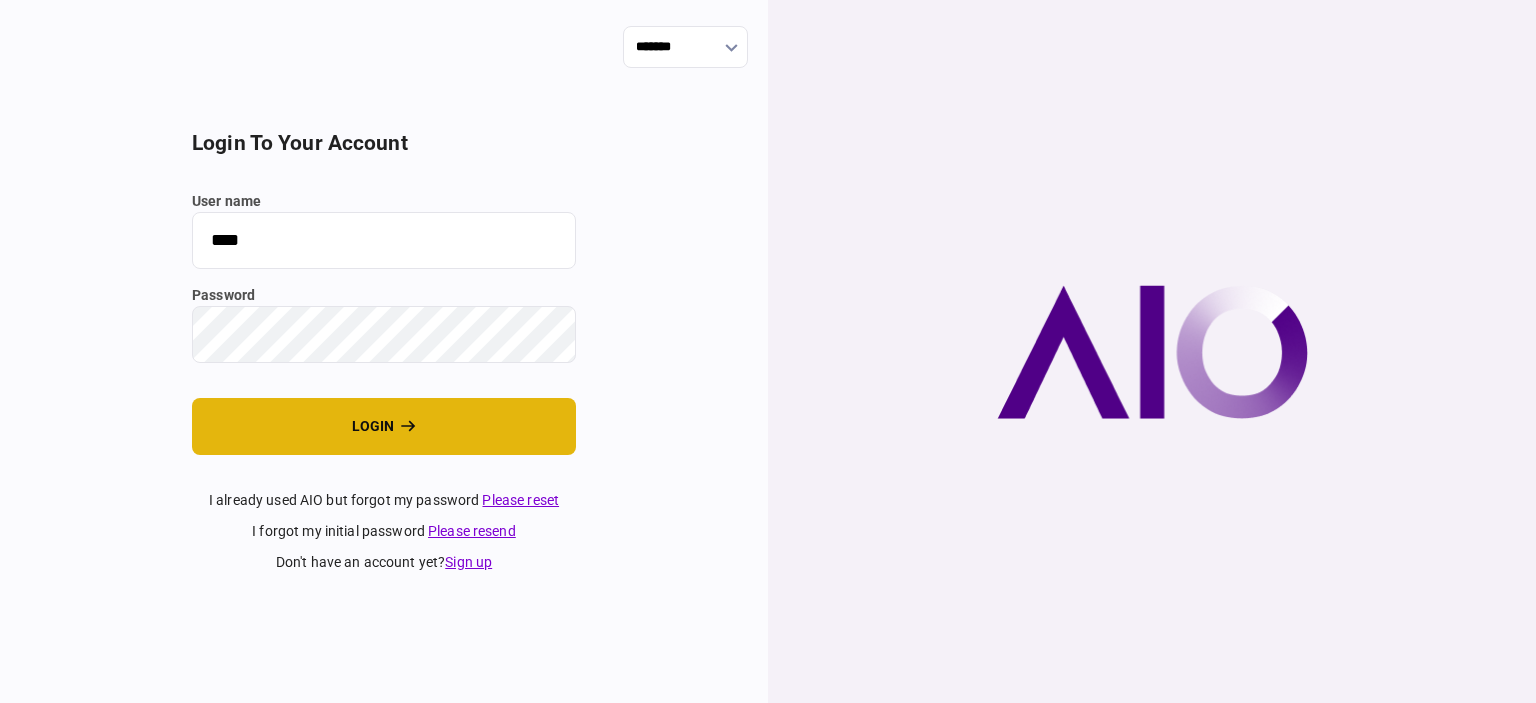 click on "login" at bounding box center [384, 426] 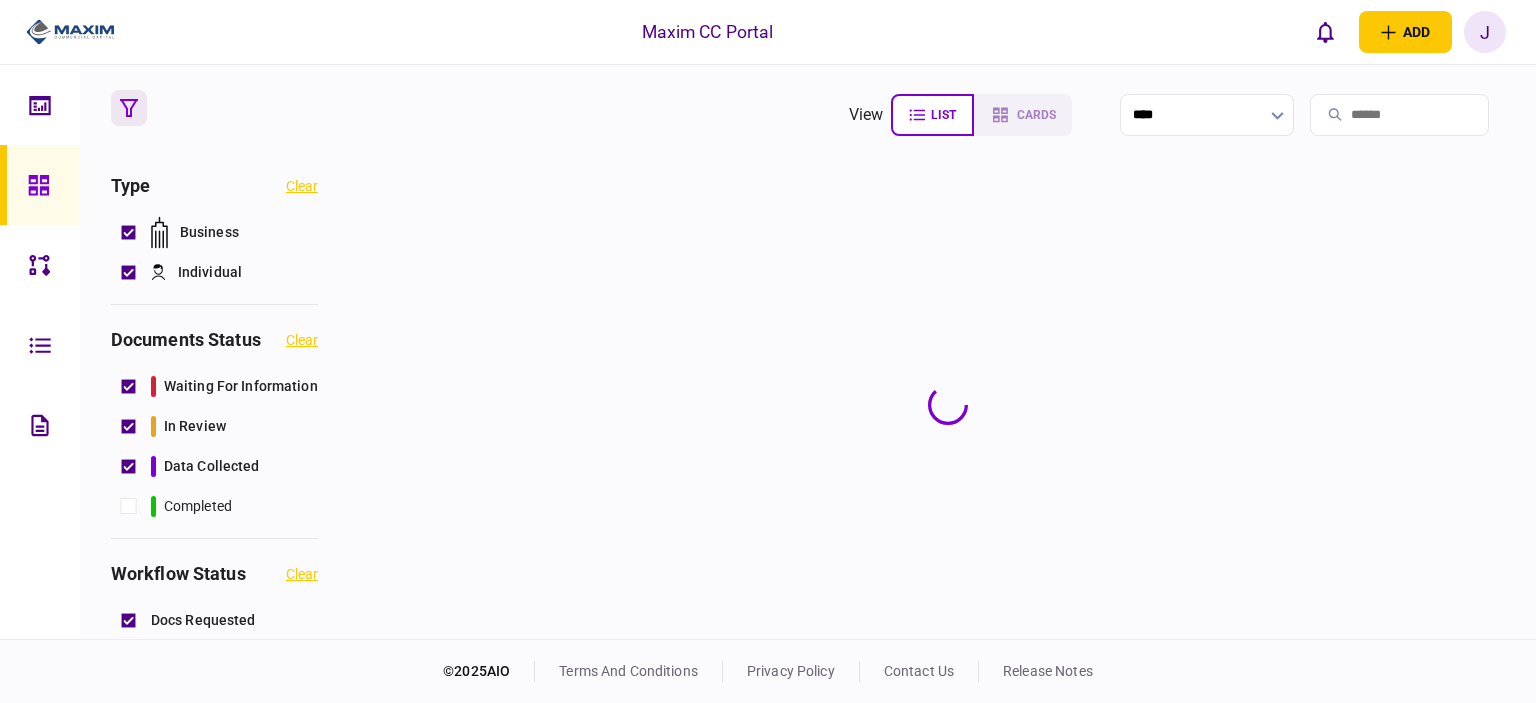 scroll, scrollTop: 0, scrollLeft: 0, axis: both 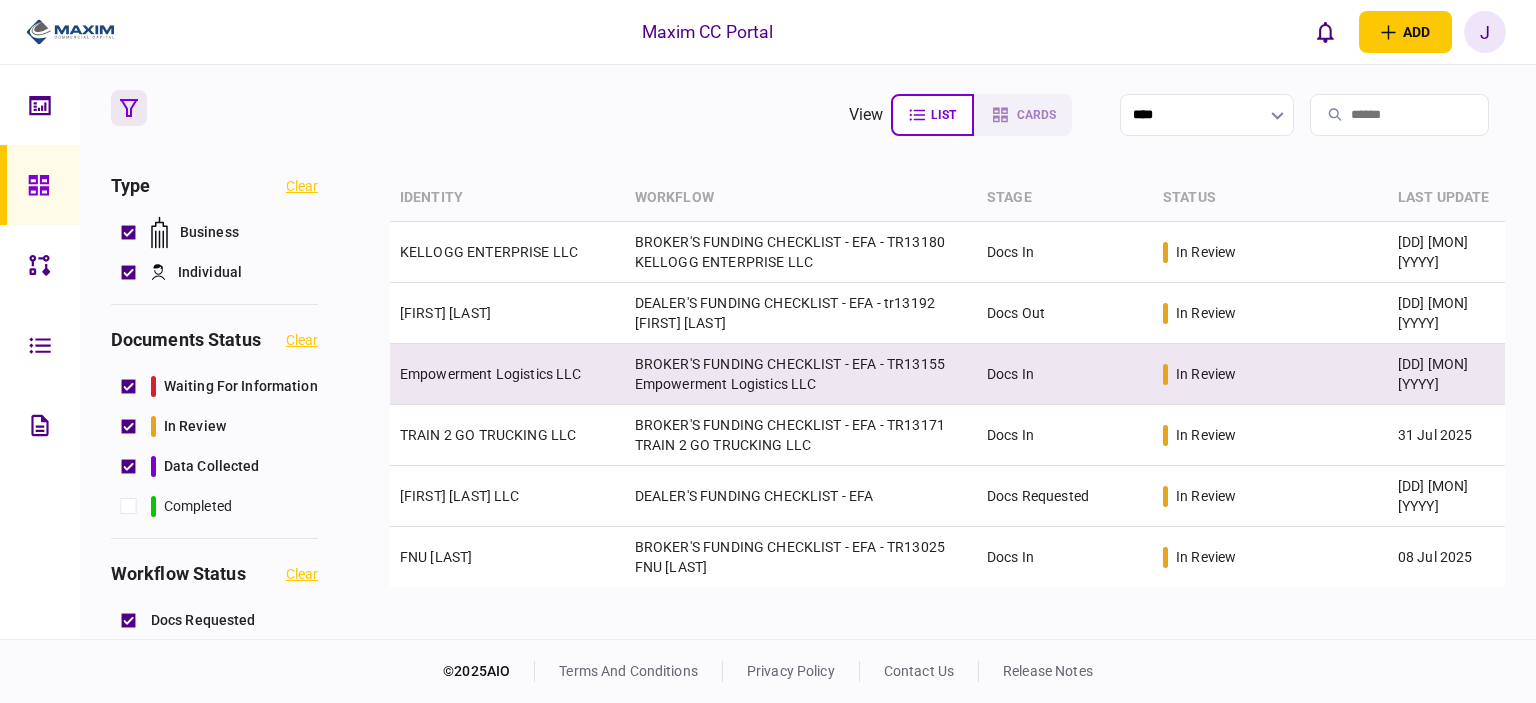 click on "Empowerment Logistics LLC" at bounding box center [507, 374] 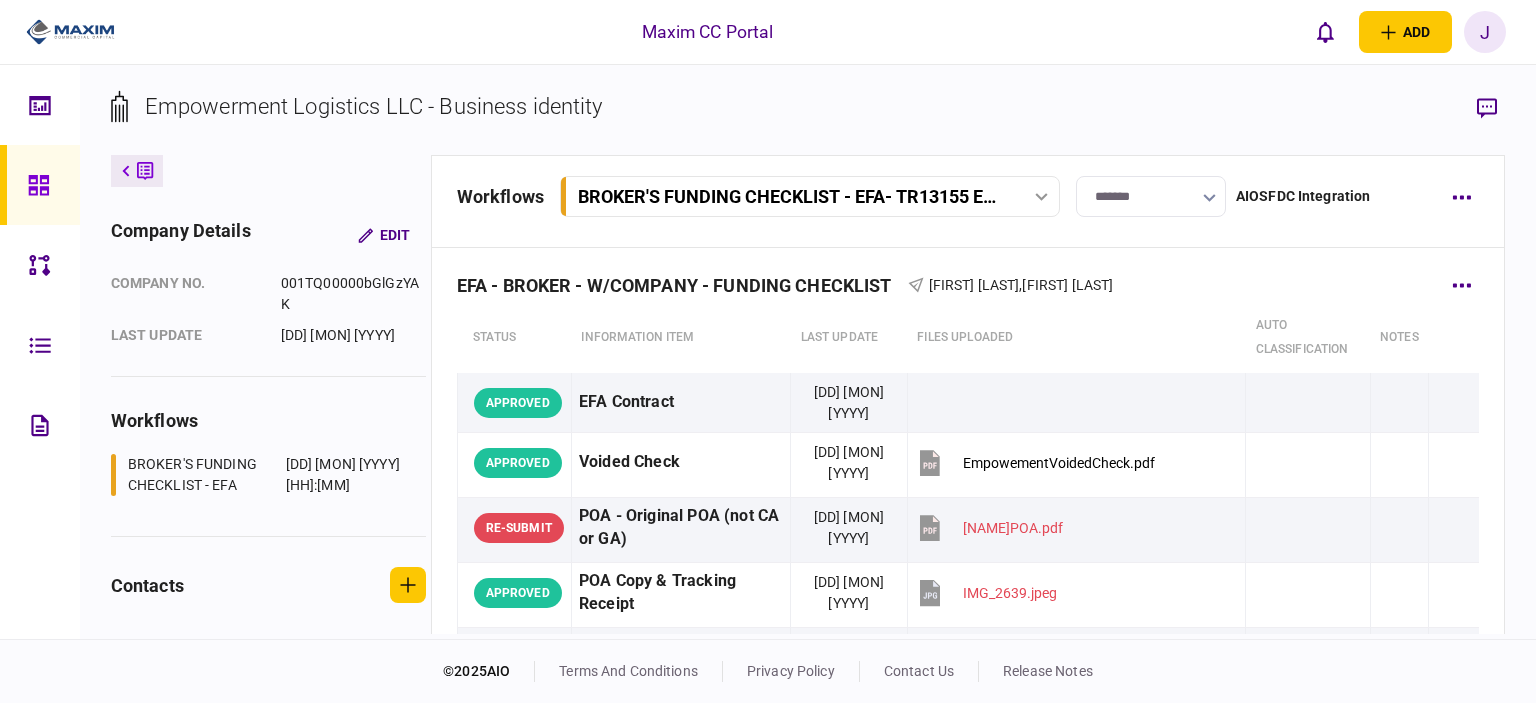 scroll, scrollTop: 0, scrollLeft: 0, axis: both 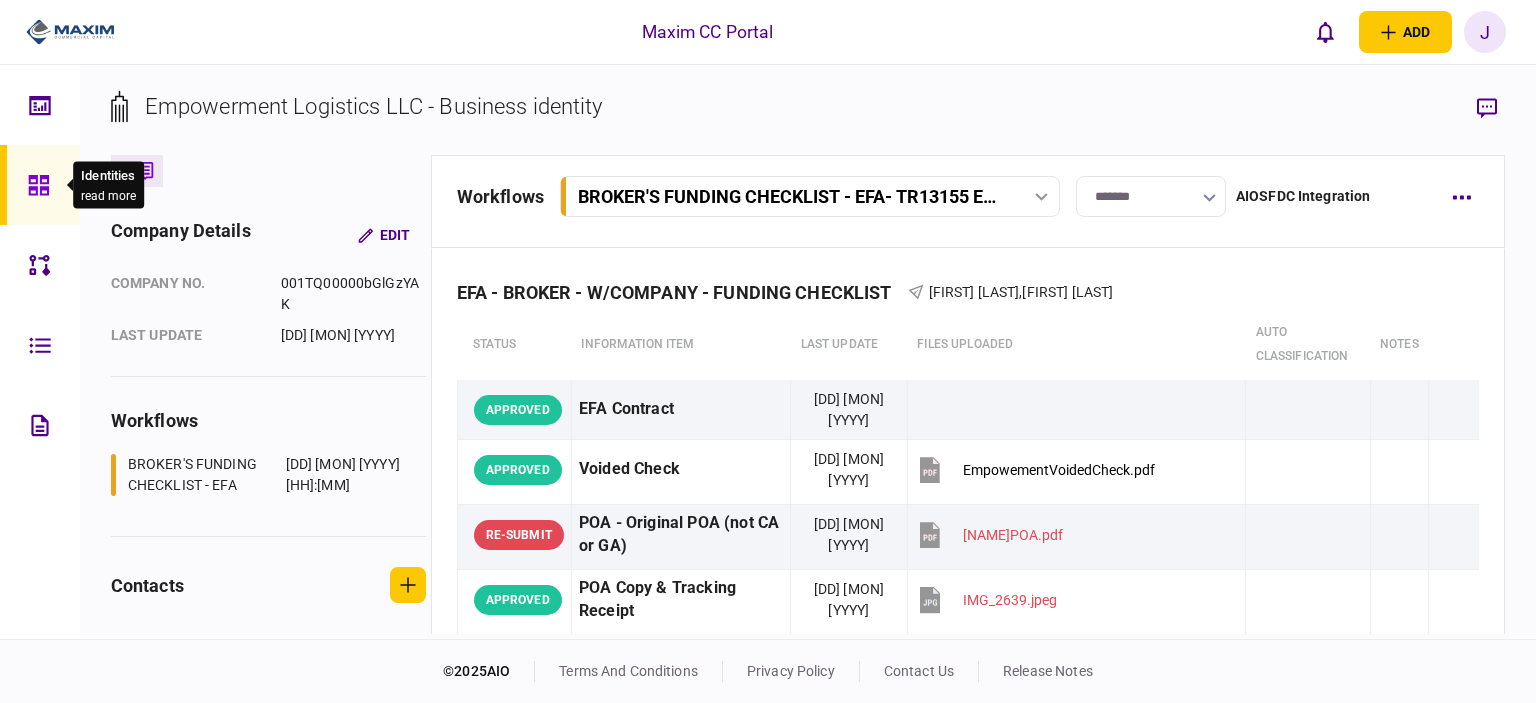 drag, startPoint x: 37, startPoint y: 159, endPoint x: 64, endPoint y: 164, distance: 27.45906 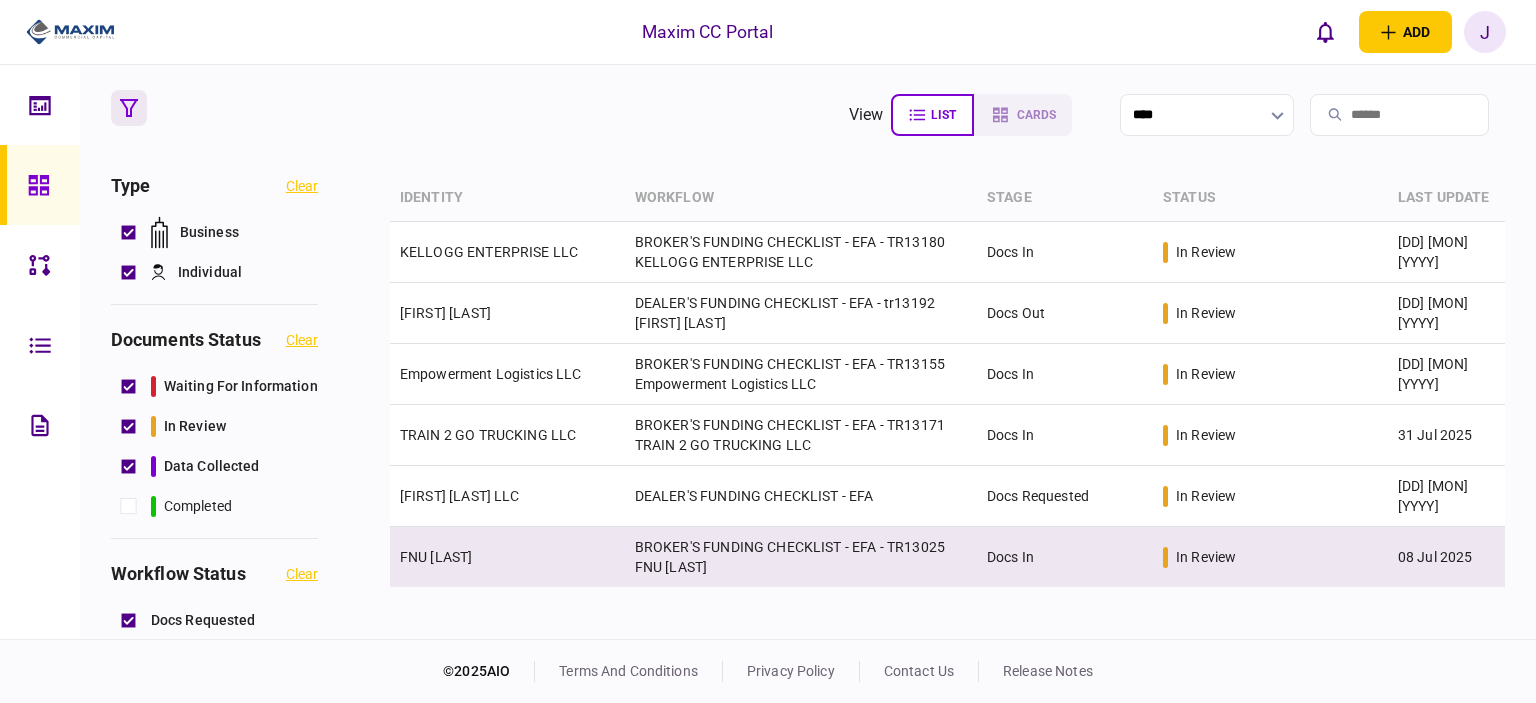 click on "FNU [LAST]" at bounding box center (507, 557) 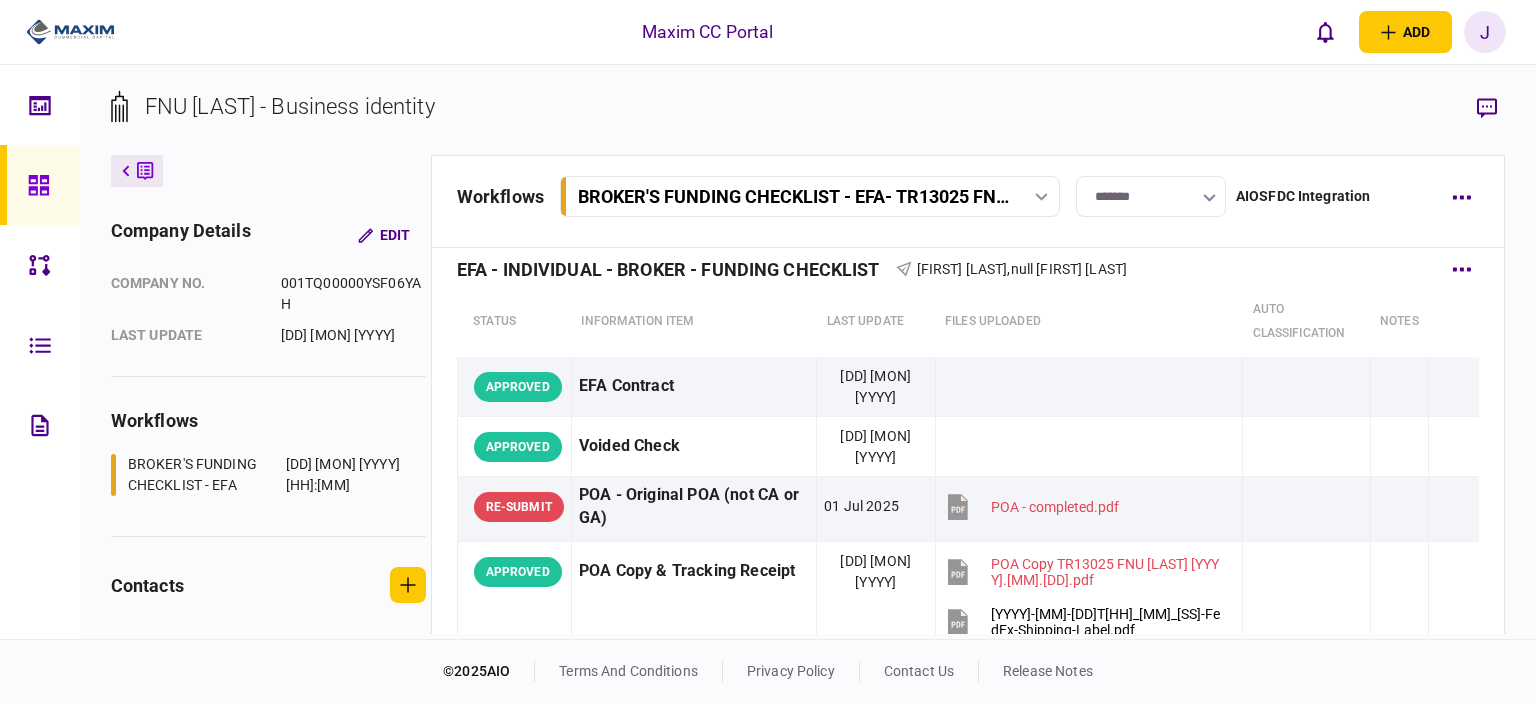 scroll, scrollTop: 0, scrollLeft: 0, axis: both 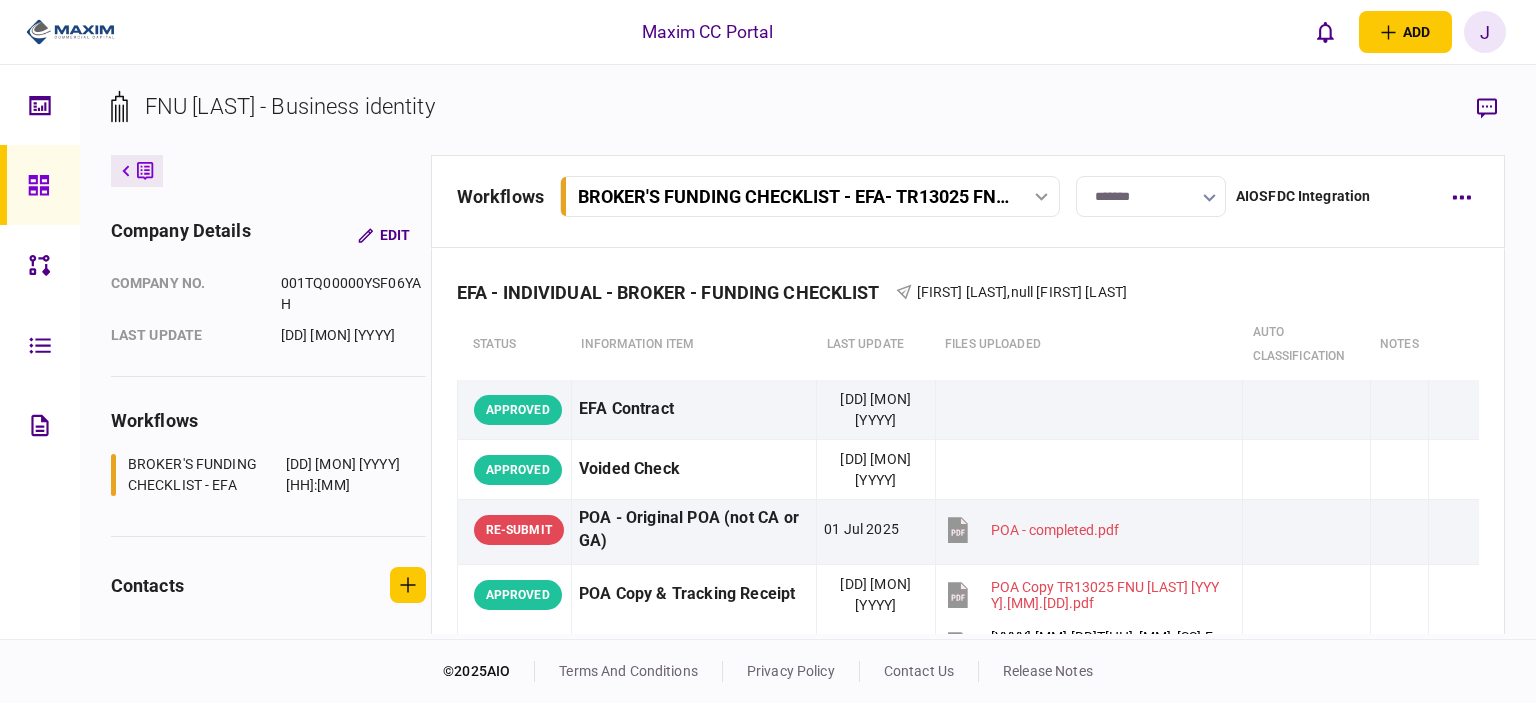 click on "FNU [LAST] - Business identity" at bounding box center (808, 122) 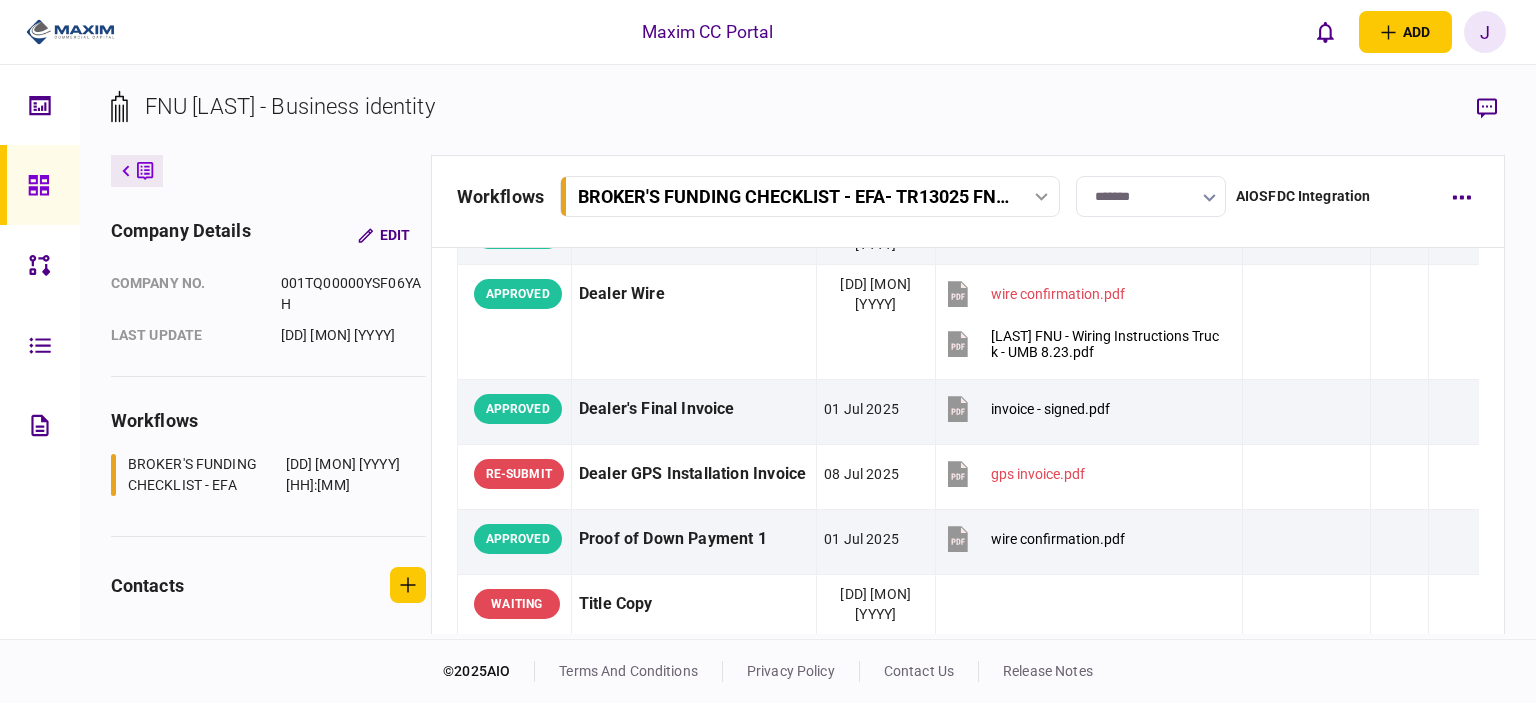 scroll, scrollTop: 1464, scrollLeft: 0, axis: vertical 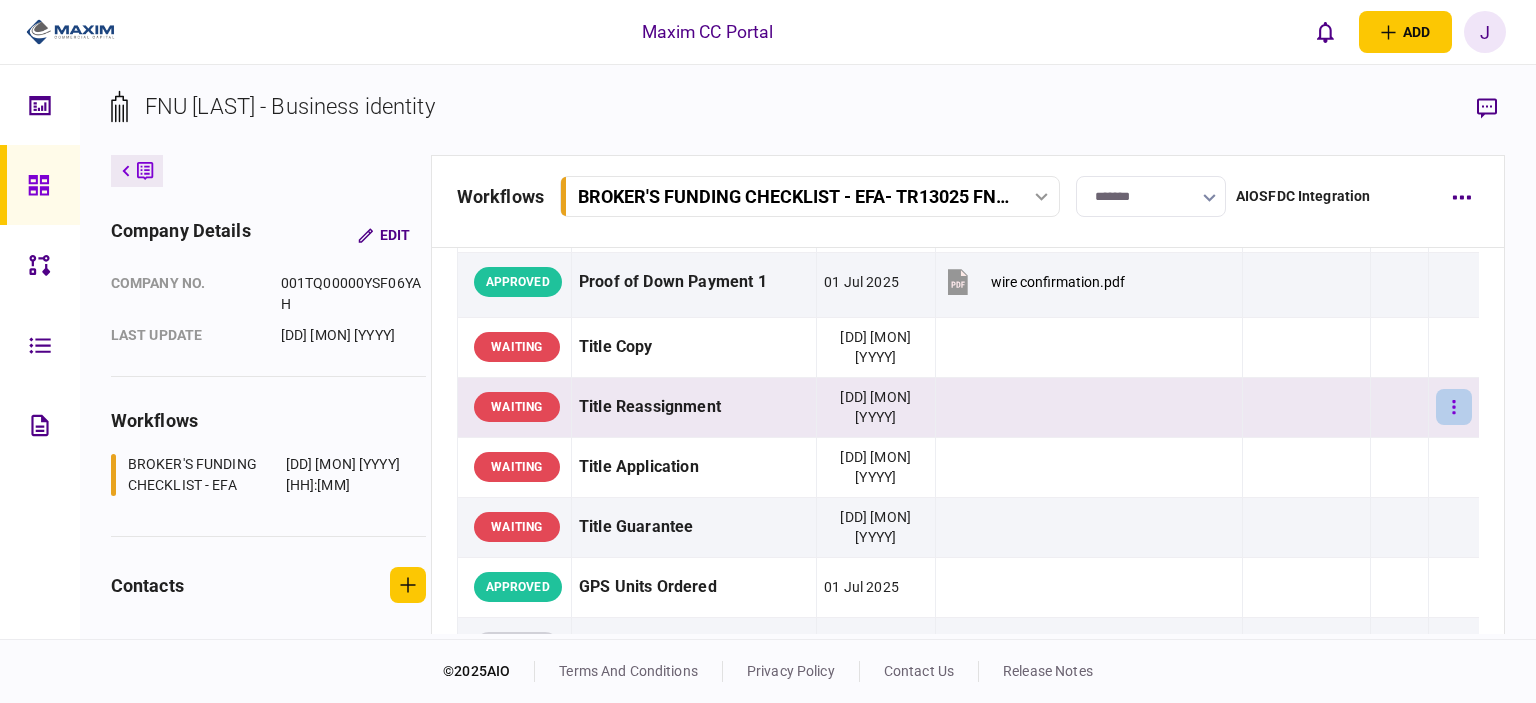 click 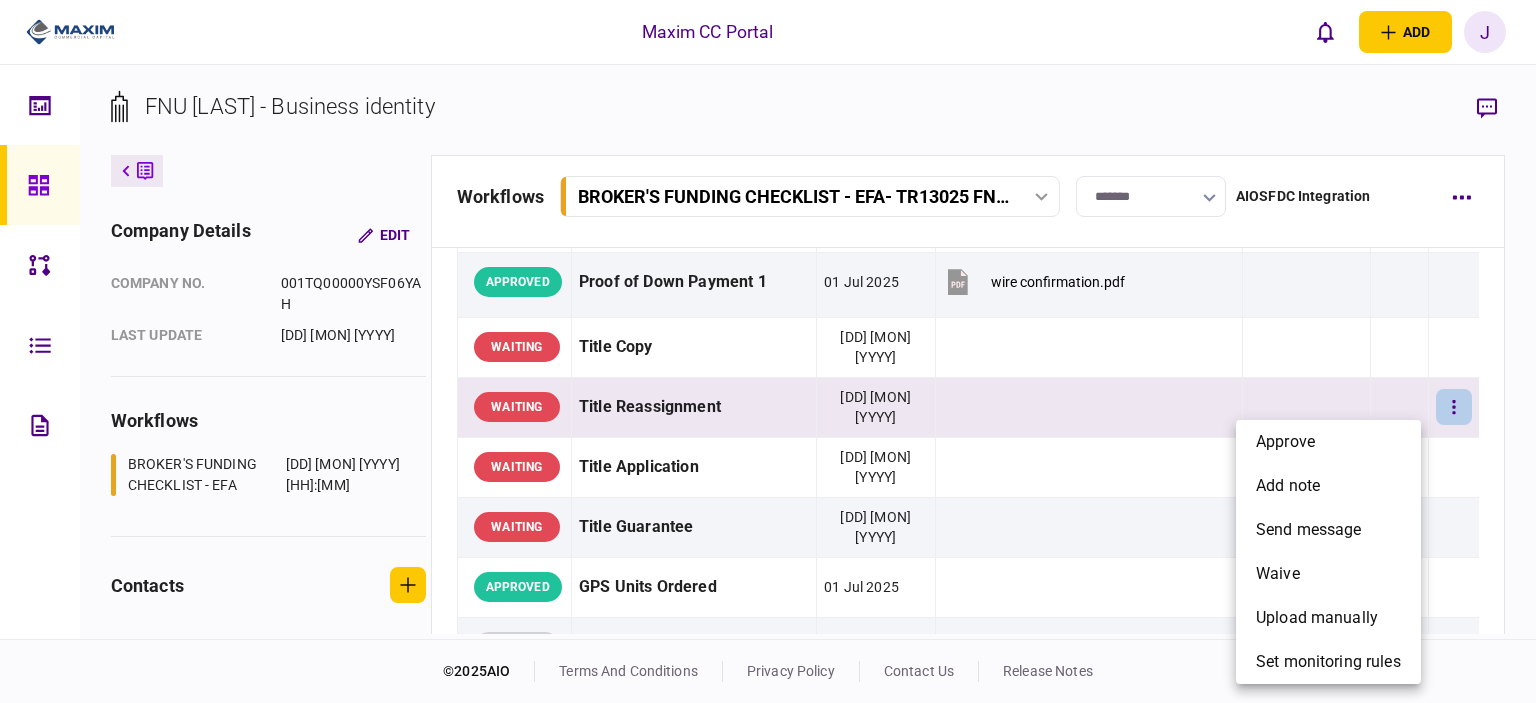 click at bounding box center [768, 351] 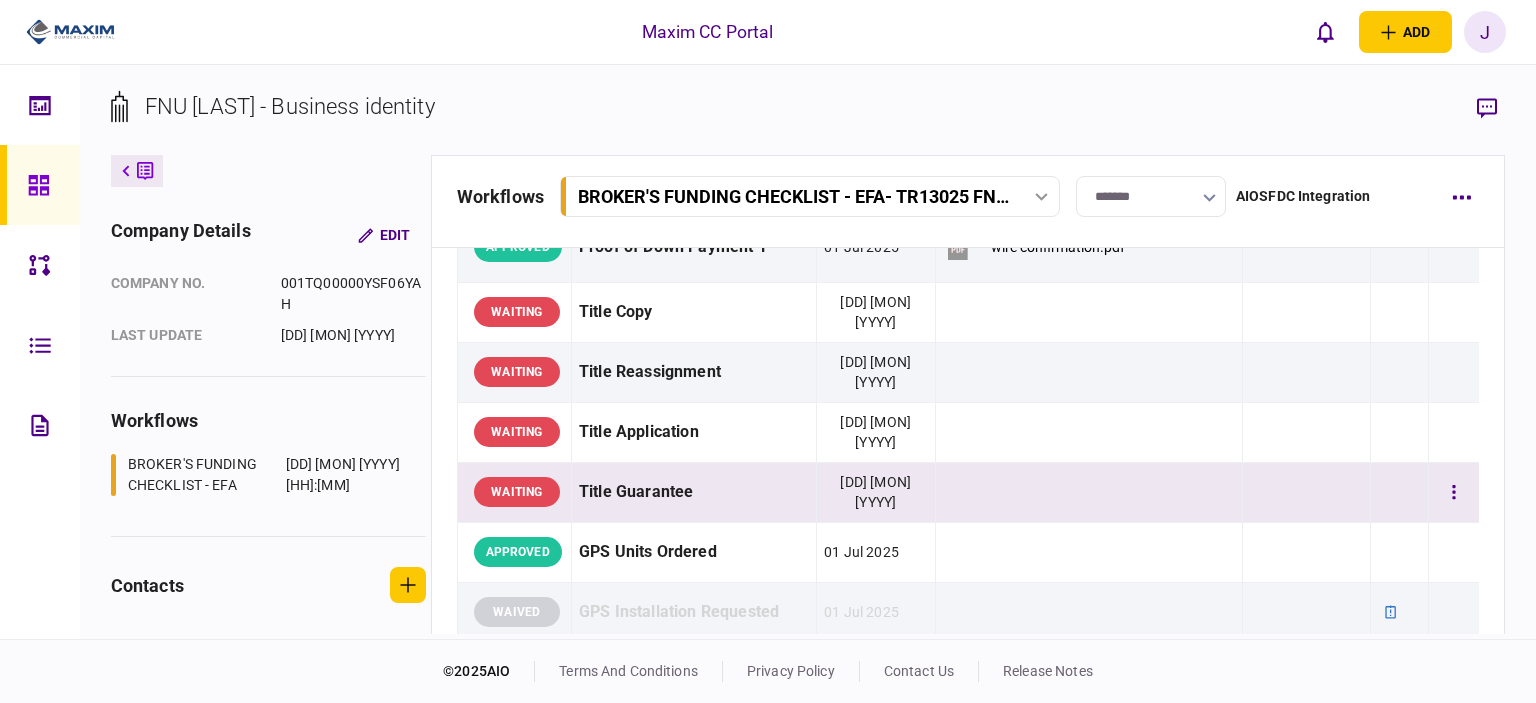 scroll, scrollTop: 1564, scrollLeft: 0, axis: vertical 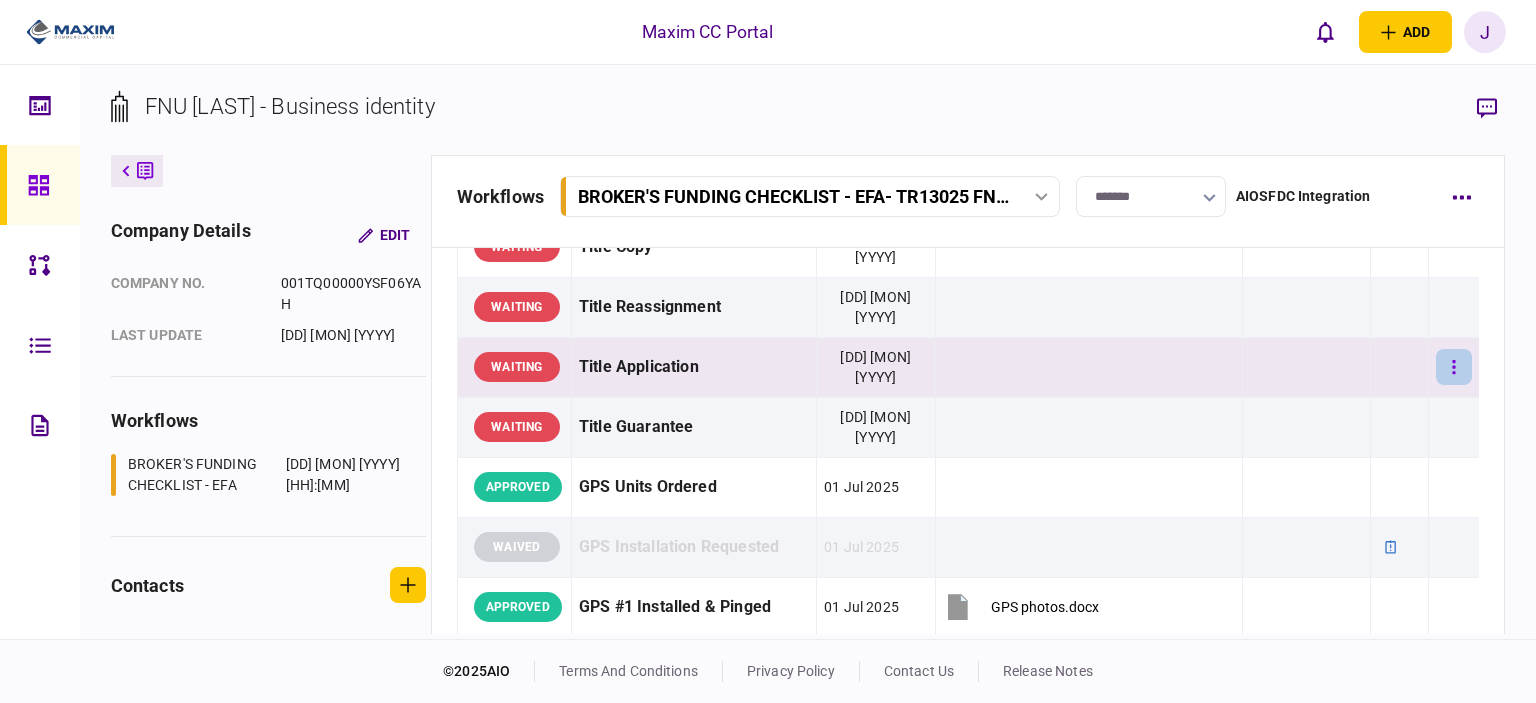 click at bounding box center (1454, 367) 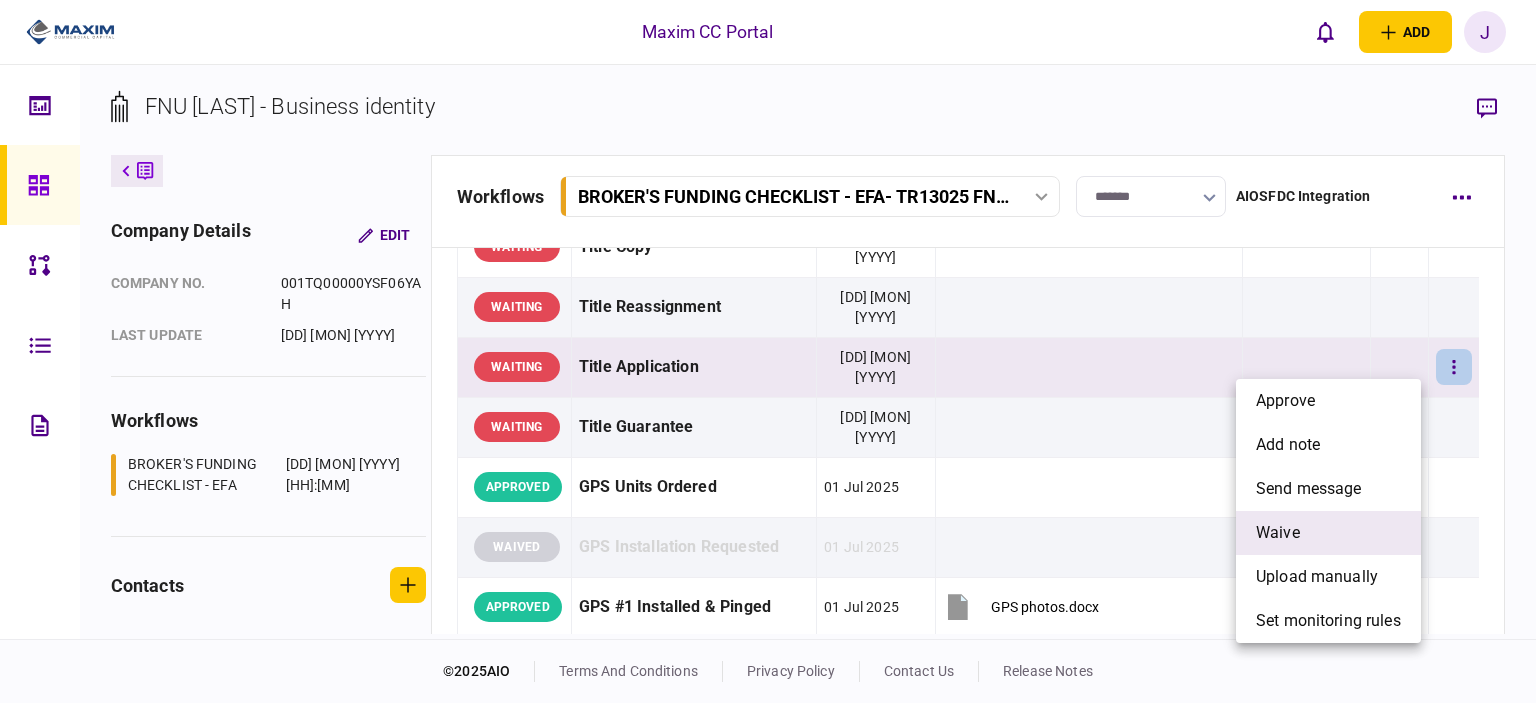 click on "waive" at bounding box center [1328, 533] 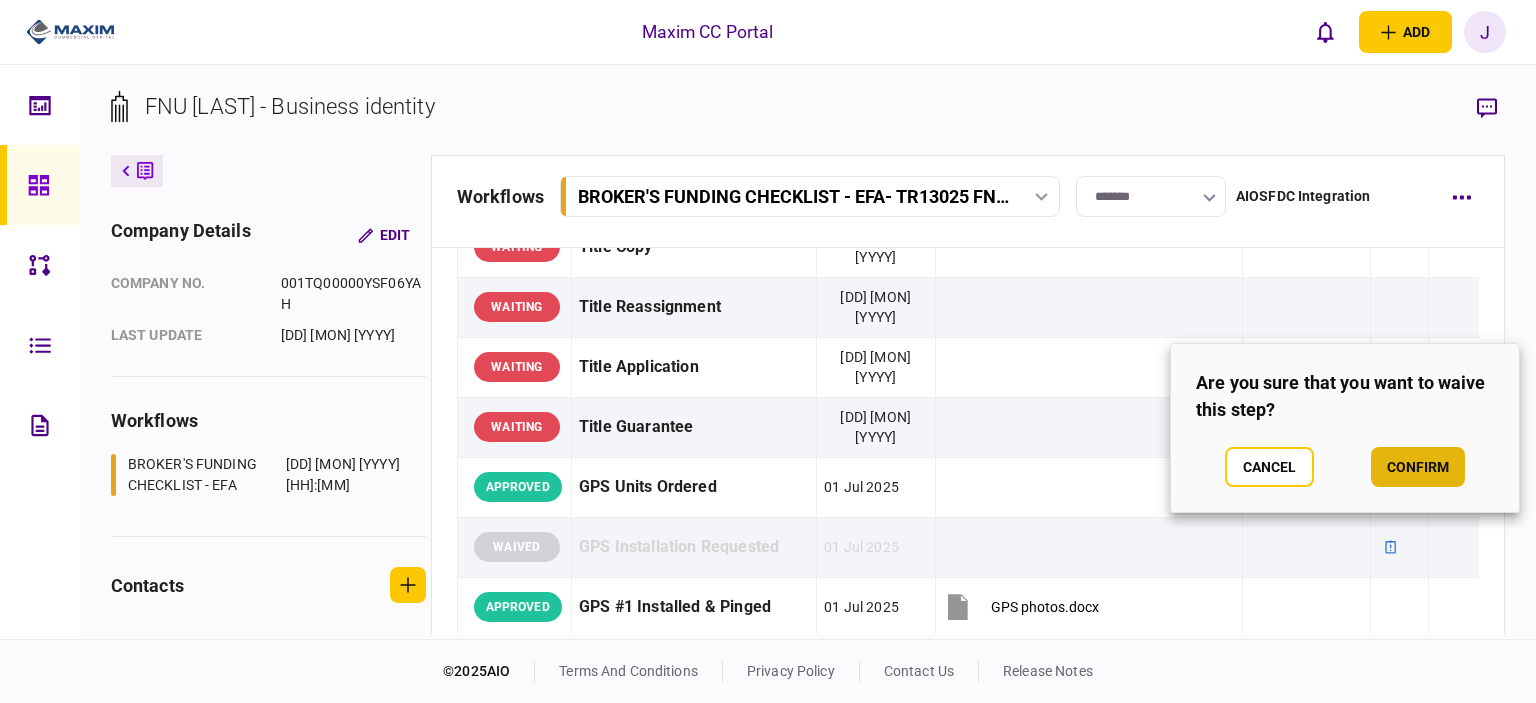 click on "confirm" at bounding box center [1418, 467] 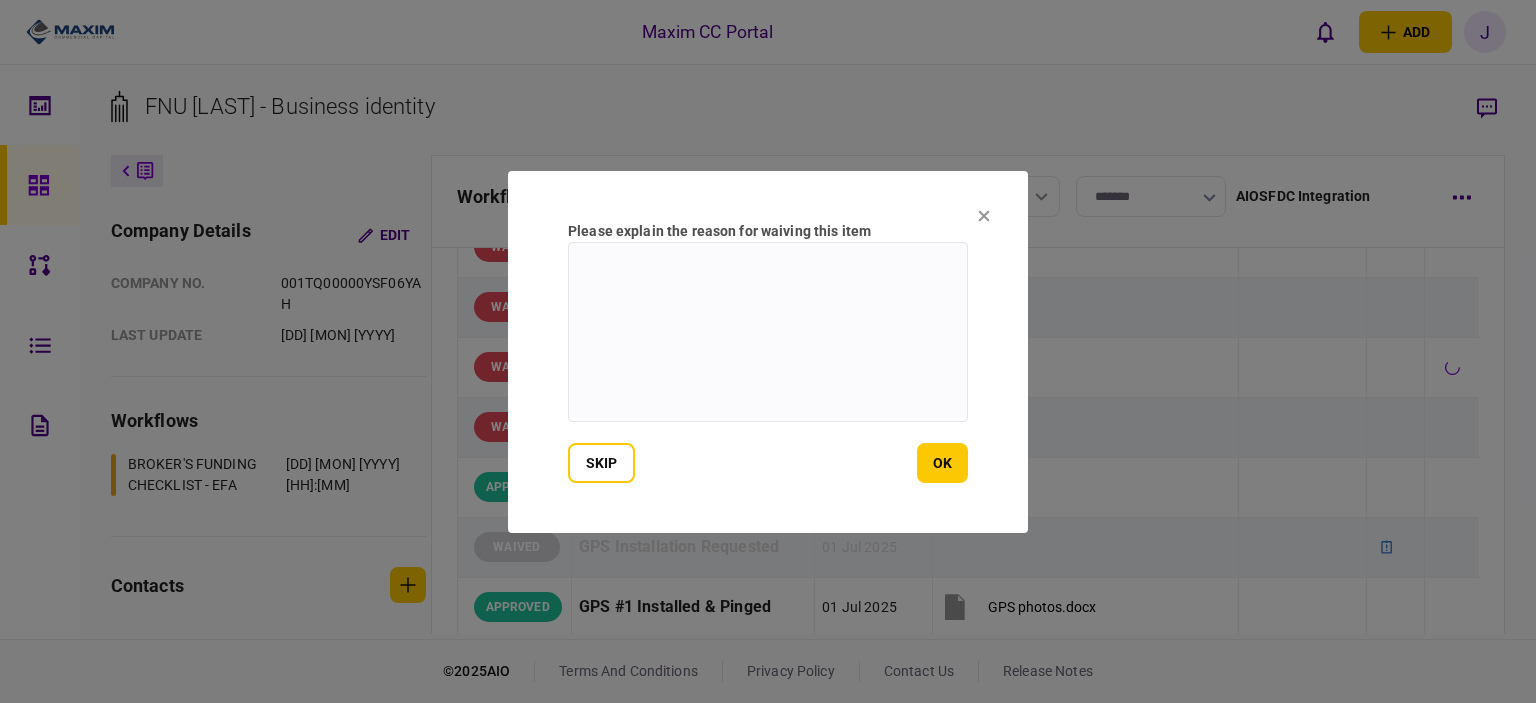 click on "Please explain the reason for waiving this item skip ok" at bounding box center (768, 352) 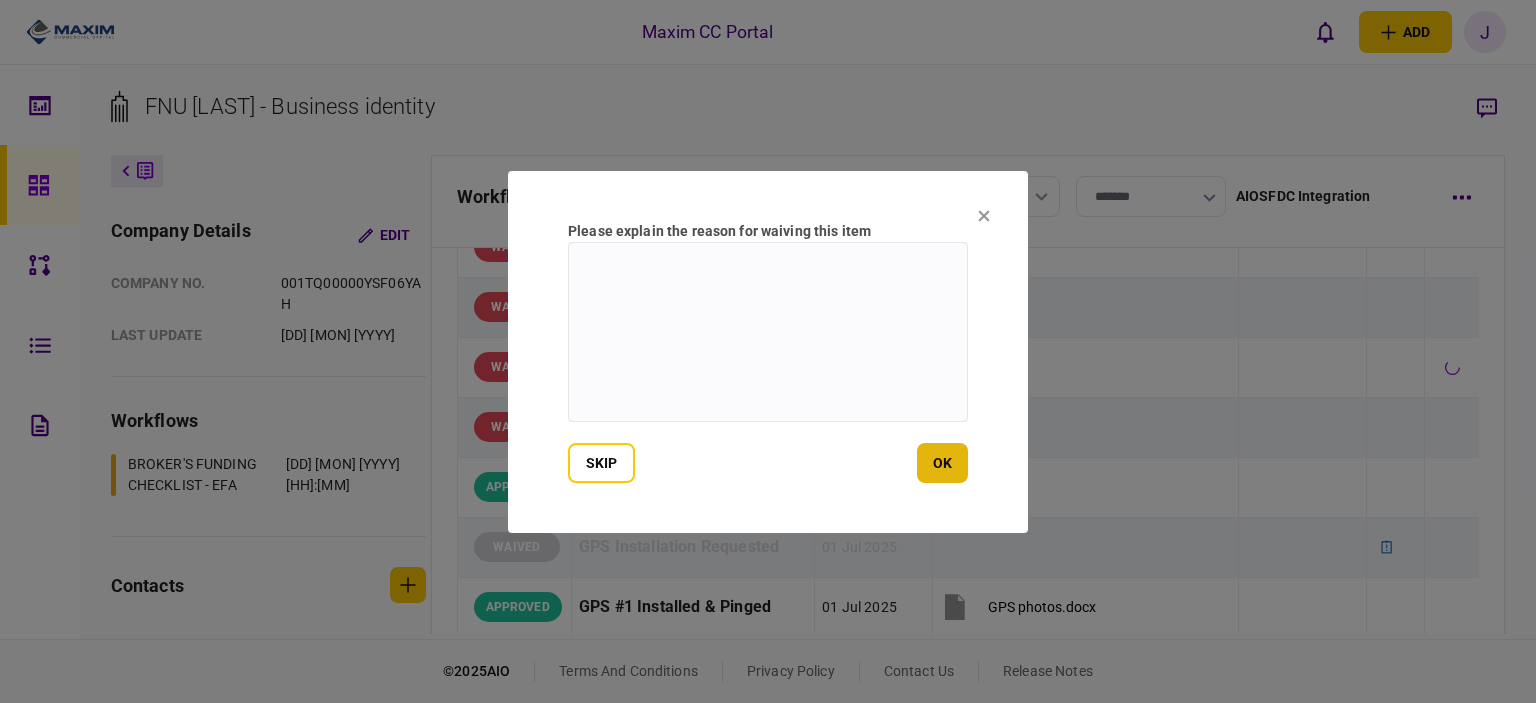 click on "ok" at bounding box center (942, 463) 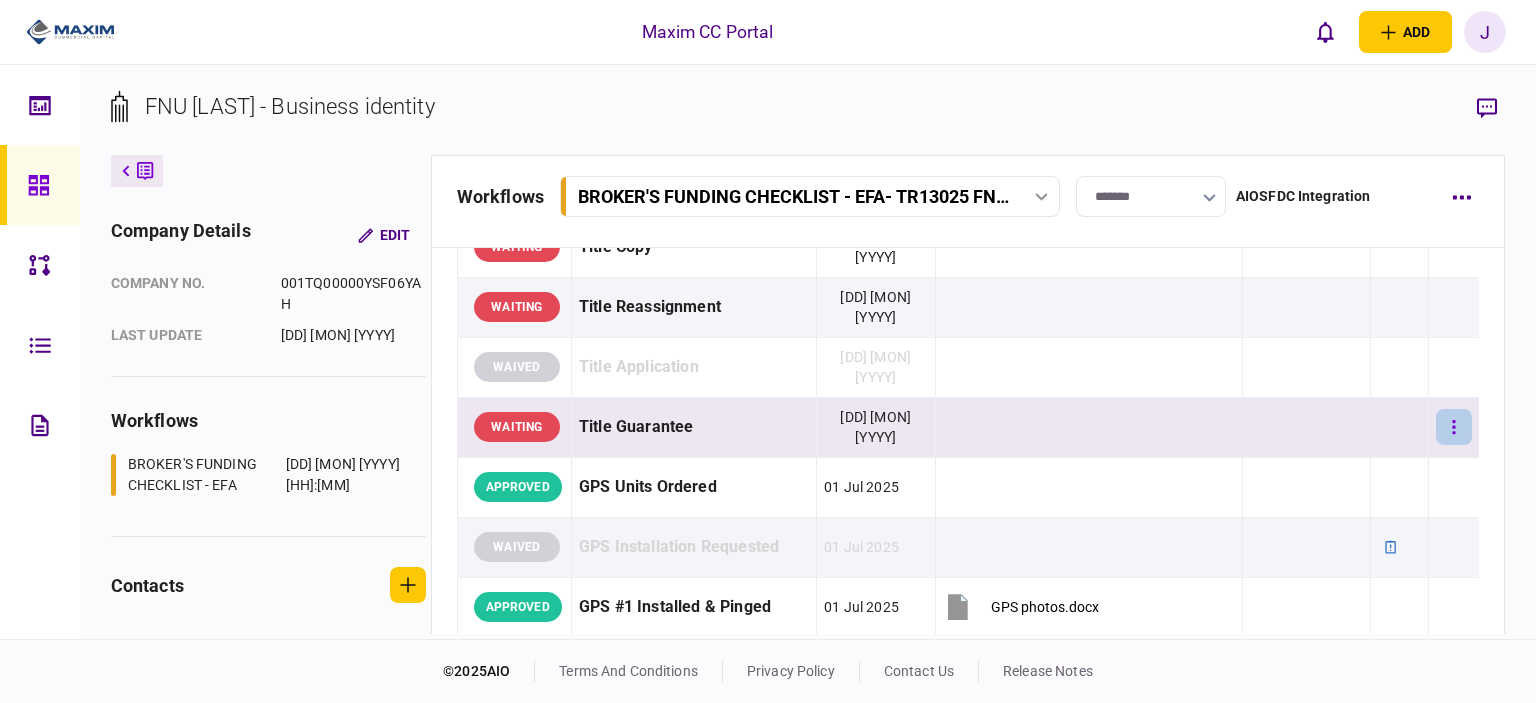 click at bounding box center (1454, 427) 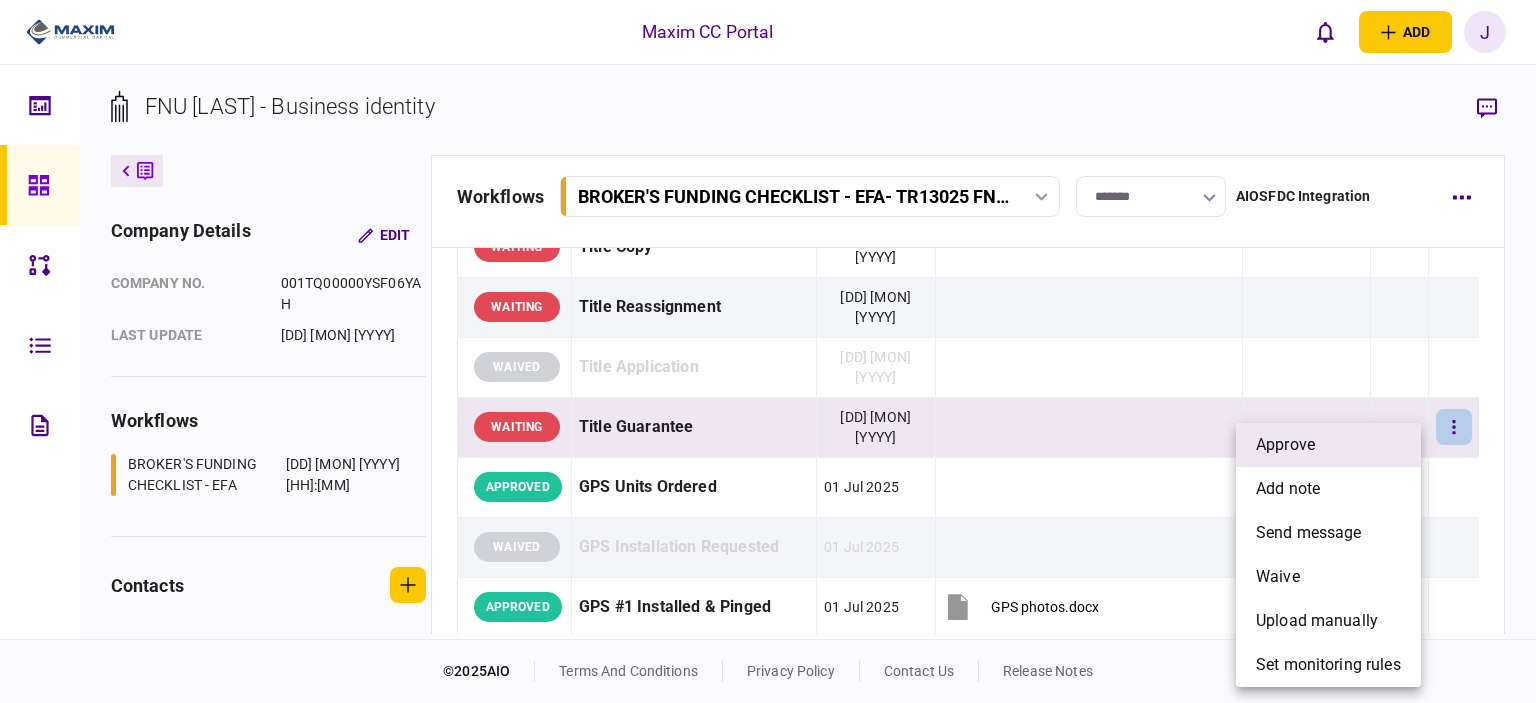 click on "approve" at bounding box center [1285, 445] 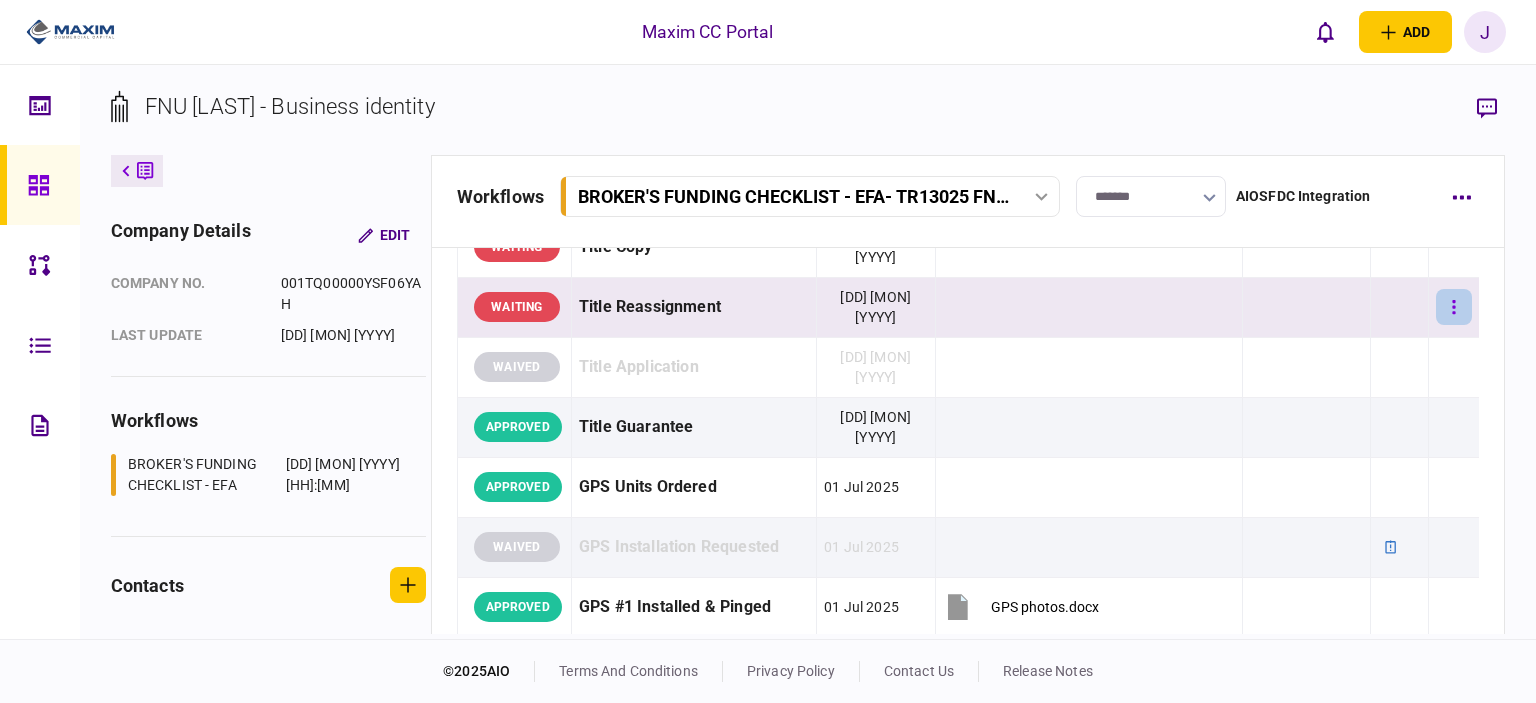 click at bounding box center (1454, 307) 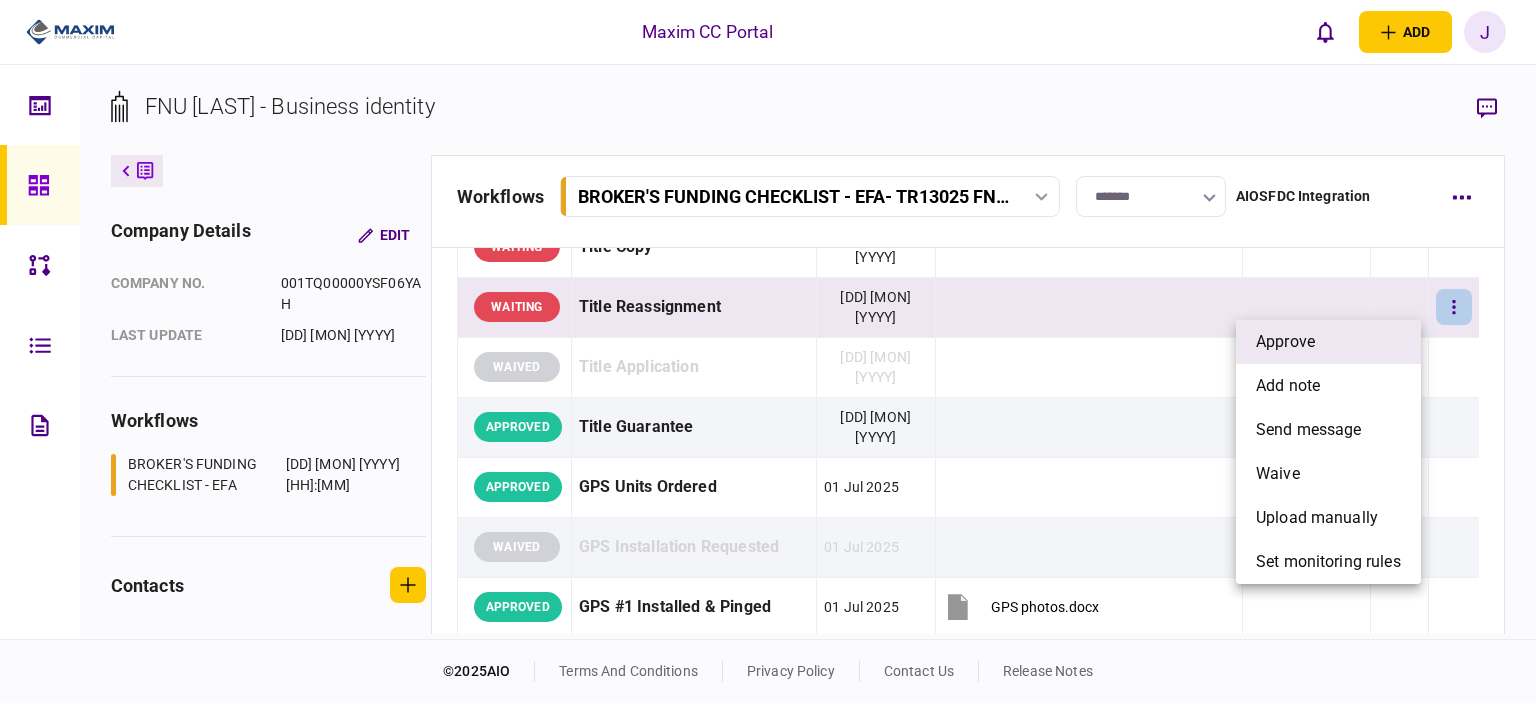 click on "approve" at bounding box center (1328, 342) 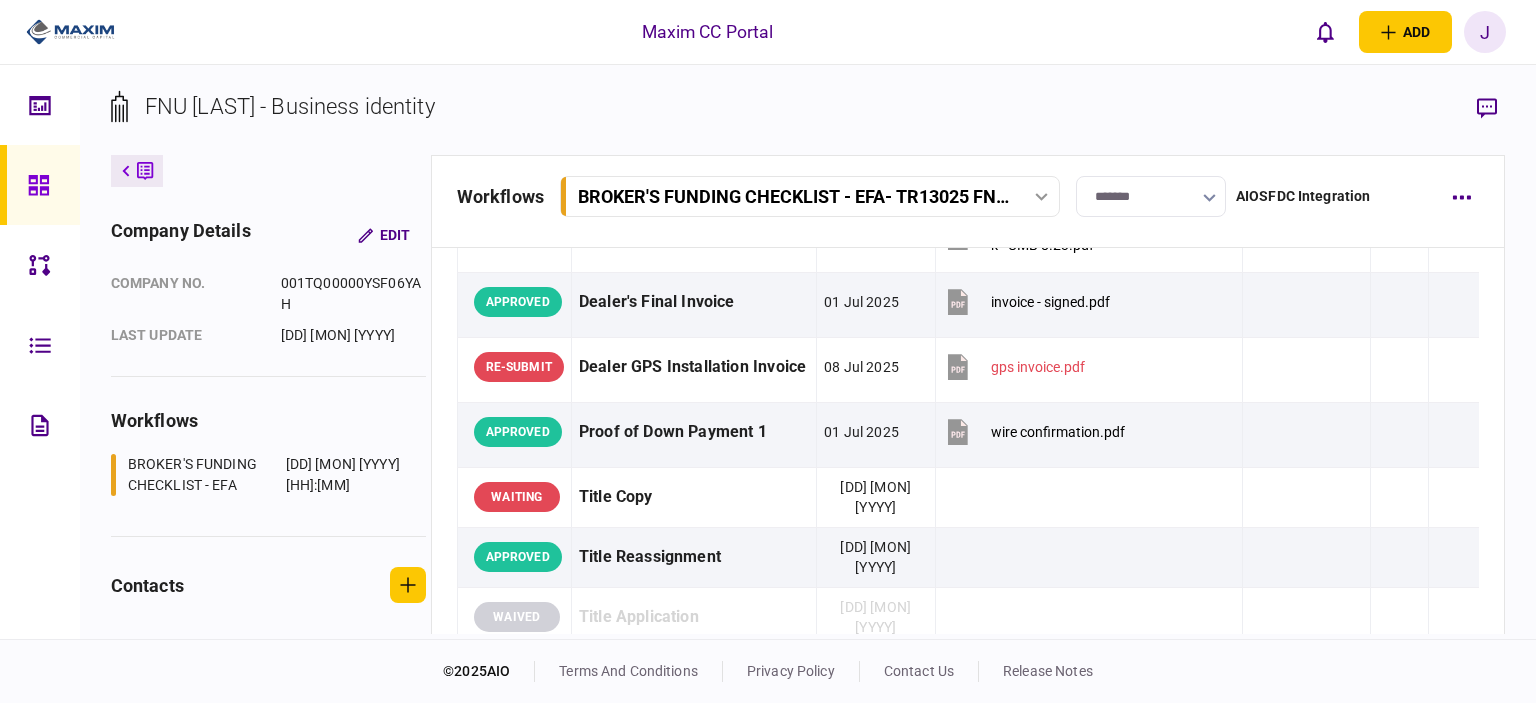 scroll, scrollTop: 1264, scrollLeft: 0, axis: vertical 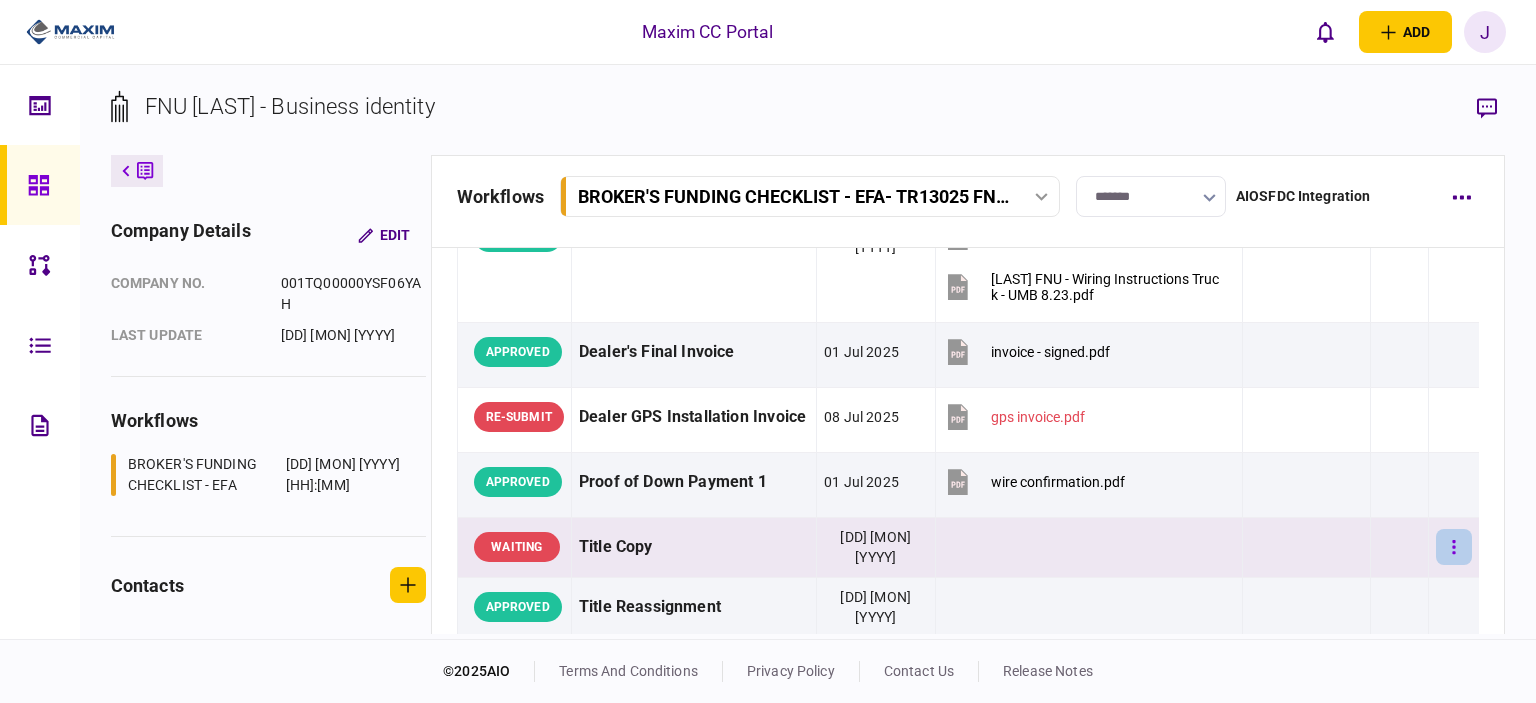 click at bounding box center [1454, 547] 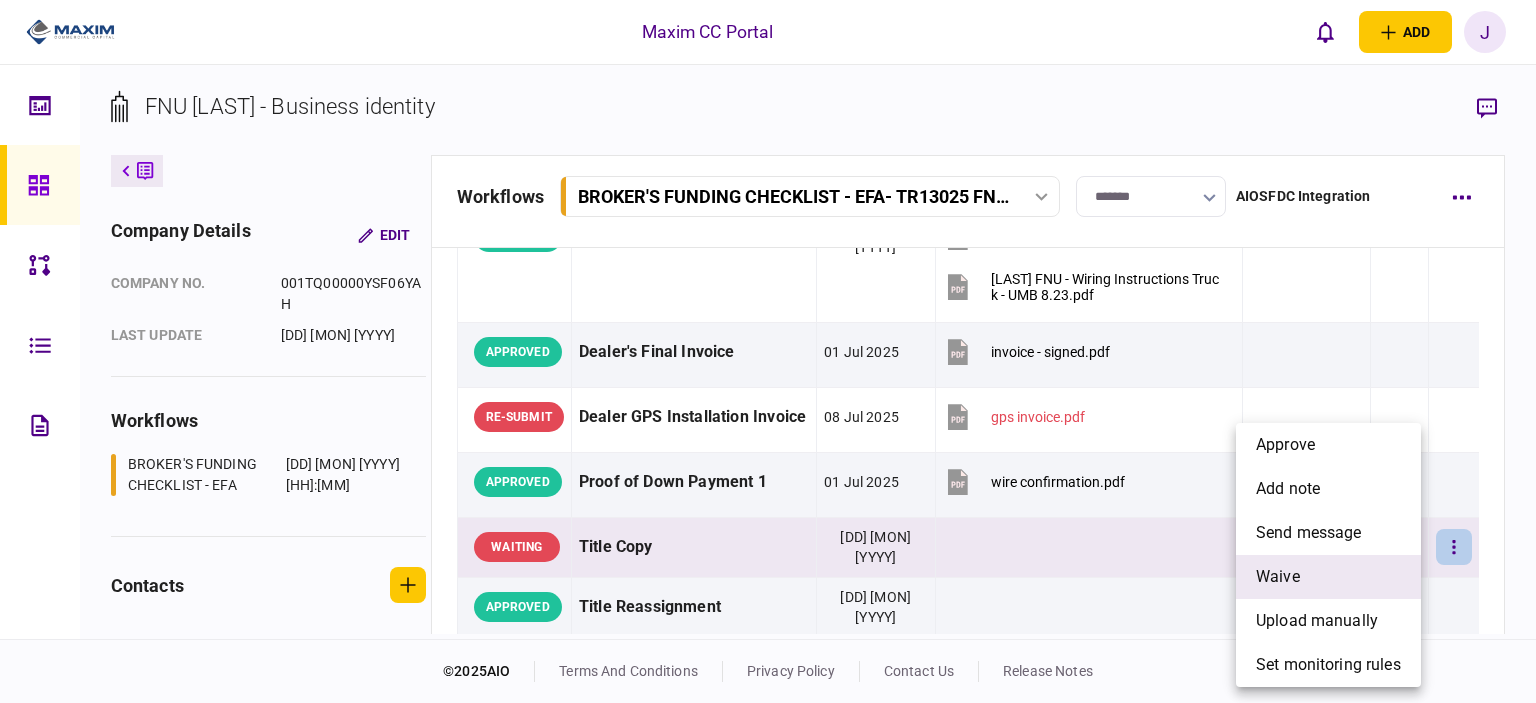 click on "waive" at bounding box center (1278, 577) 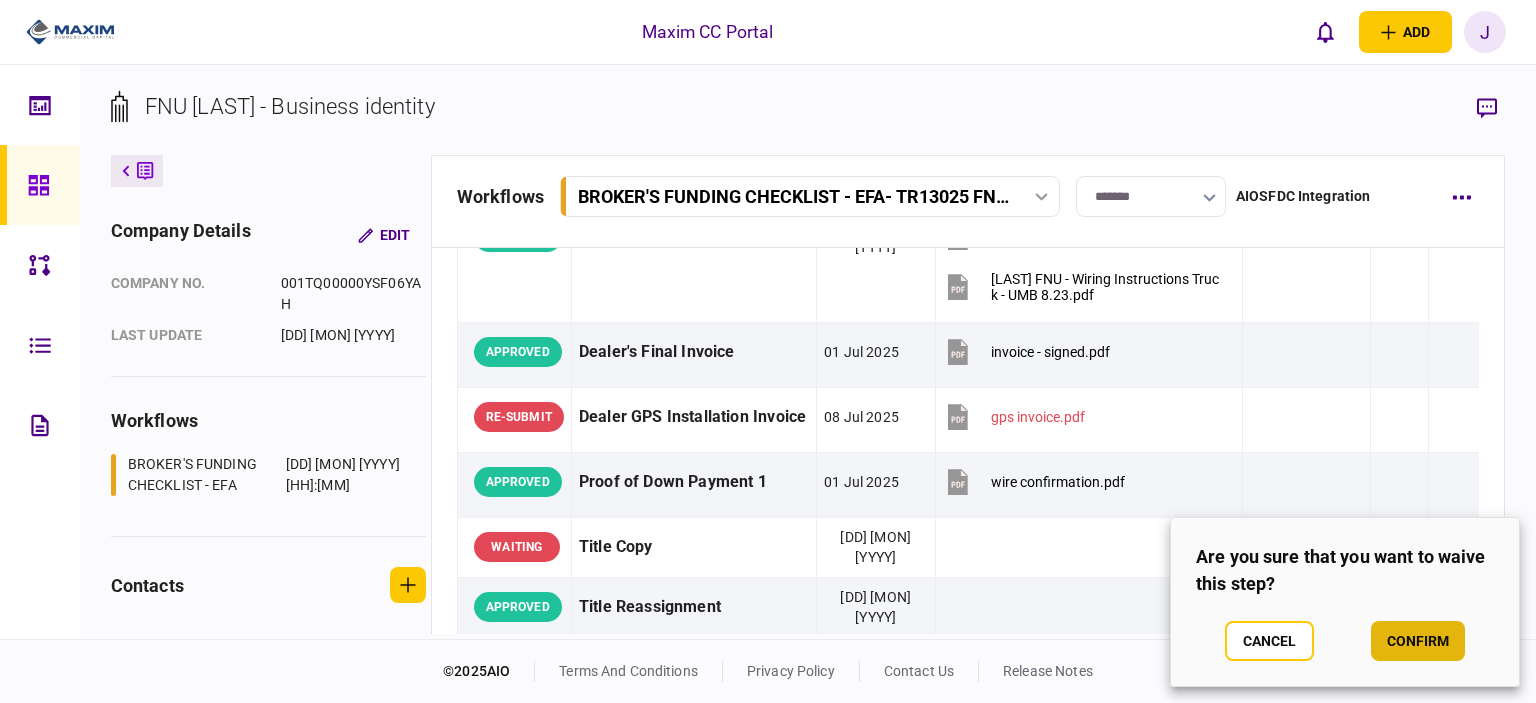 click on "confirm" at bounding box center (1418, 641) 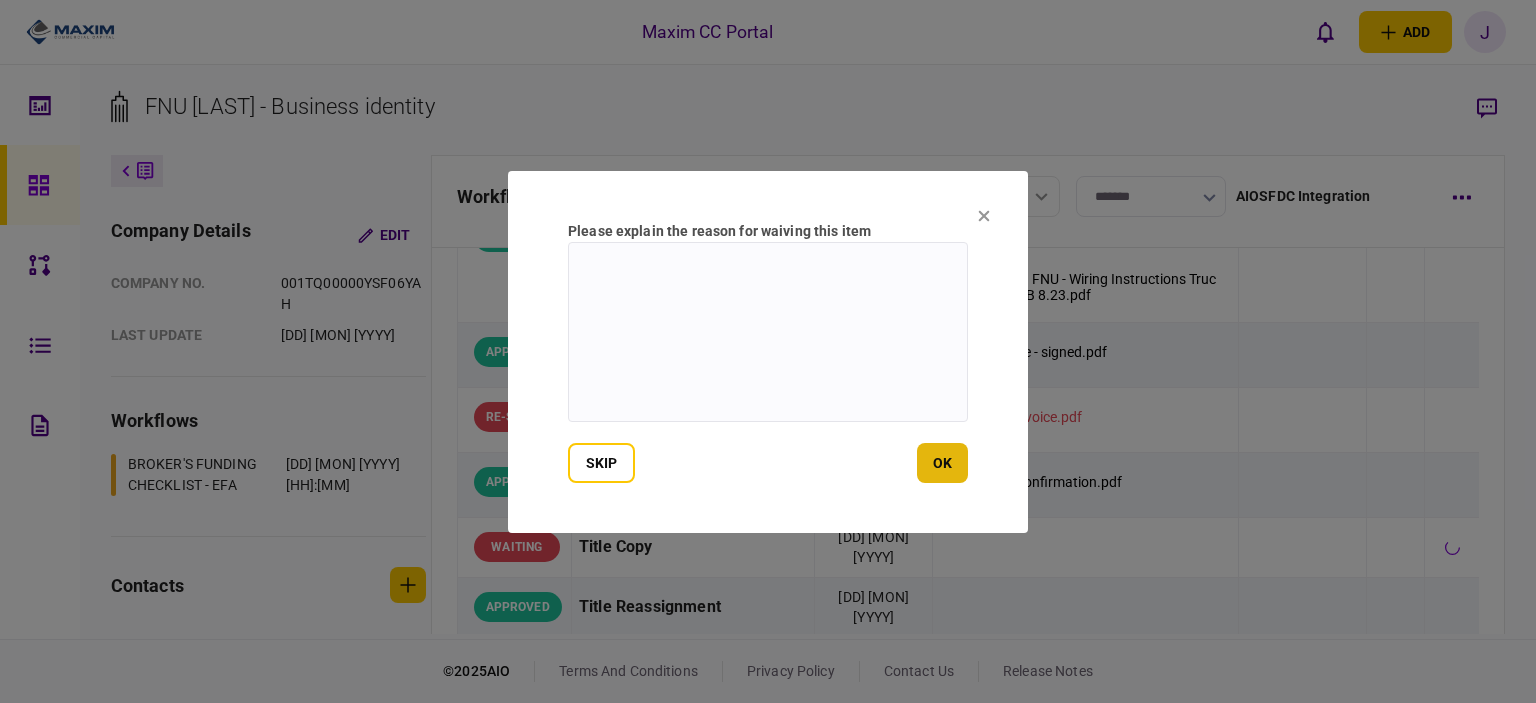 click on "ok" at bounding box center [942, 463] 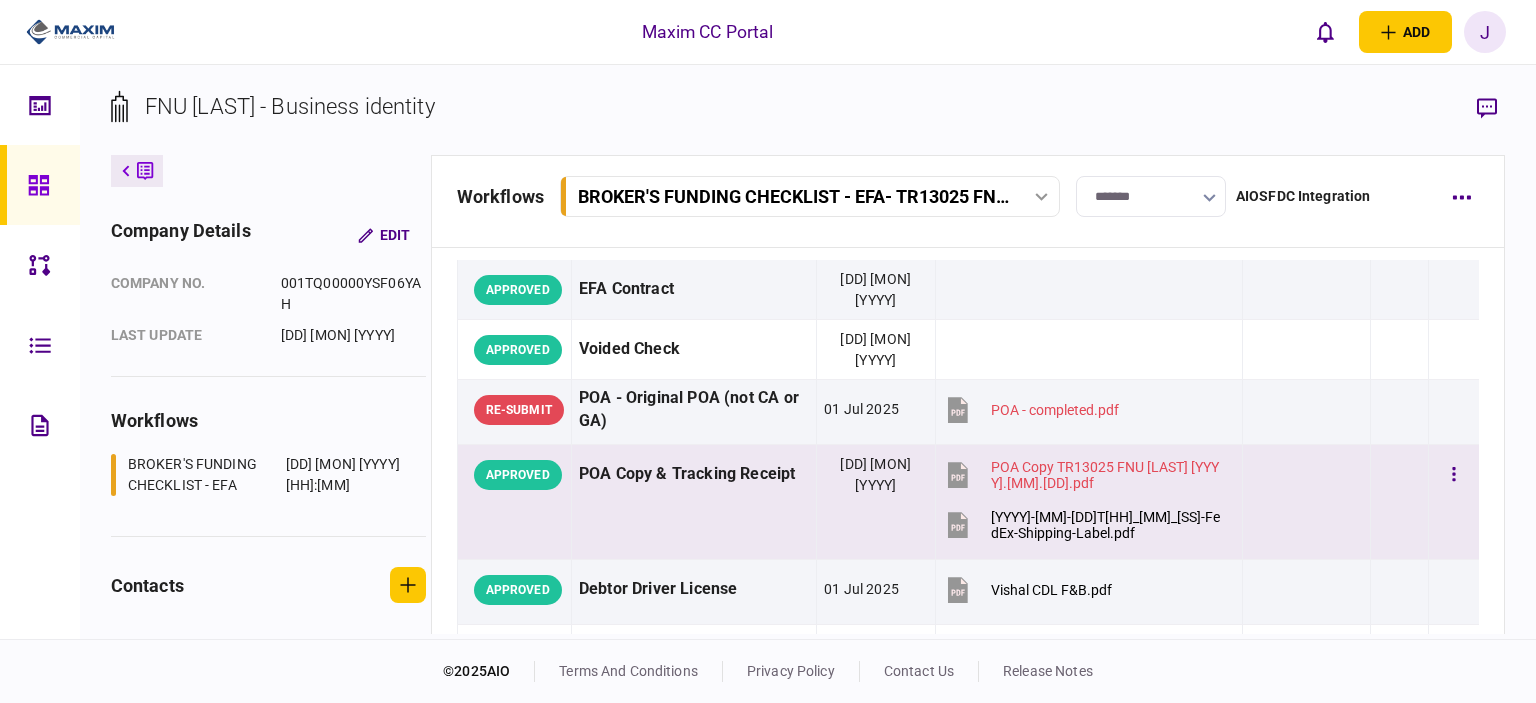 scroll, scrollTop: 0, scrollLeft: 0, axis: both 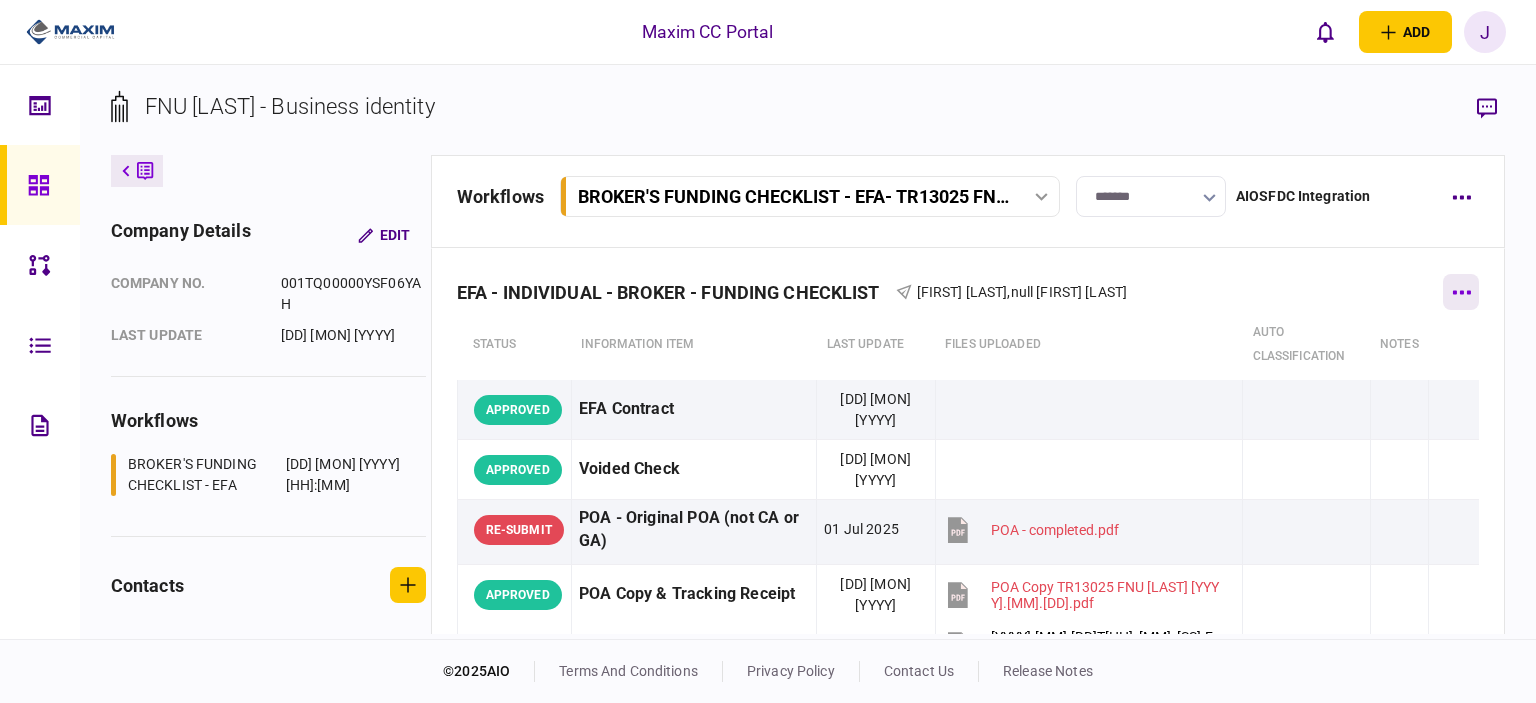 click at bounding box center [1461, 292] 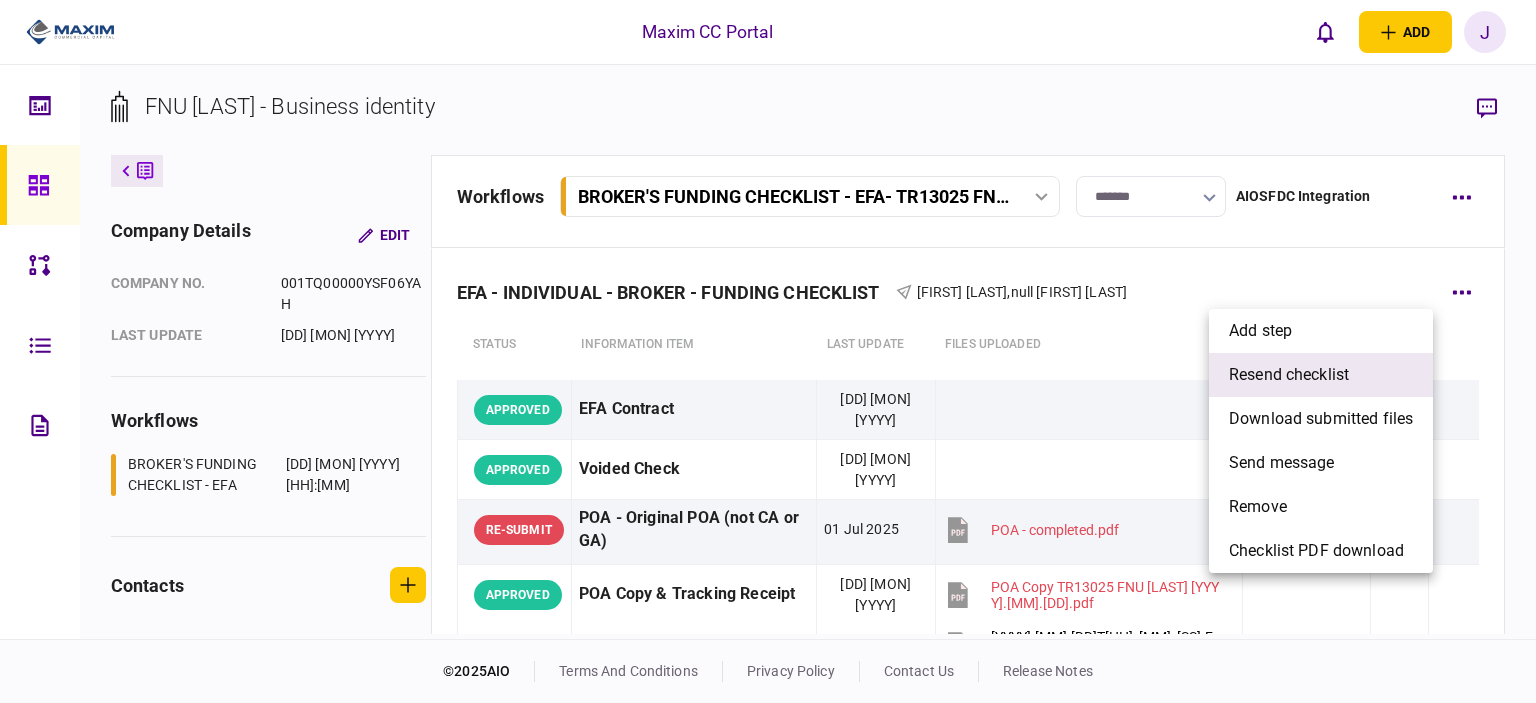 click on "resend checklist" at bounding box center [1289, 375] 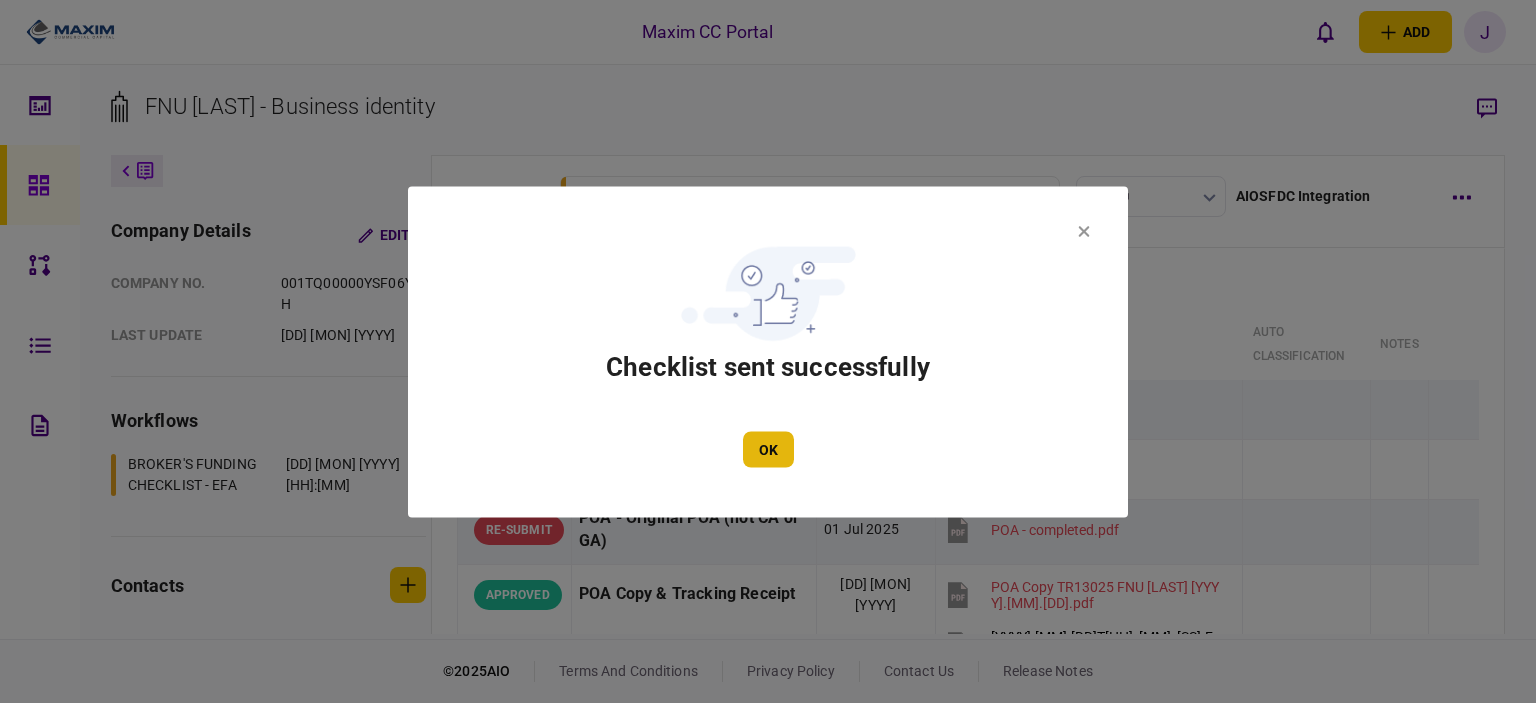 click on "OK" at bounding box center [768, 449] 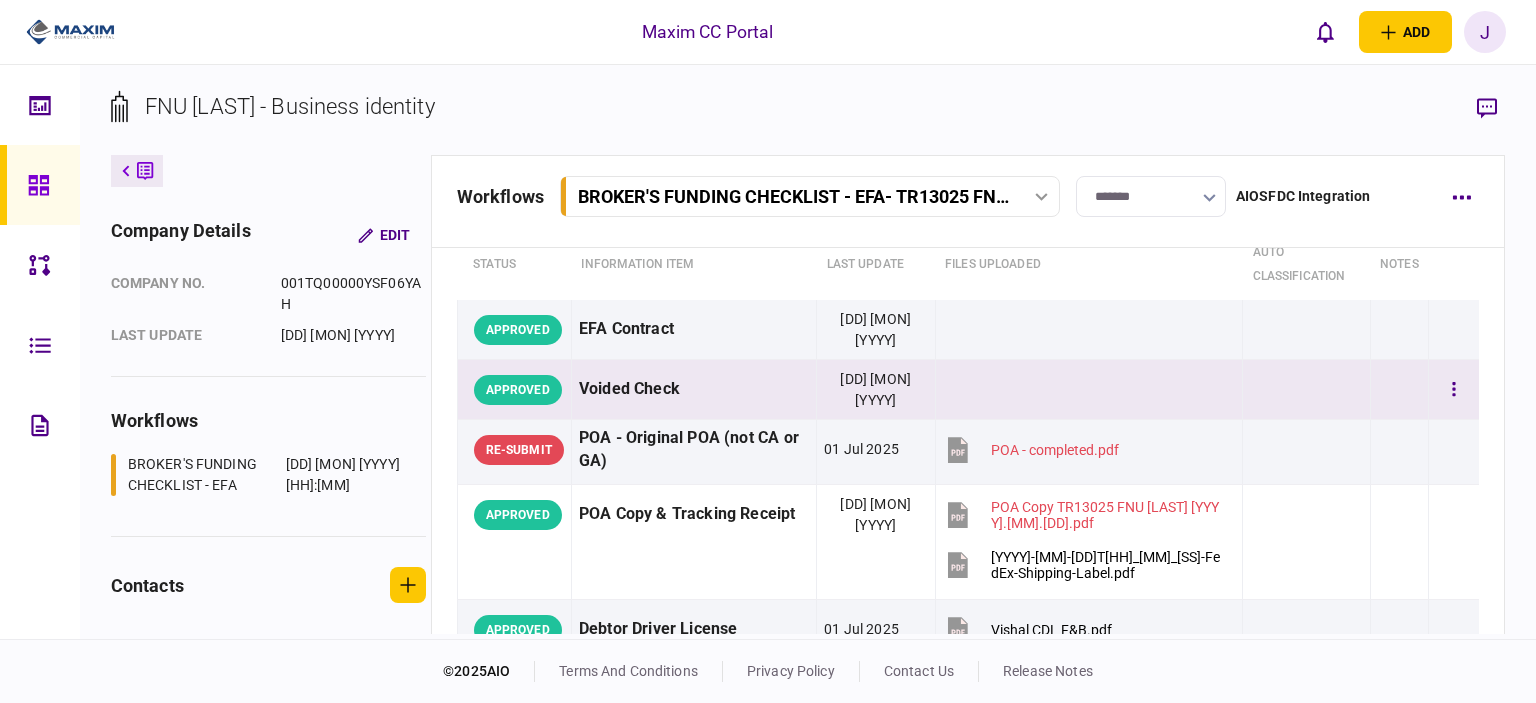scroll, scrollTop: 0, scrollLeft: 0, axis: both 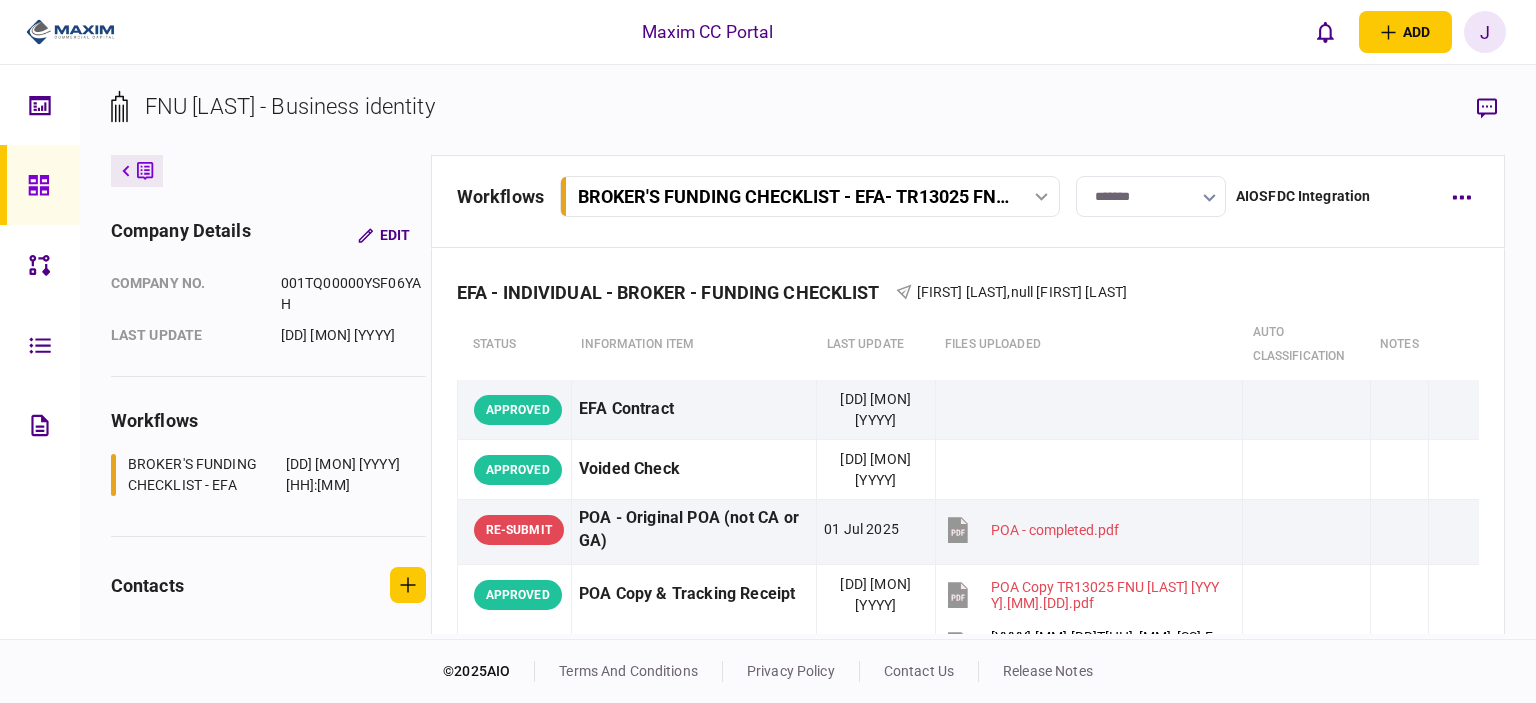 click at bounding box center [44, 185] 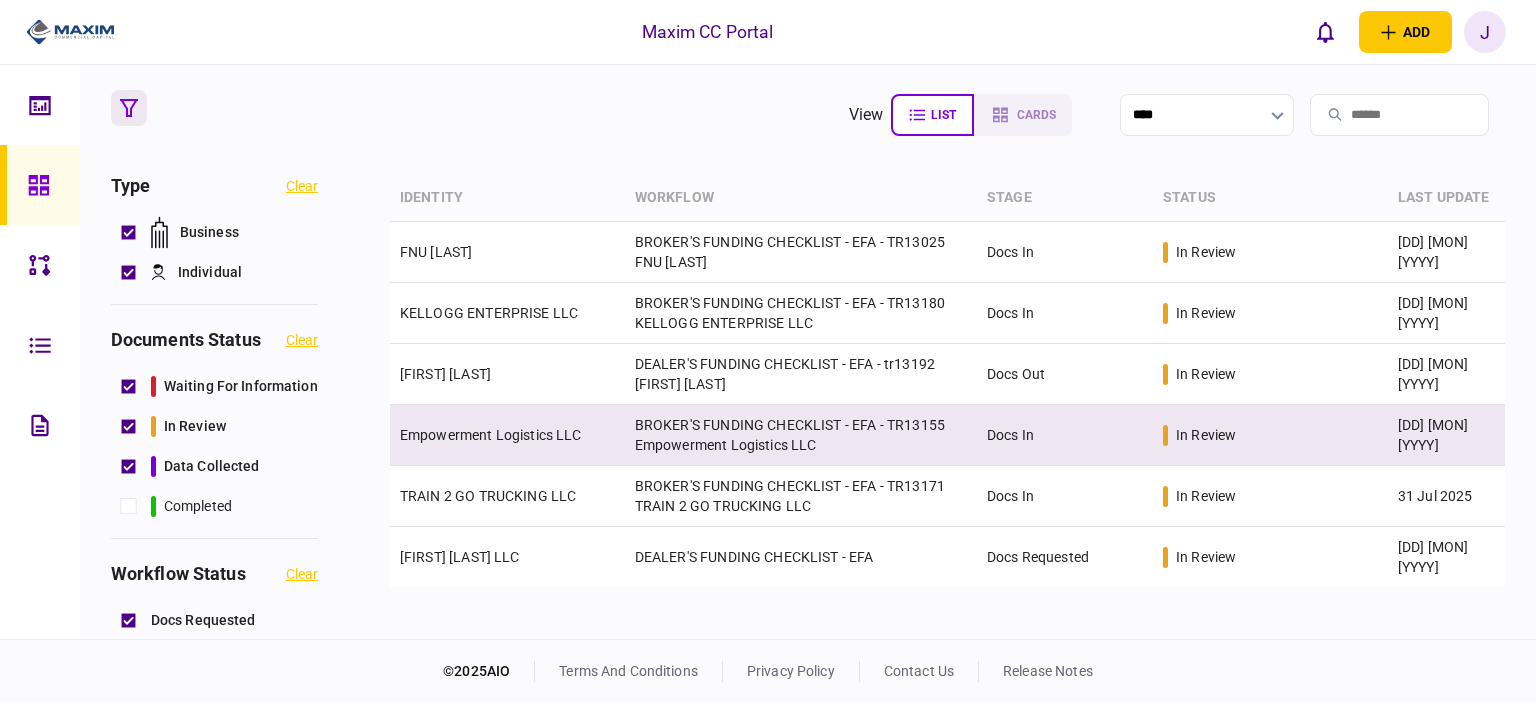 click on "BROKER'S FUNDING CHECKLIST - EFA - TR13155 Empowerment Logistics LLC" at bounding box center (801, 435) 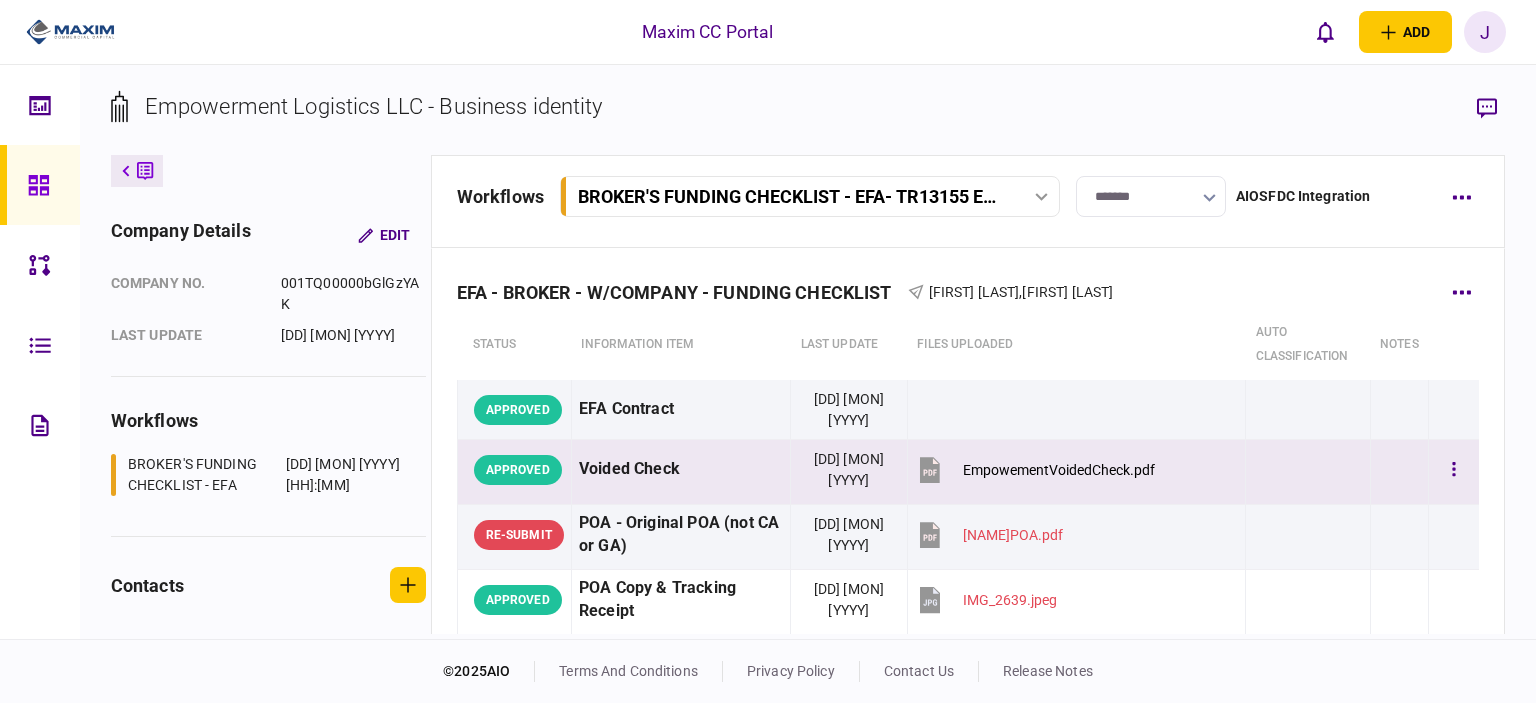 scroll, scrollTop: 100, scrollLeft: 0, axis: vertical 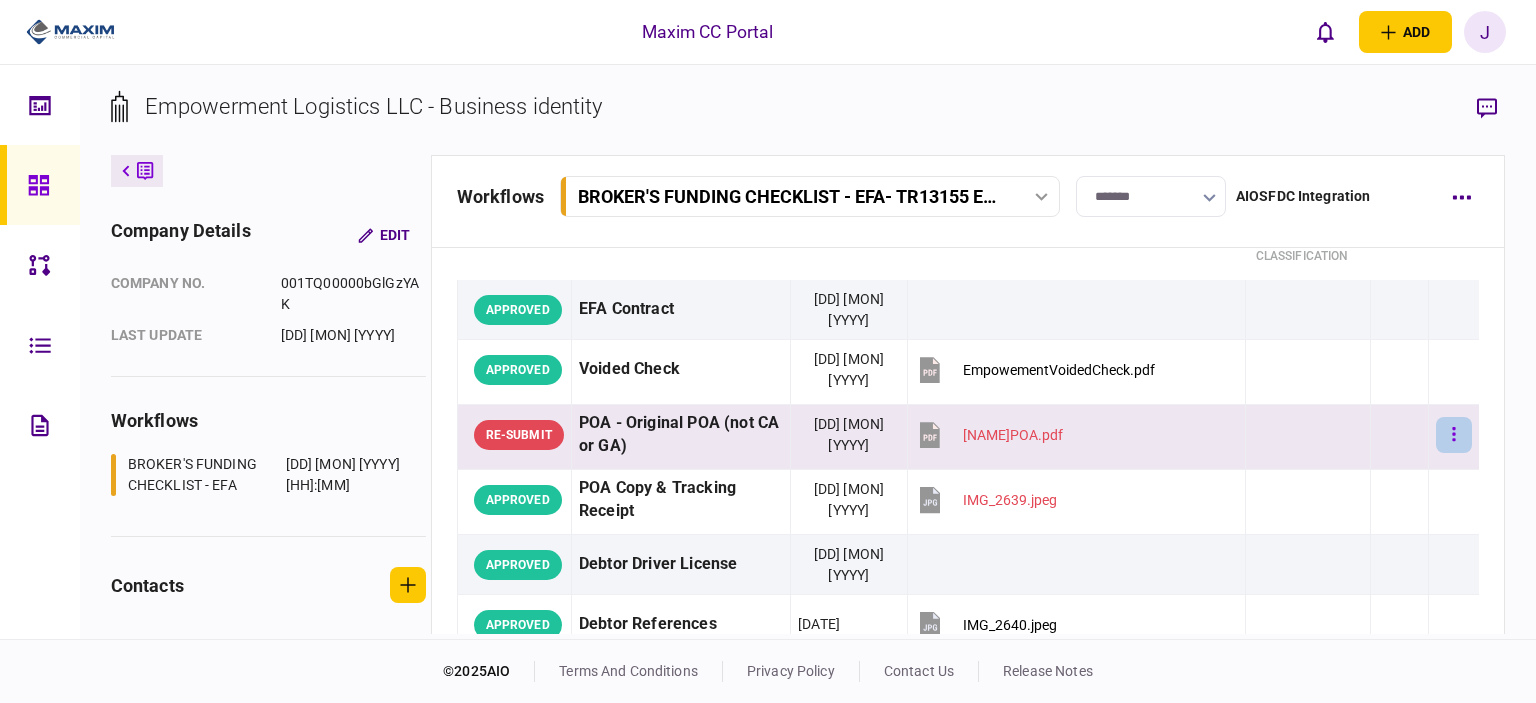 click 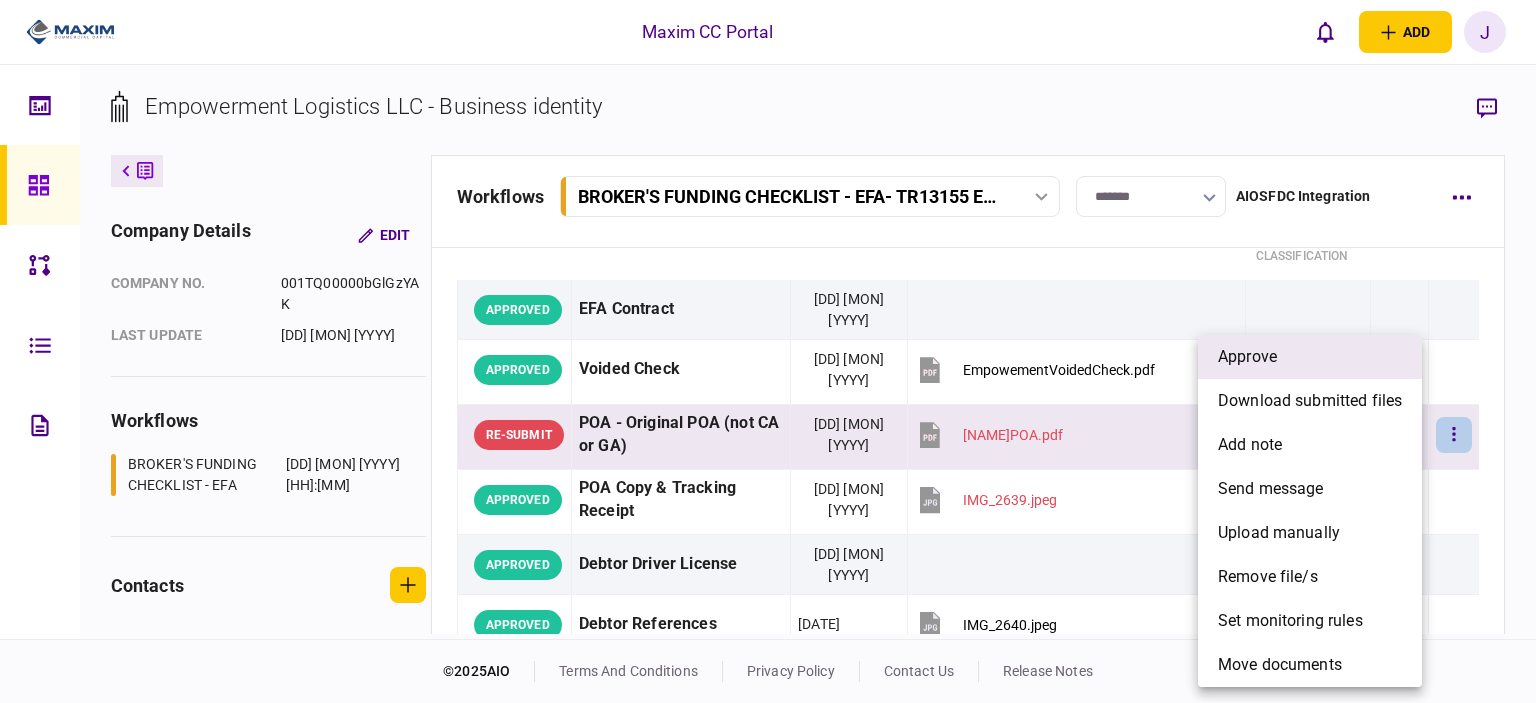 click on "approve" at bounding box center (1310, 357) 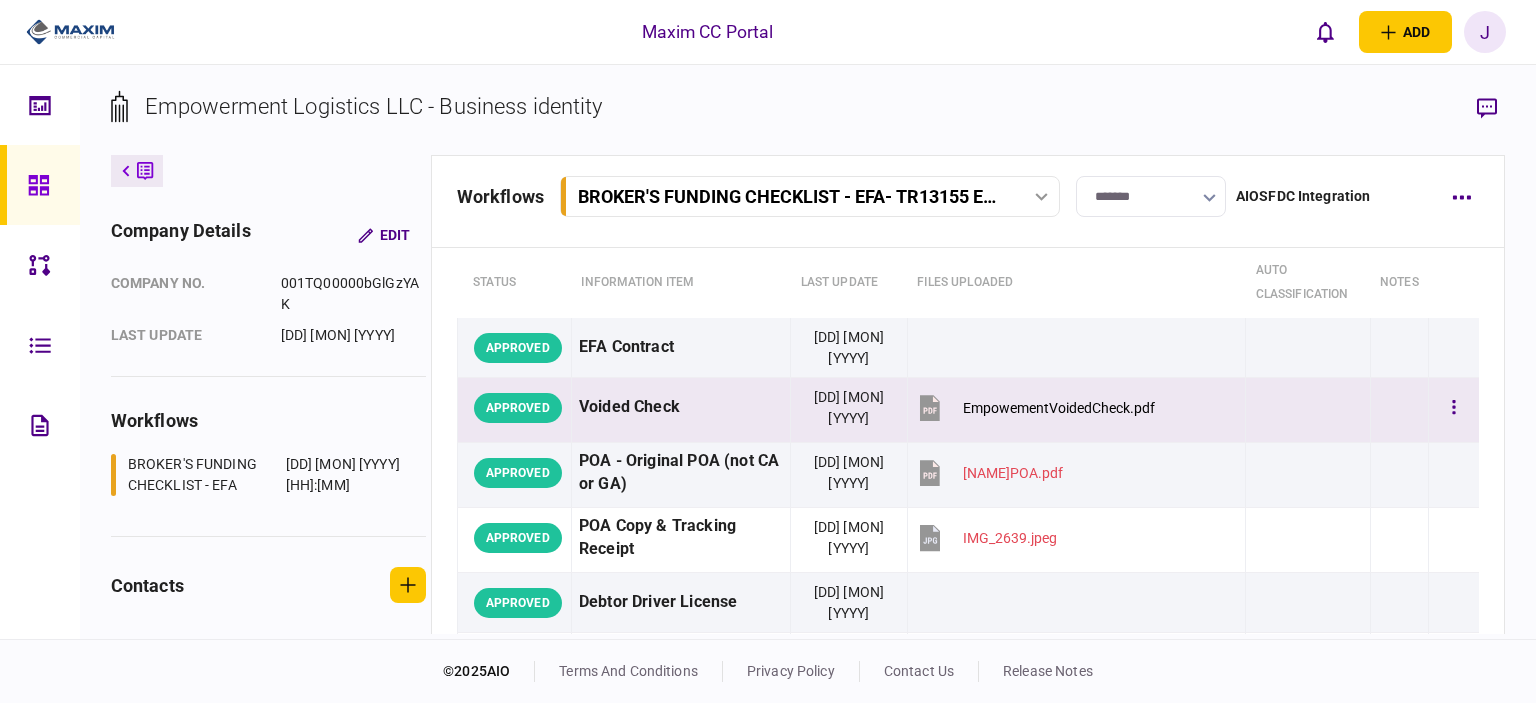 scroll, scrollTop: 0, scrollLeft: 0, axis: both 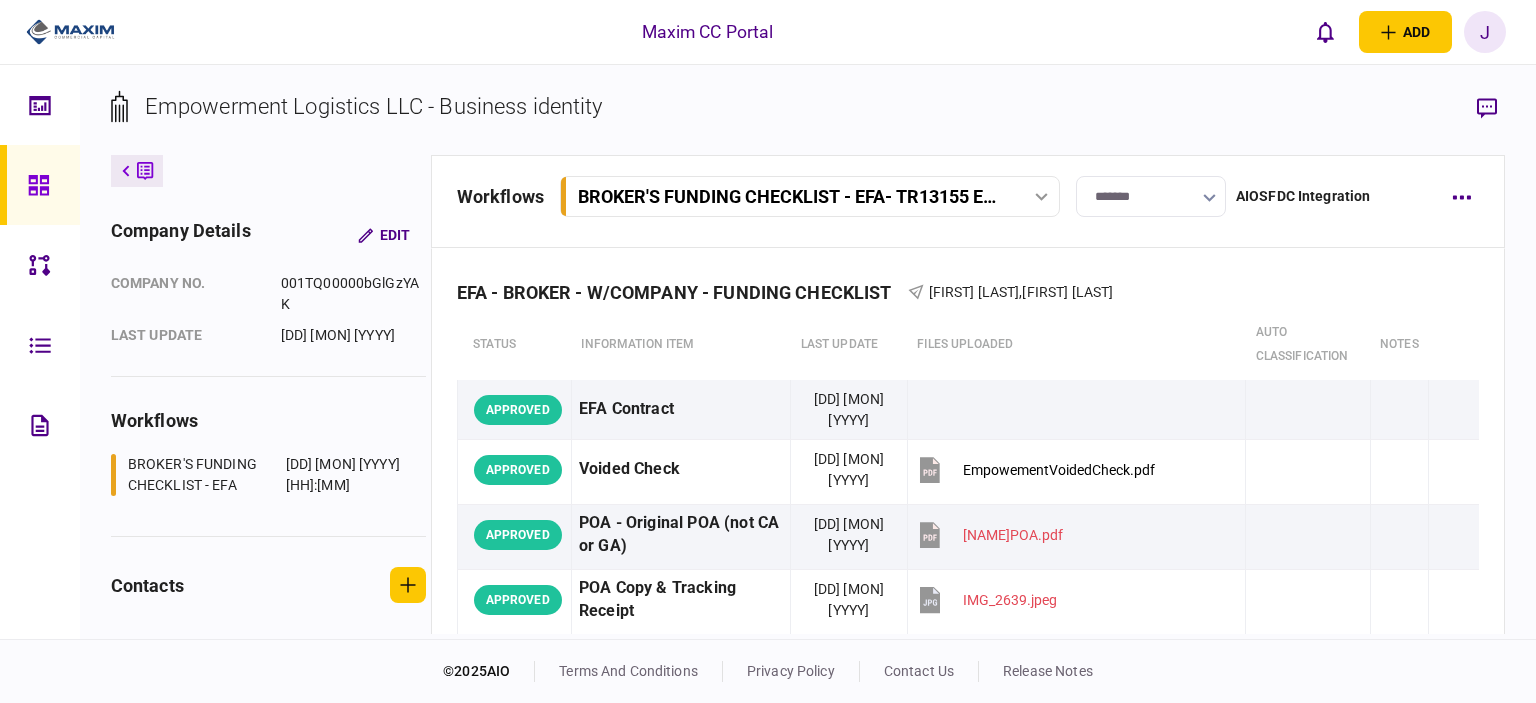 click at bounding box center [44, 185] 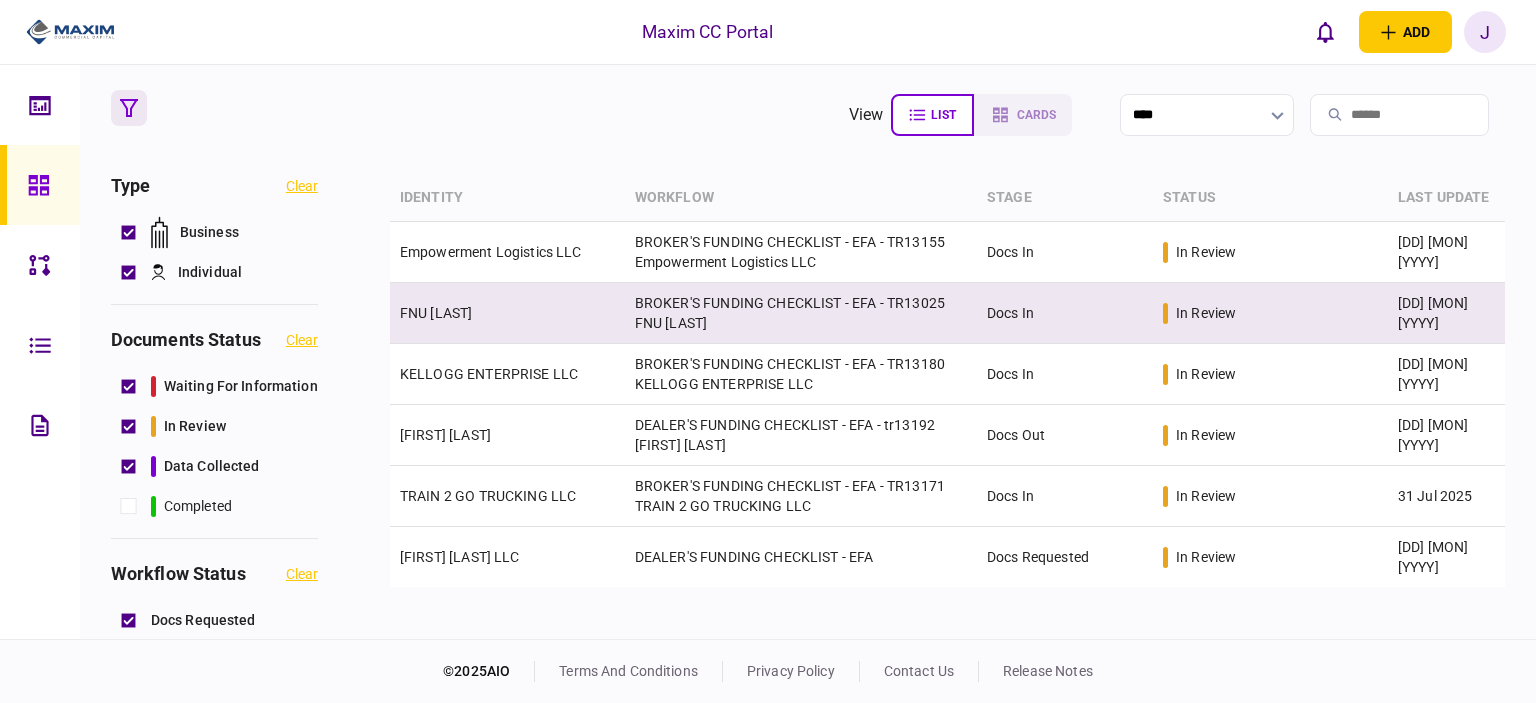 click on "FNU [LAST]" at bounding box center [436, 313] 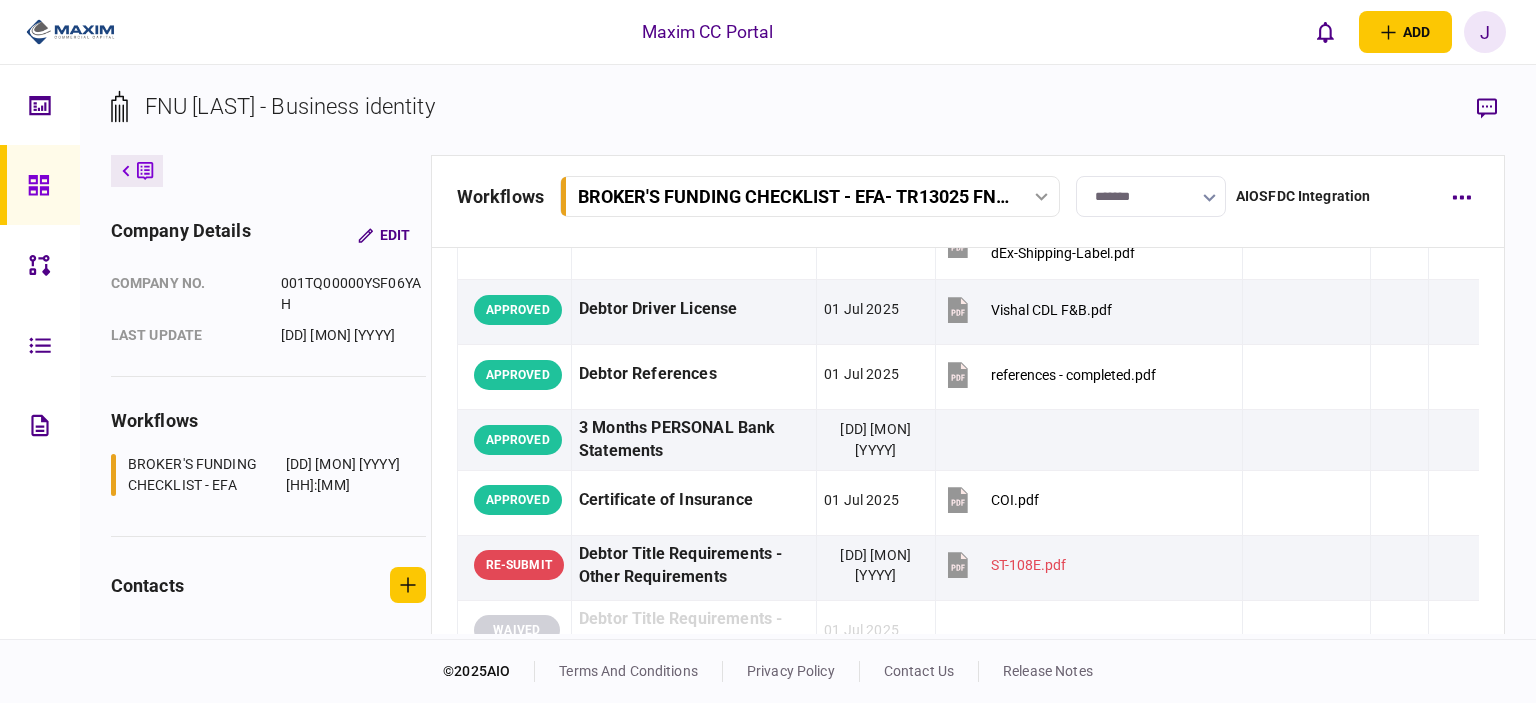 scroll, scrollTop: 0, scrollLeft: 0, axis: both 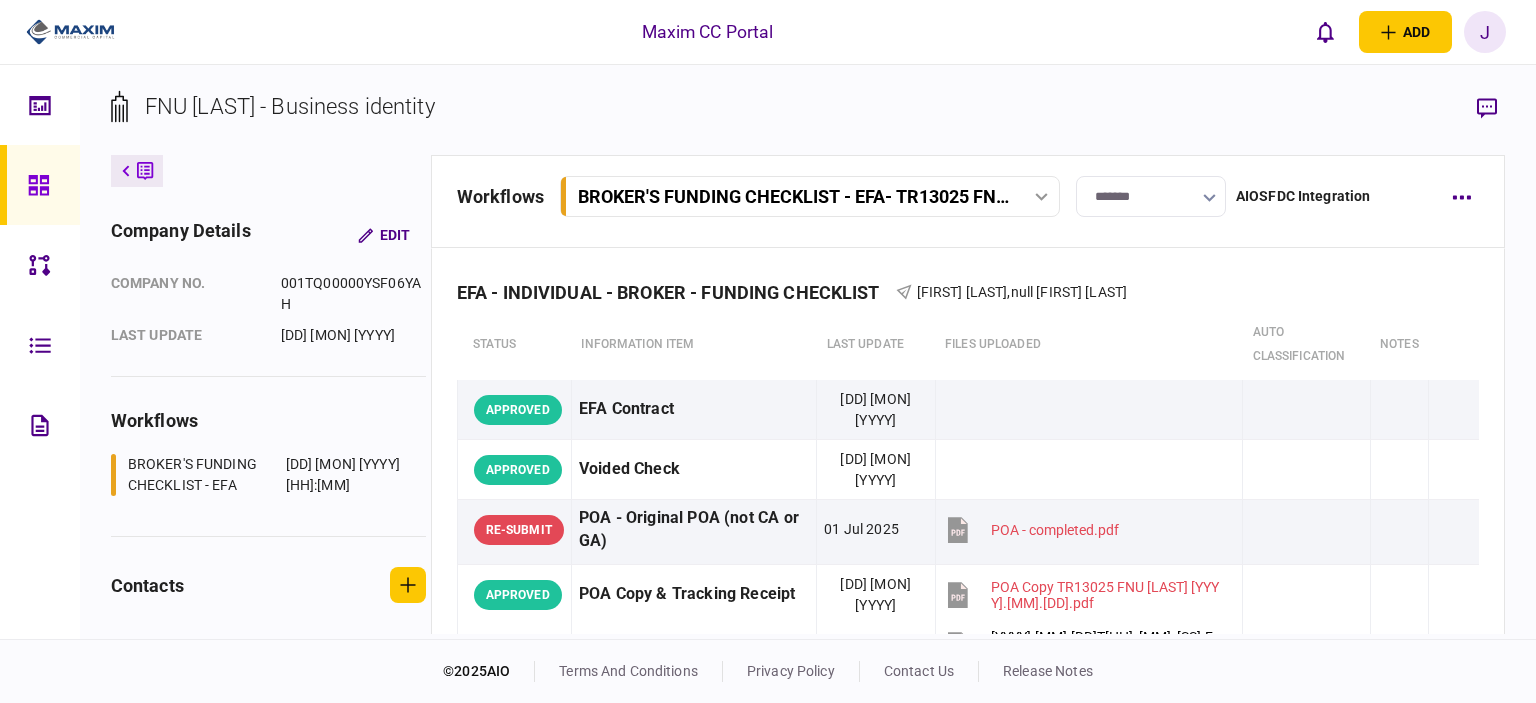 click on "FNU [LAST] - Business identity" at bounding box center [808, 122] 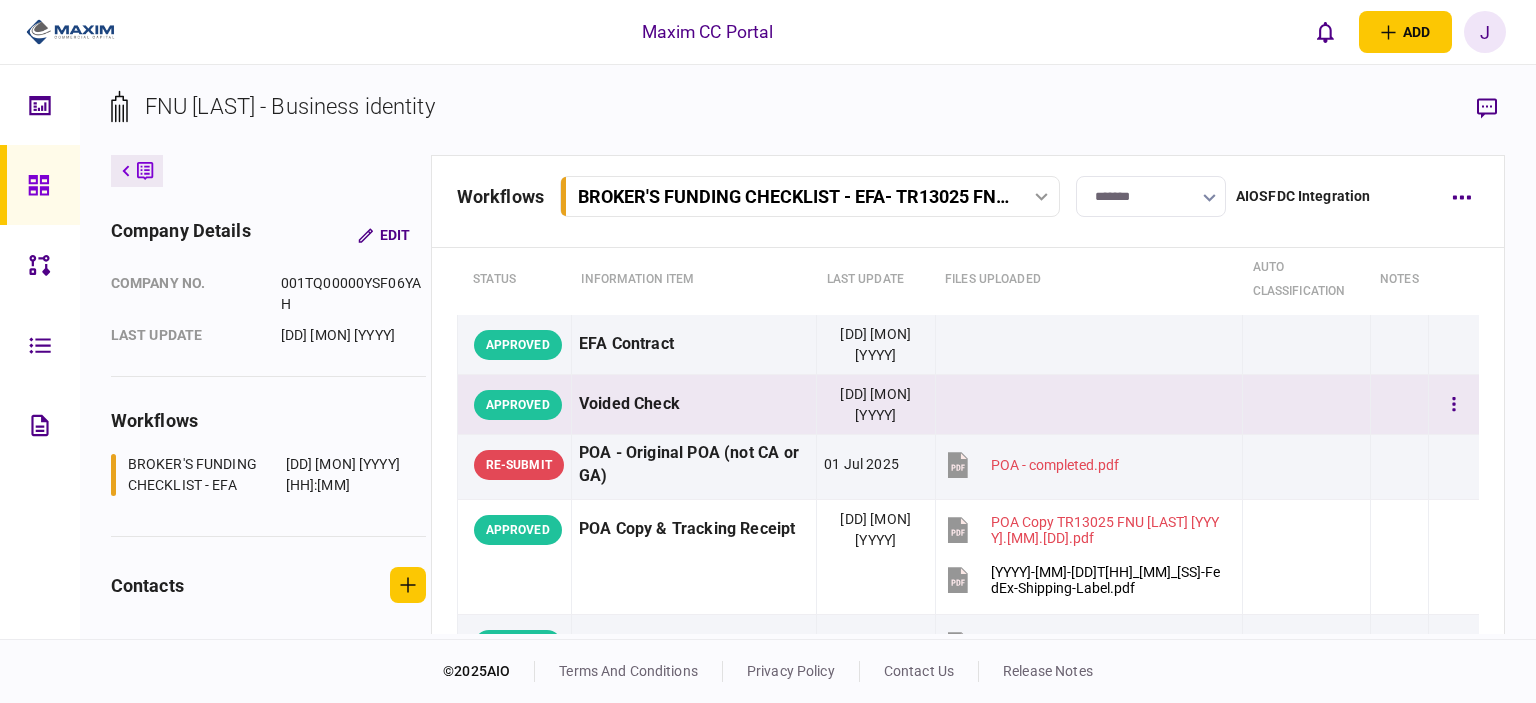 scroll, scrollTop: 100, scrollLeft: 0, axis: vertical 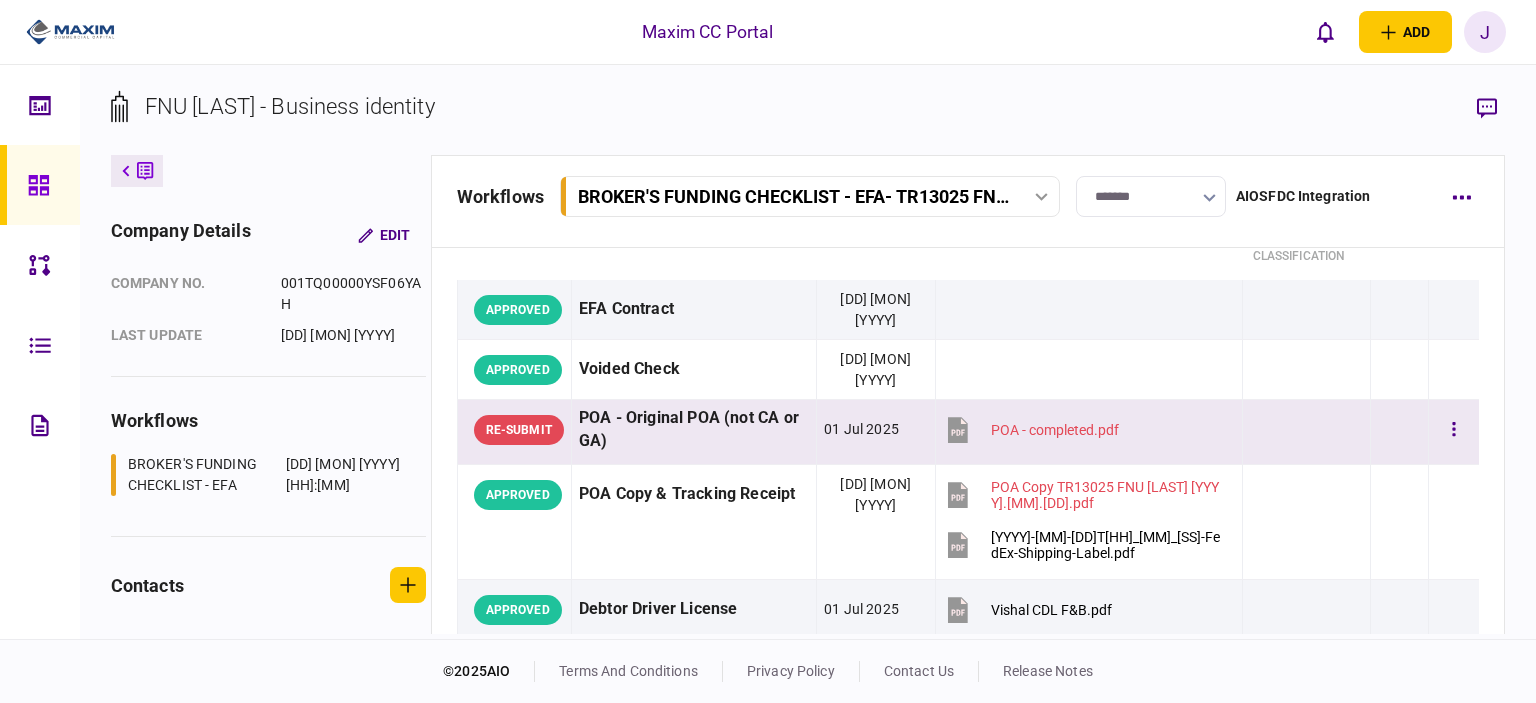 click at bounding box center (1306, 429) 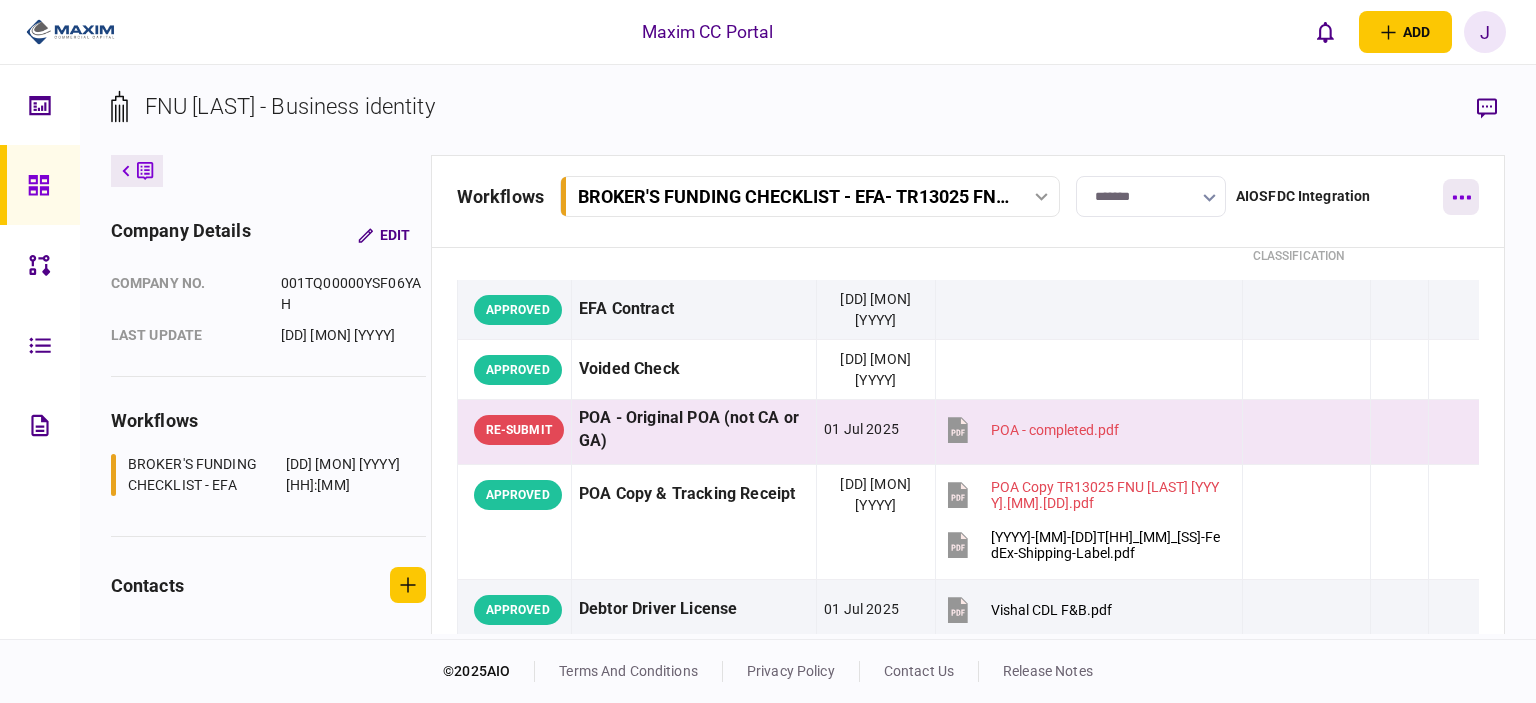 click at bounding box center [1461, 197] 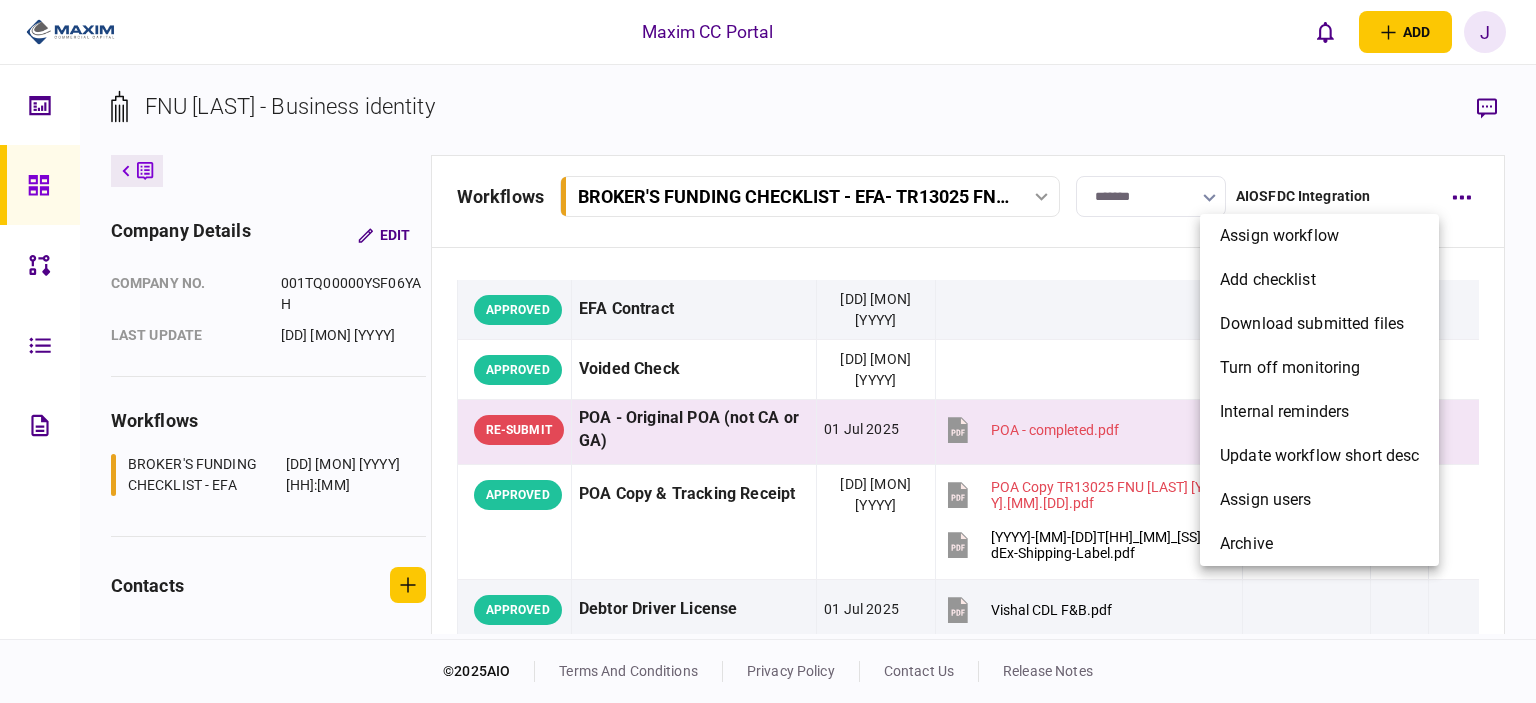 click at bounding box center [768, 351] 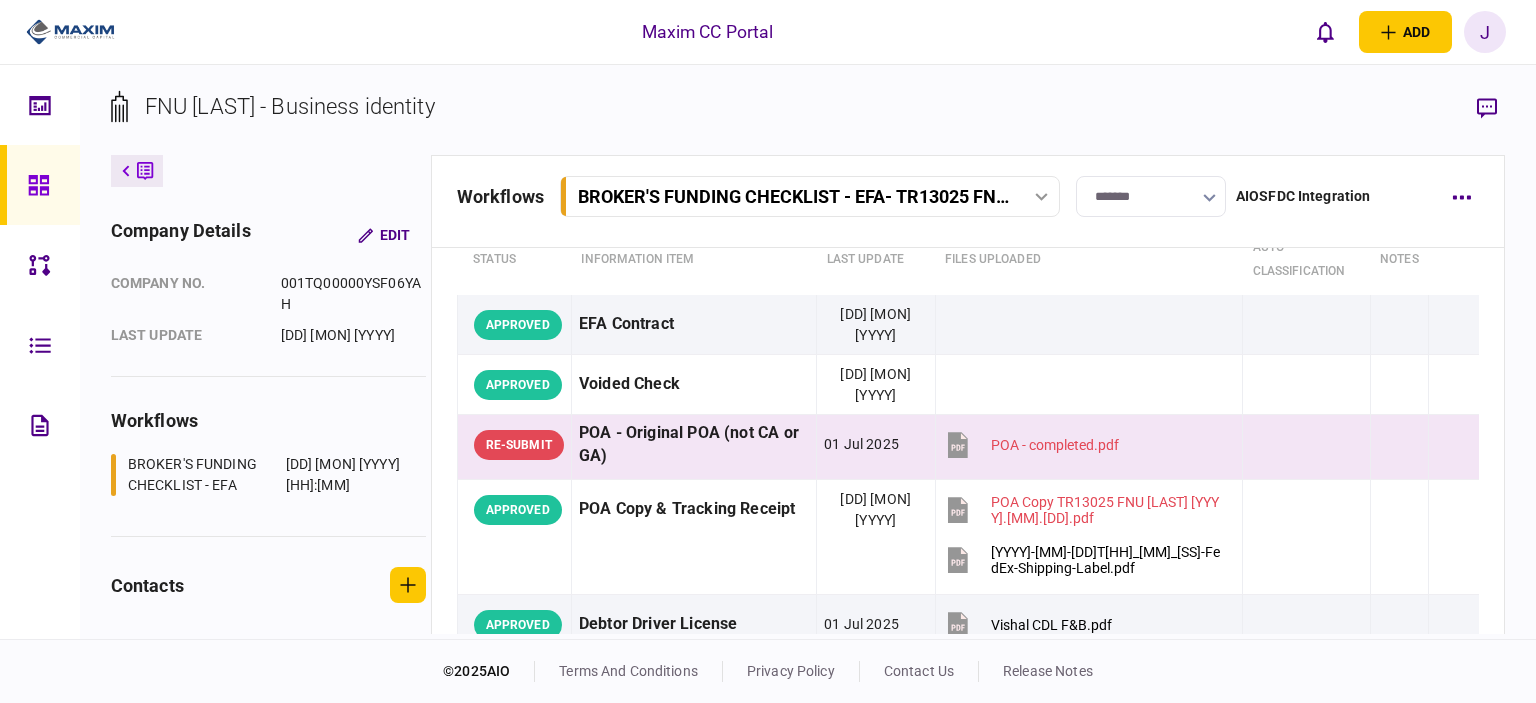 scroll, scrollTop: 0, scrollLeft: 0, axis: both 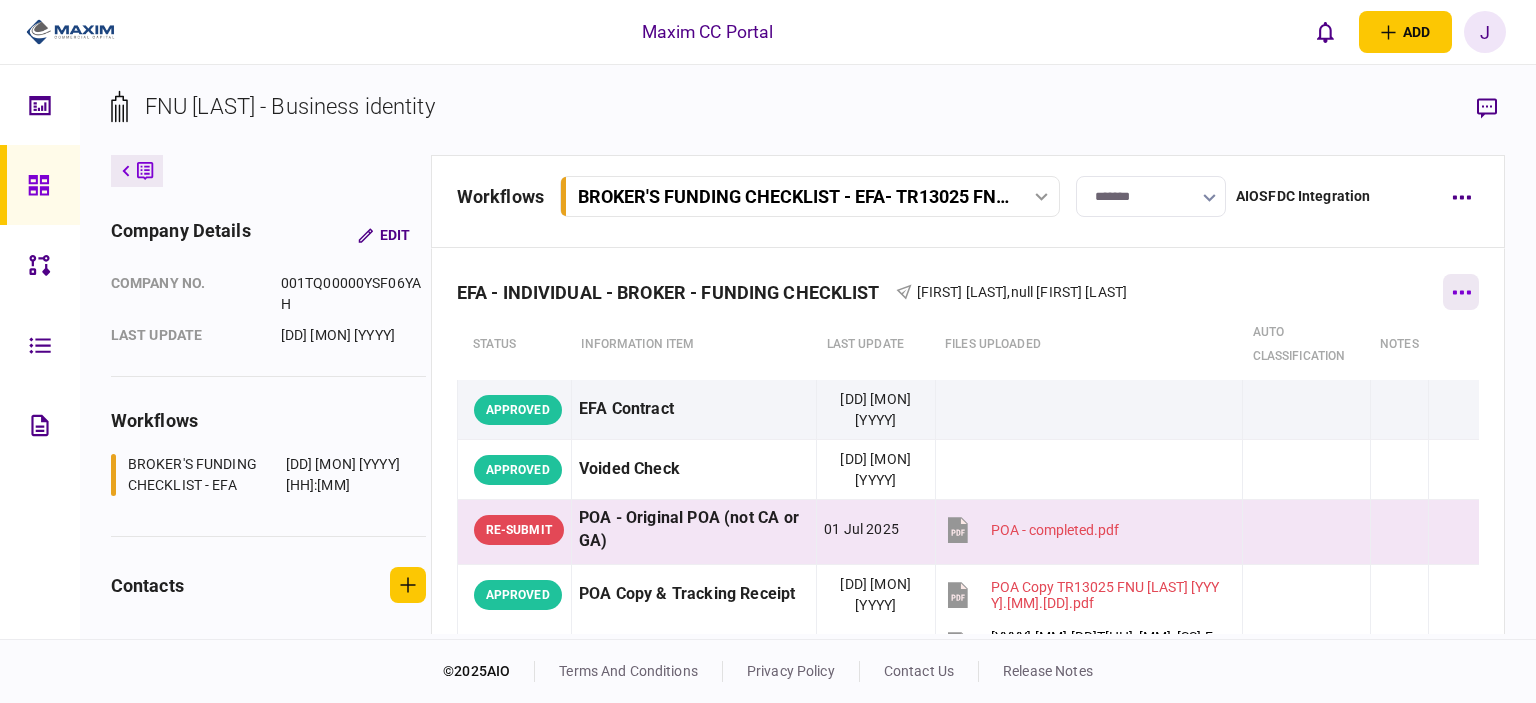 click at bounding box center [1461, 292] 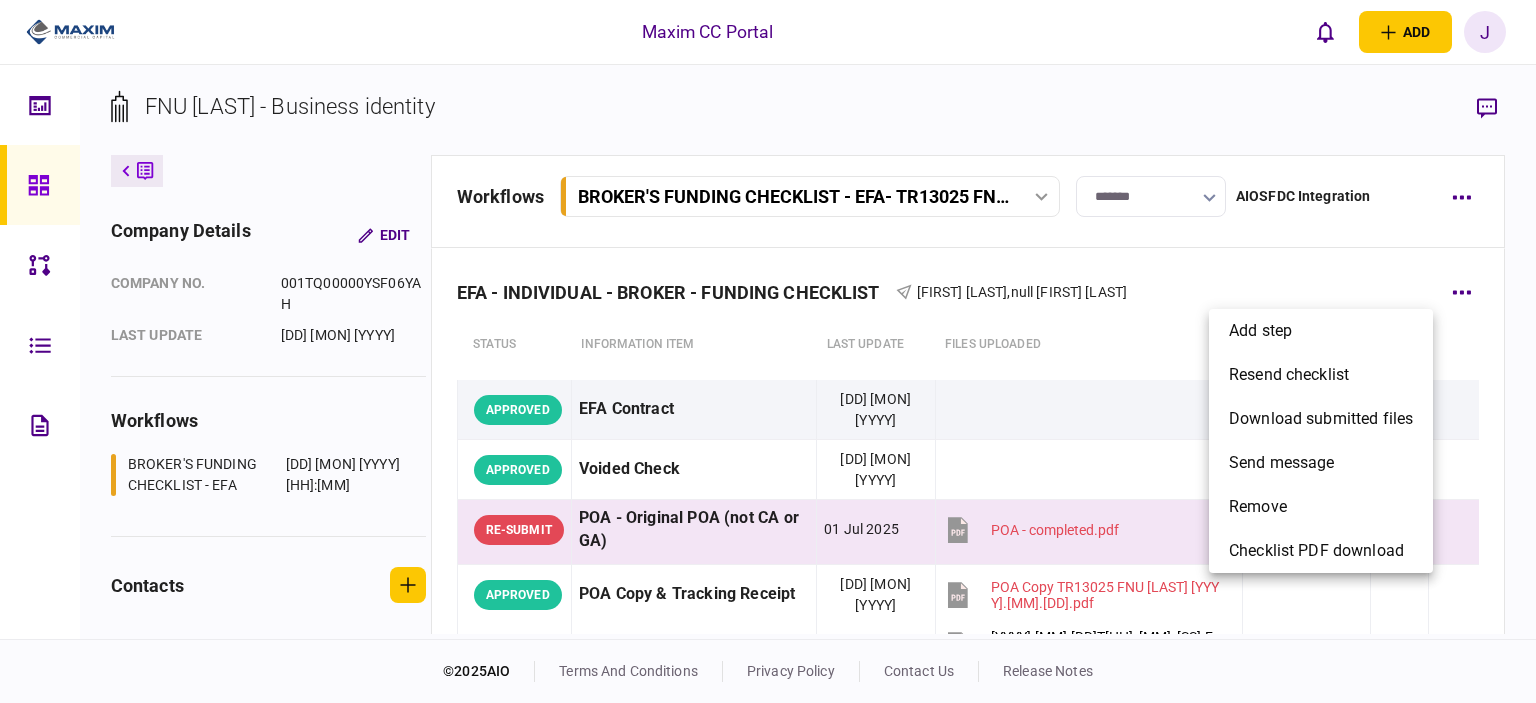 click at bounding box center [768, 351] 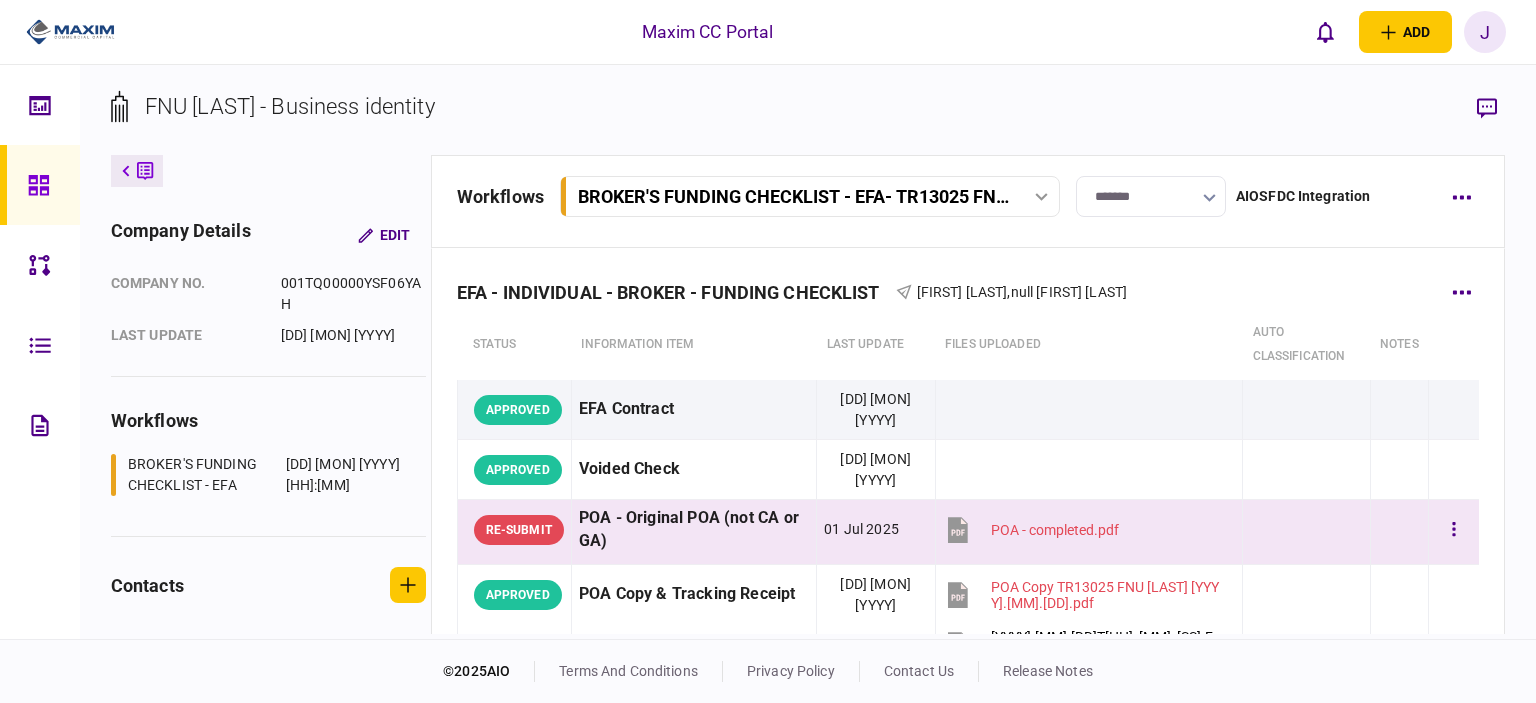 click on "POA - Original POA (not CA or GA)" at bounding box center (694, 530) 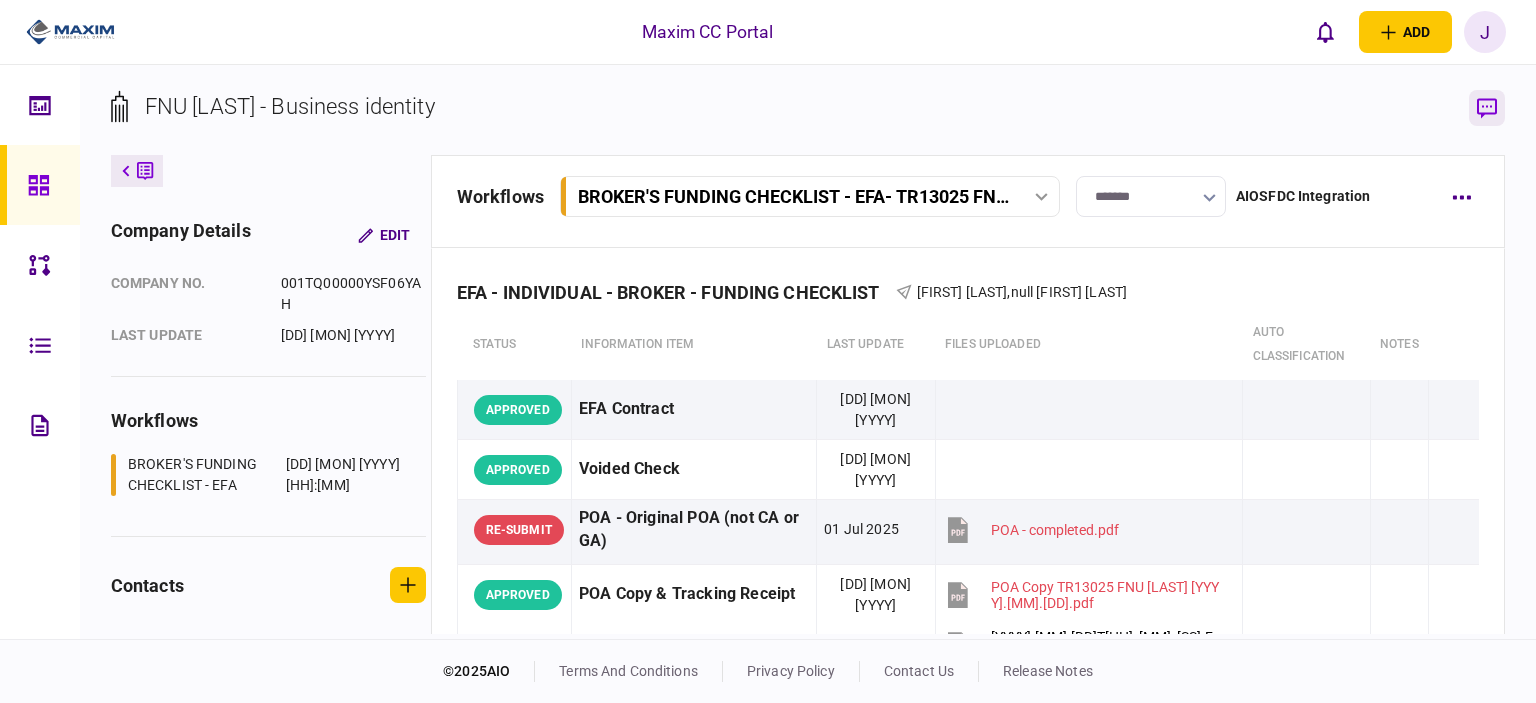 click 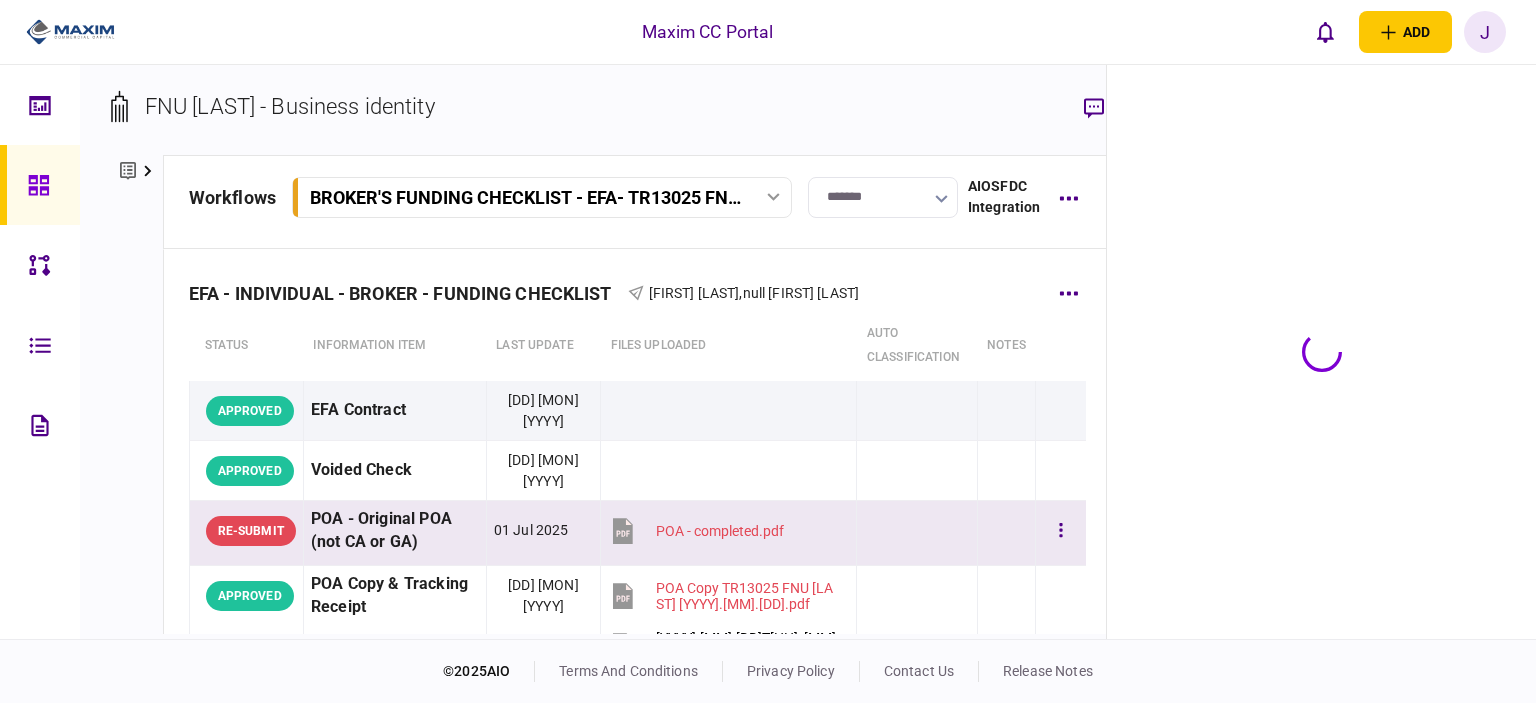 click on "POA - Original POA (not CA or GA)" at bounding box center (395, 531) 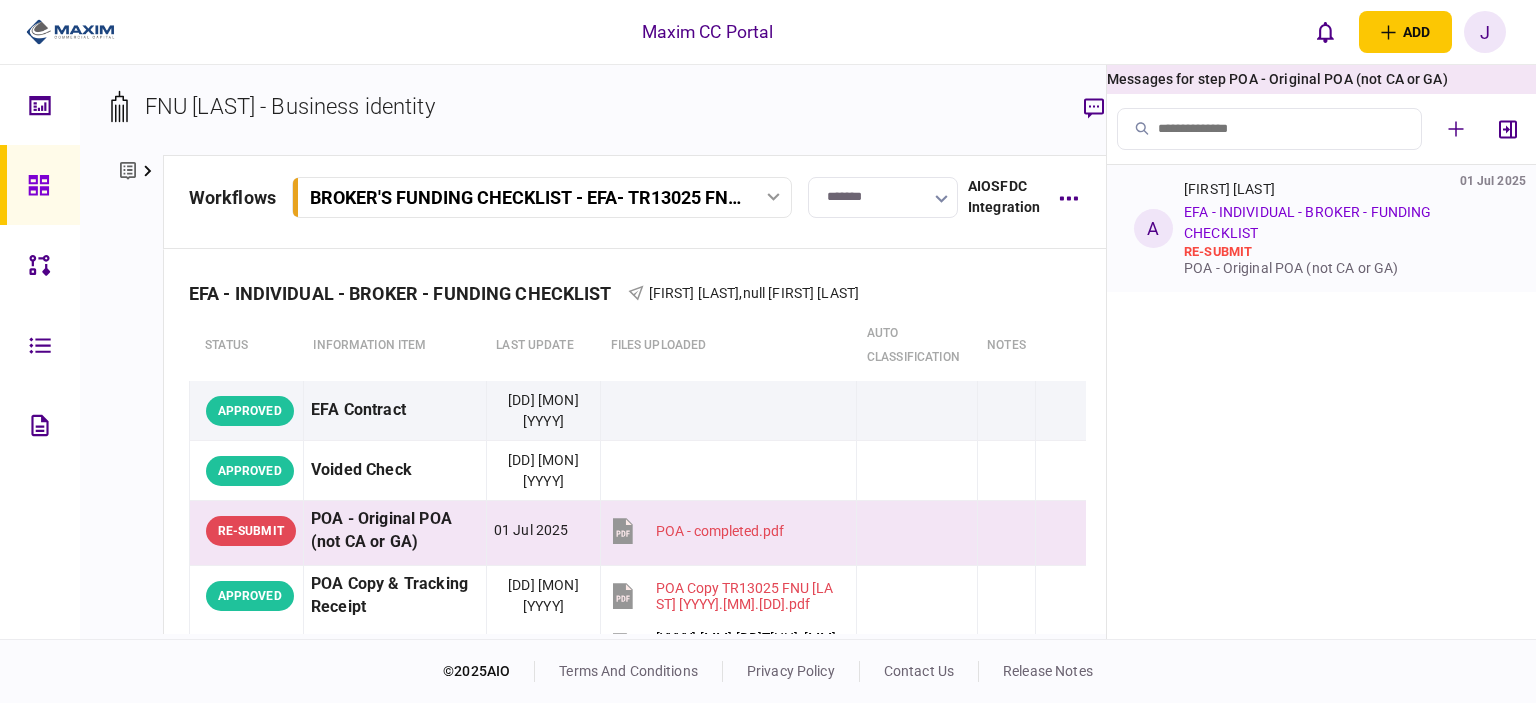 click on "re-submit" at bounding box center [1342, 252] 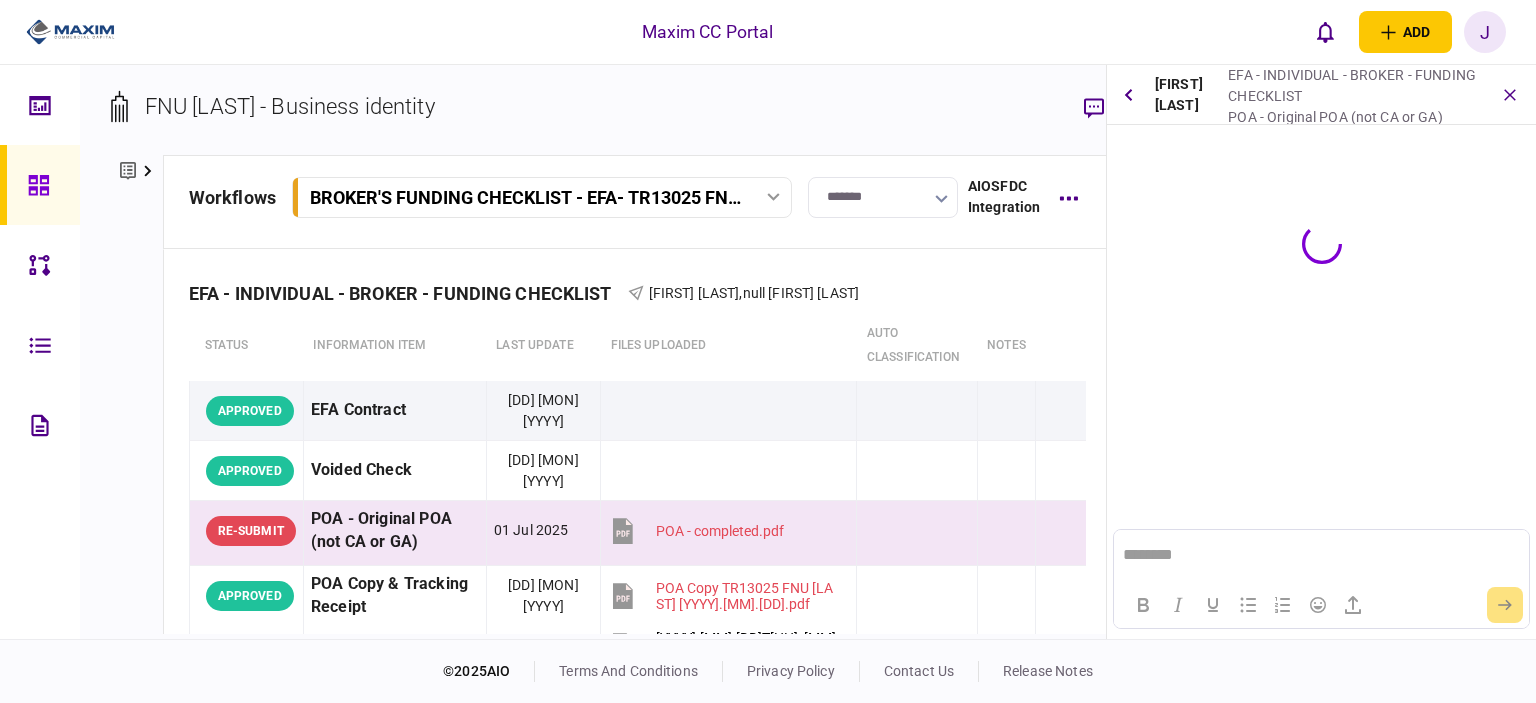 scroll, scrollTop: 0, scrollLeft: 0, axis: both 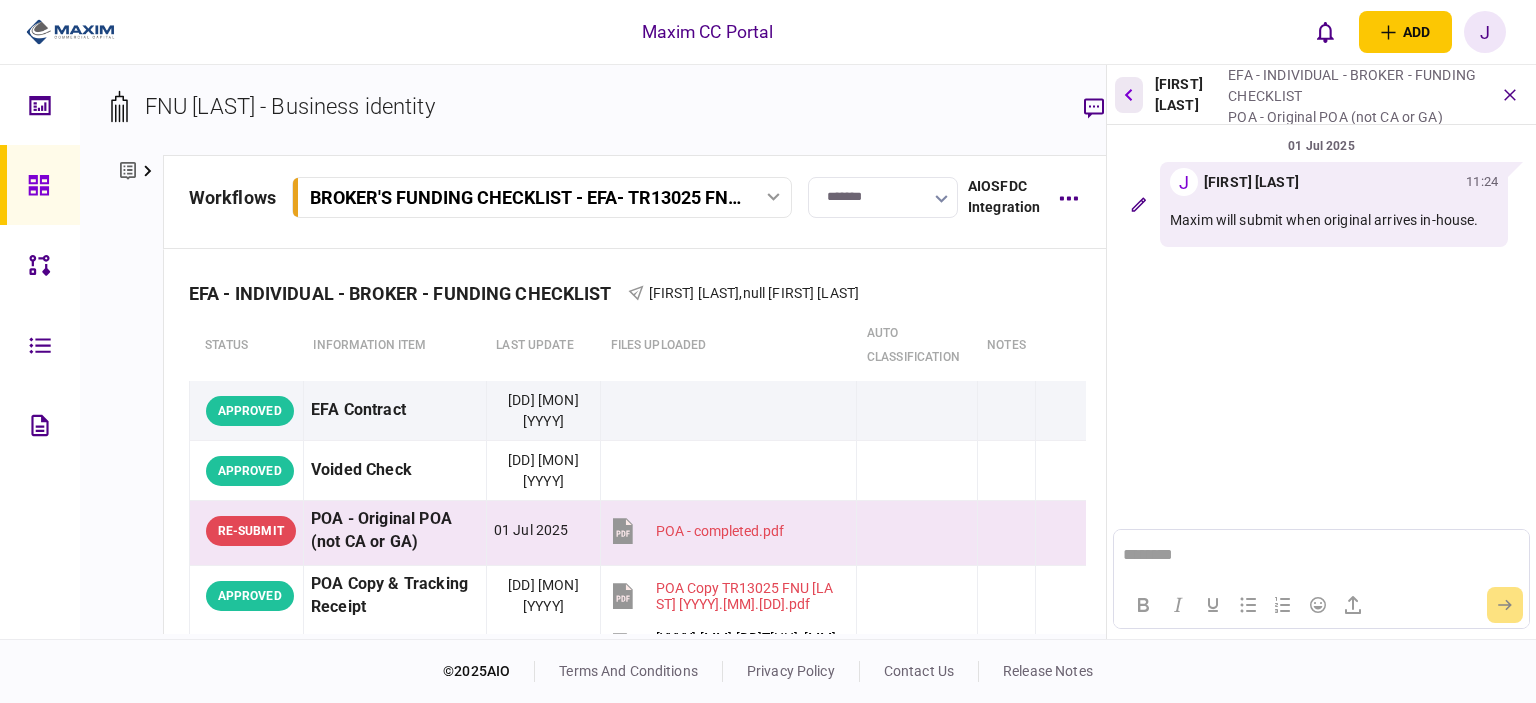 click at bounding box center [1129, 95] 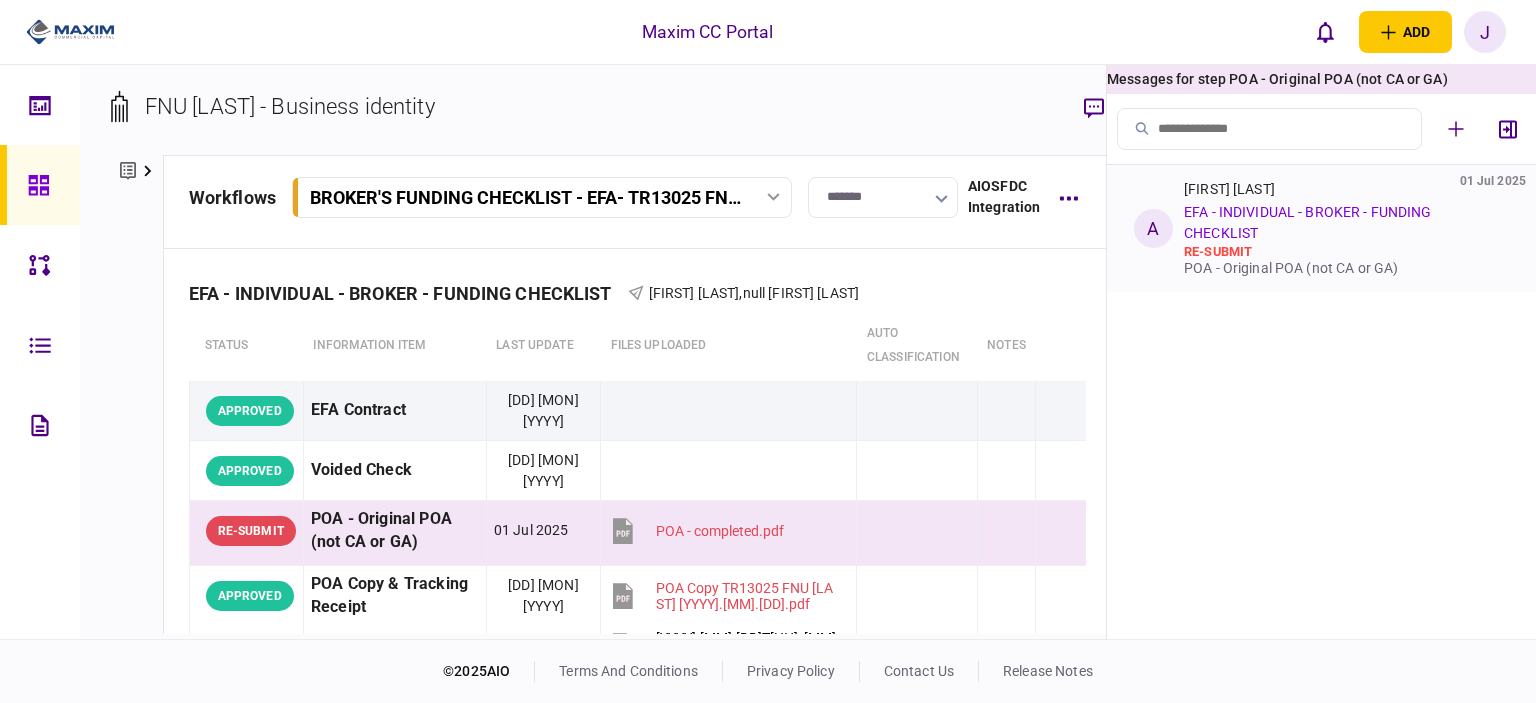 click on "[FIRST] [LAST] [DD] [MON] [YYYY] EFA - INDIVIDUAL - BROKER - FUNDING CHECKLIST re-submit POA - Original POA (not CA or GA)" at bounding box center [1342, 228] 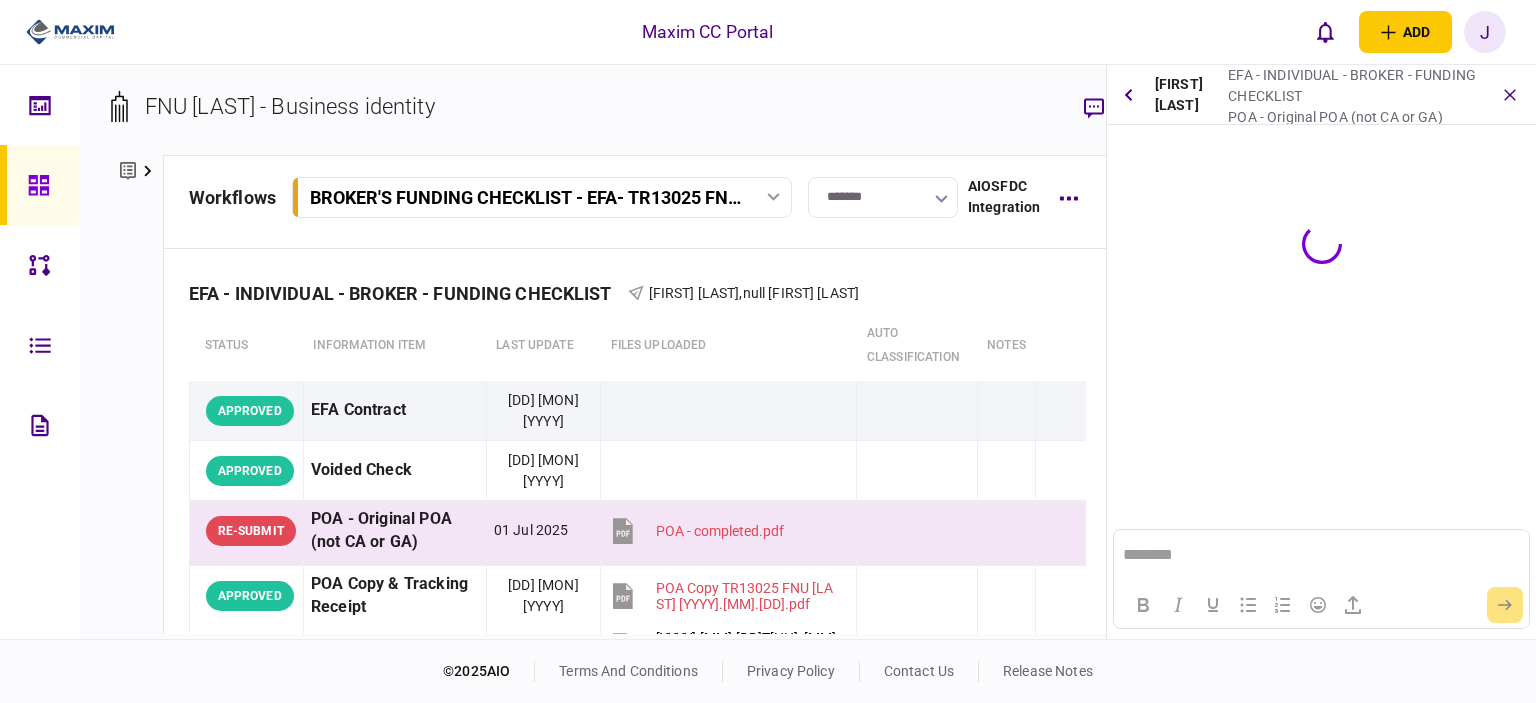 scroll, scrollTop: 0, scrollLeft: 0, axis: both 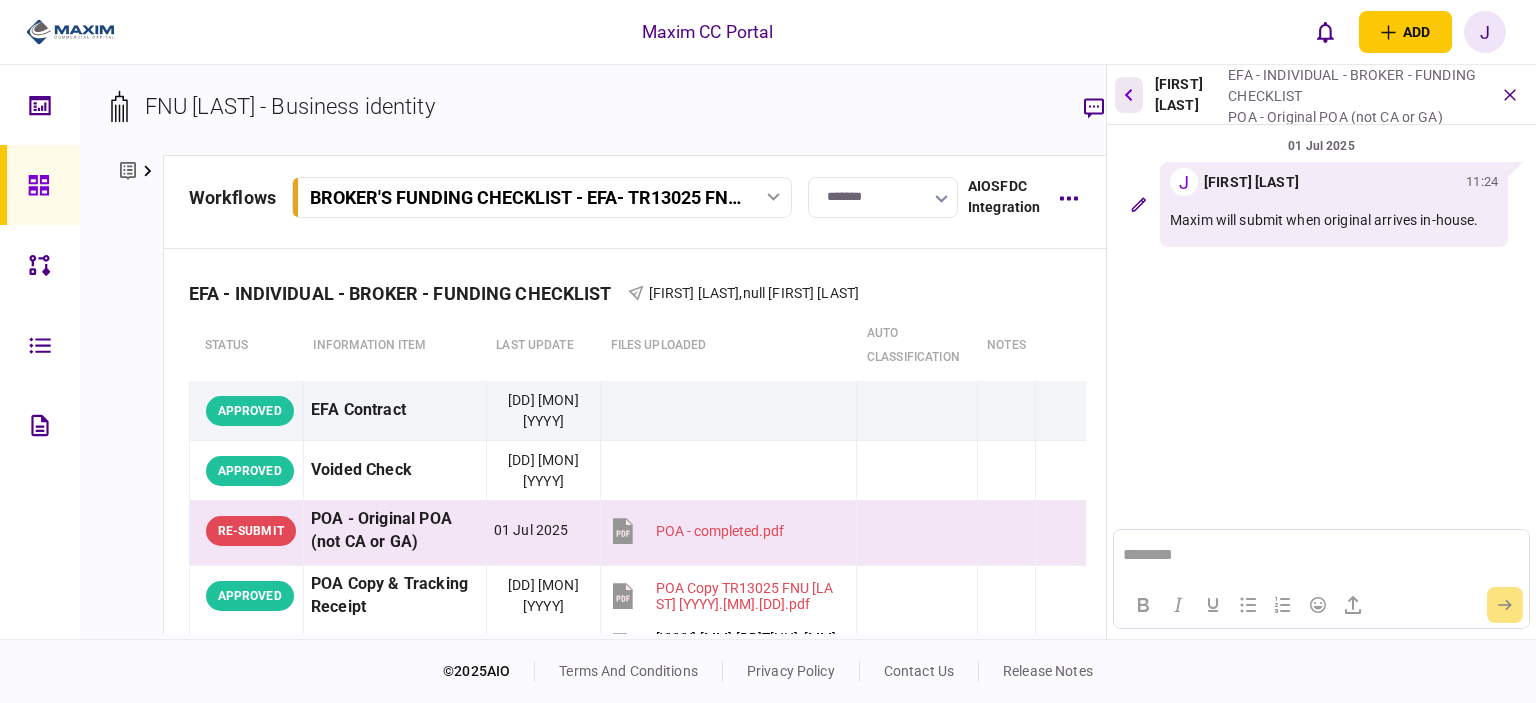 click 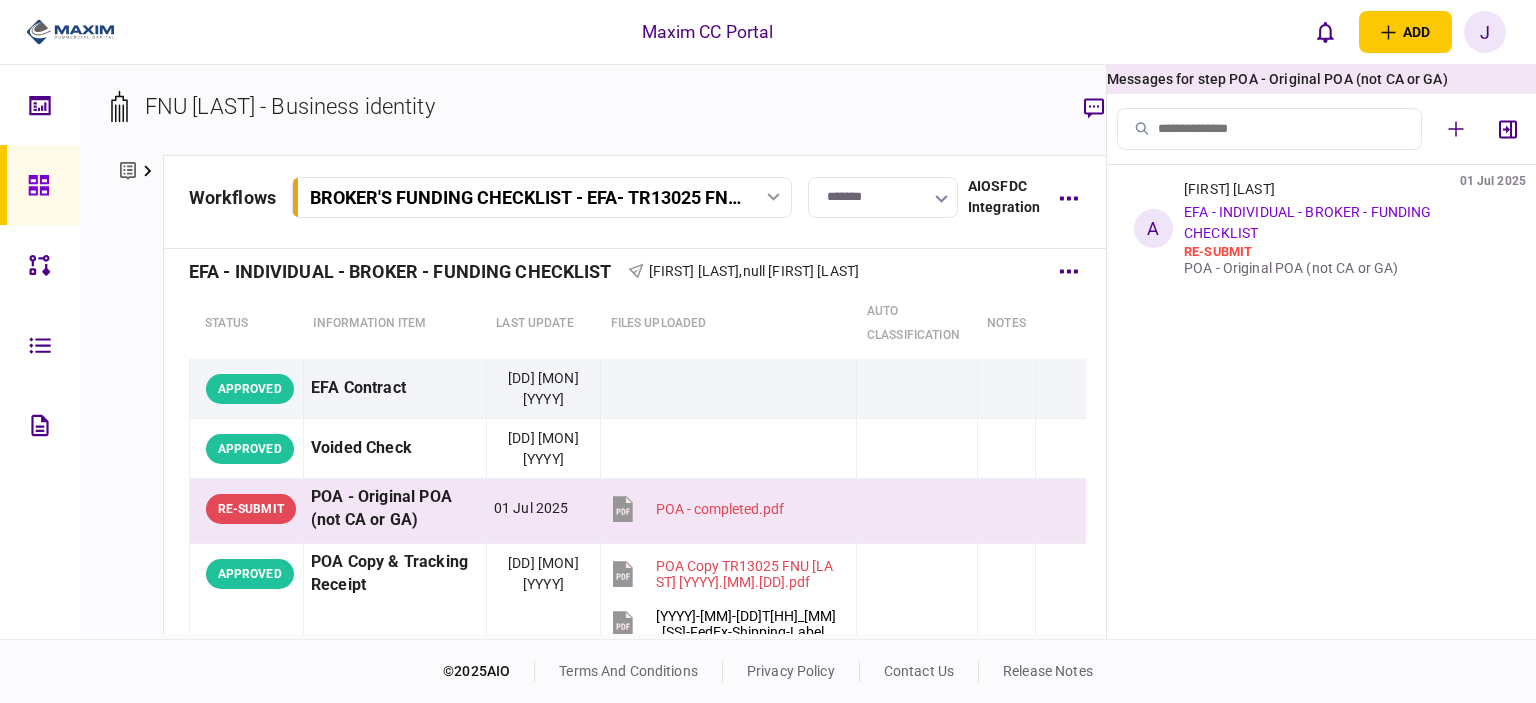 scroll, scrollTop: 0, scrollLeft: 0, axis: both 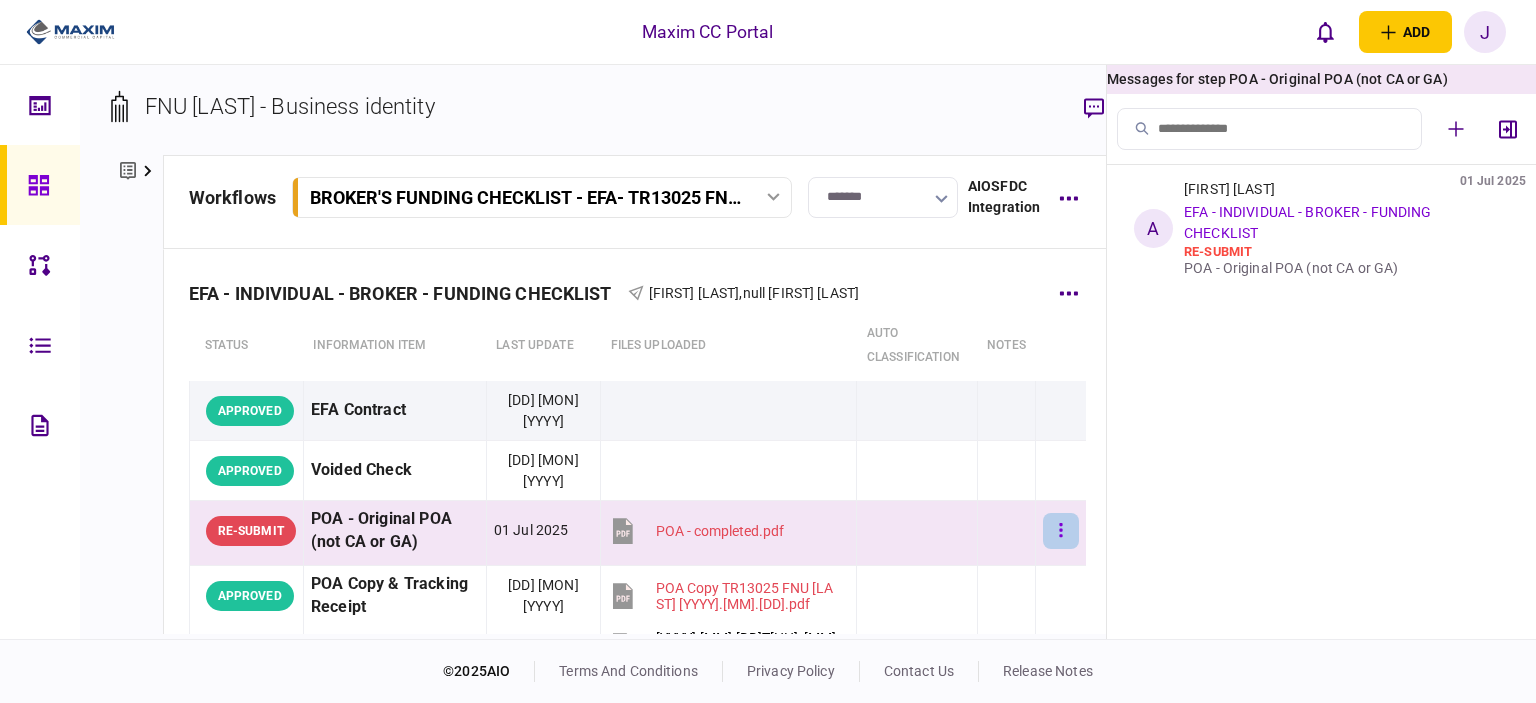 click at bounding box center (1061, 531) 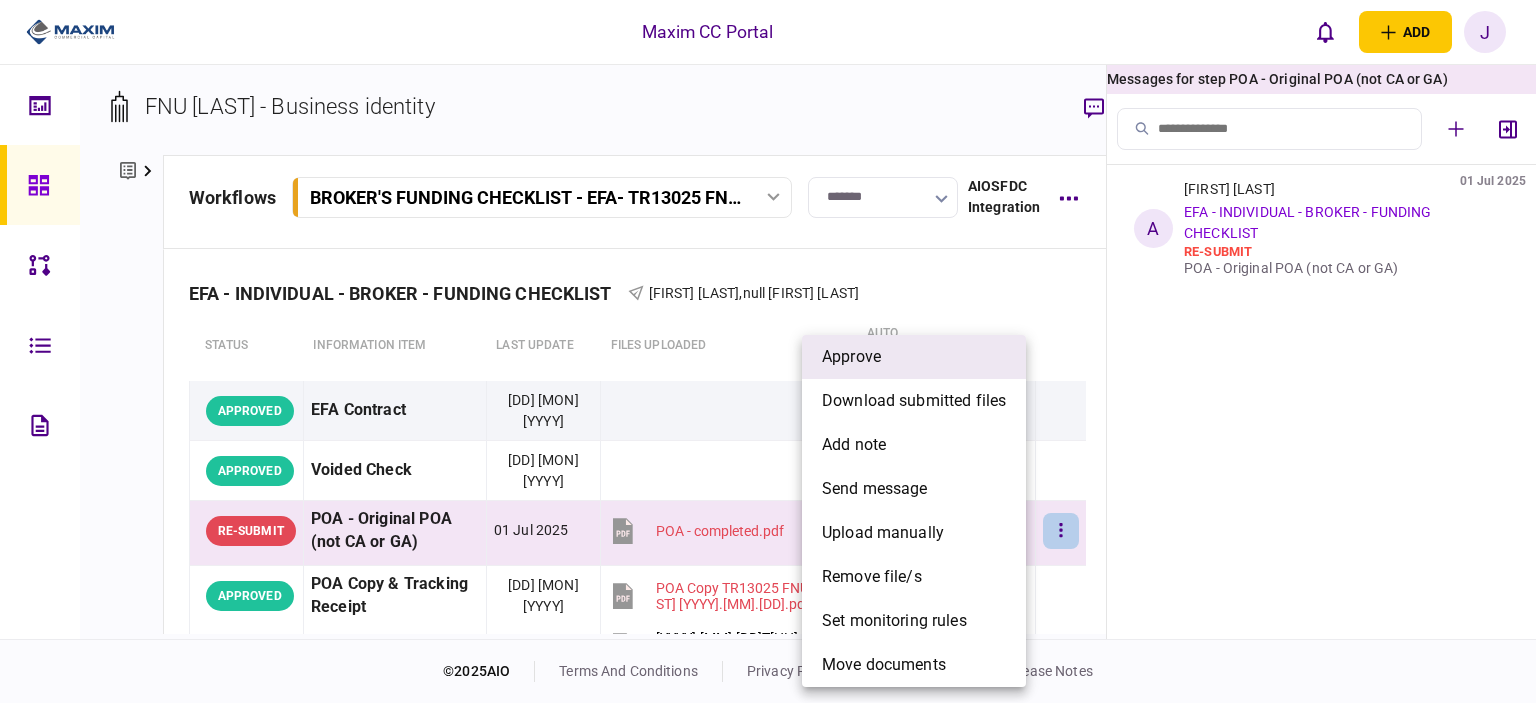 click on "approve" at bounding box center (851, 357) 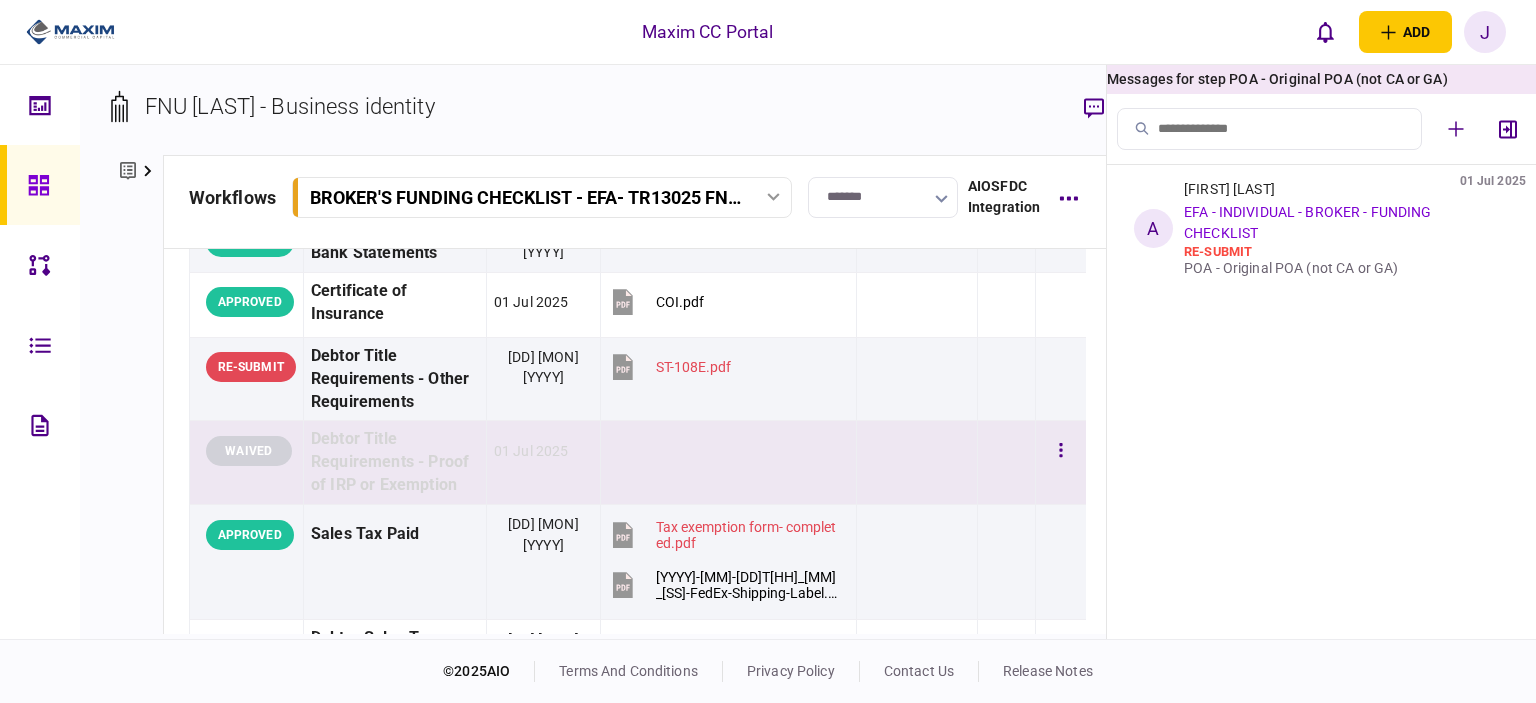 scroll, scrollTop: 600, scrollLeft: 0, axis: vertical 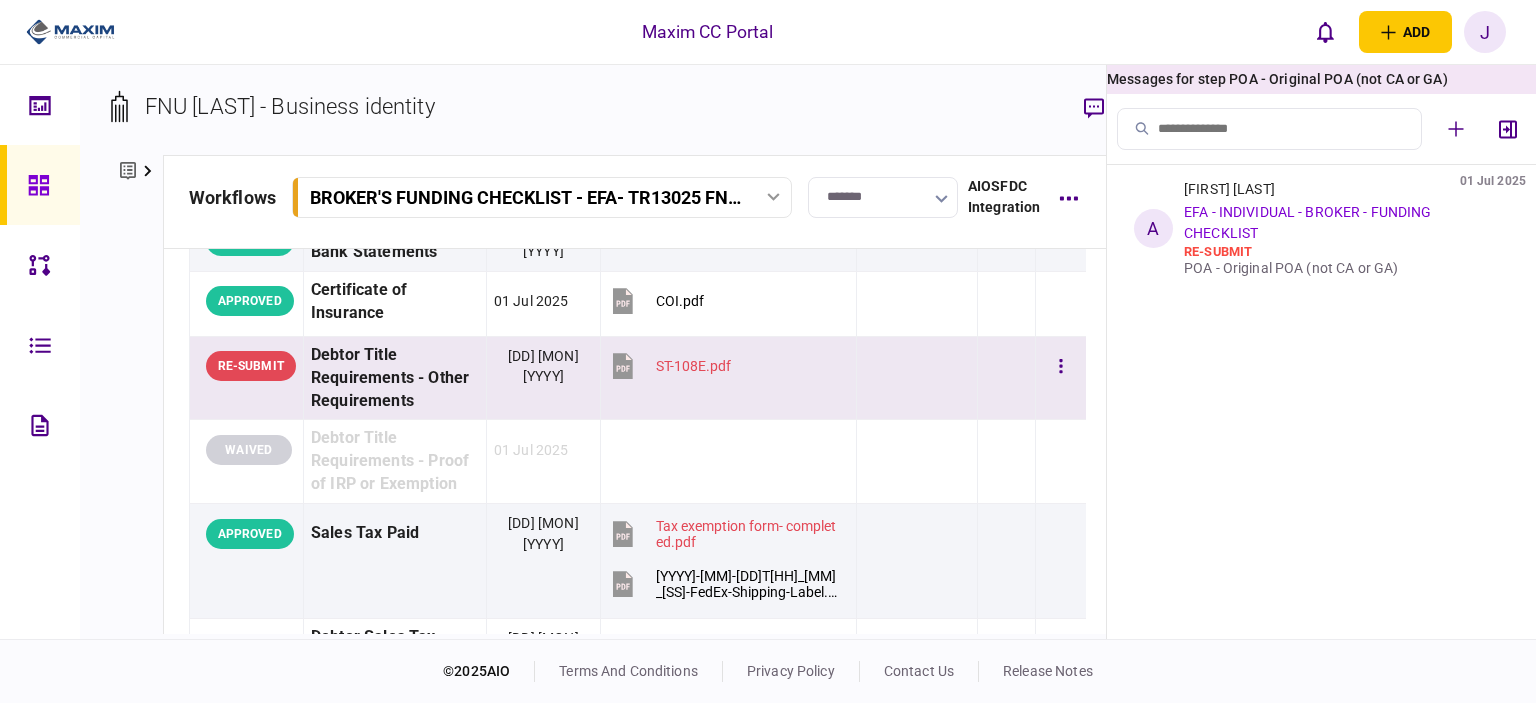 click on "ST-108E.pdf" at bounding box center (723, 369) 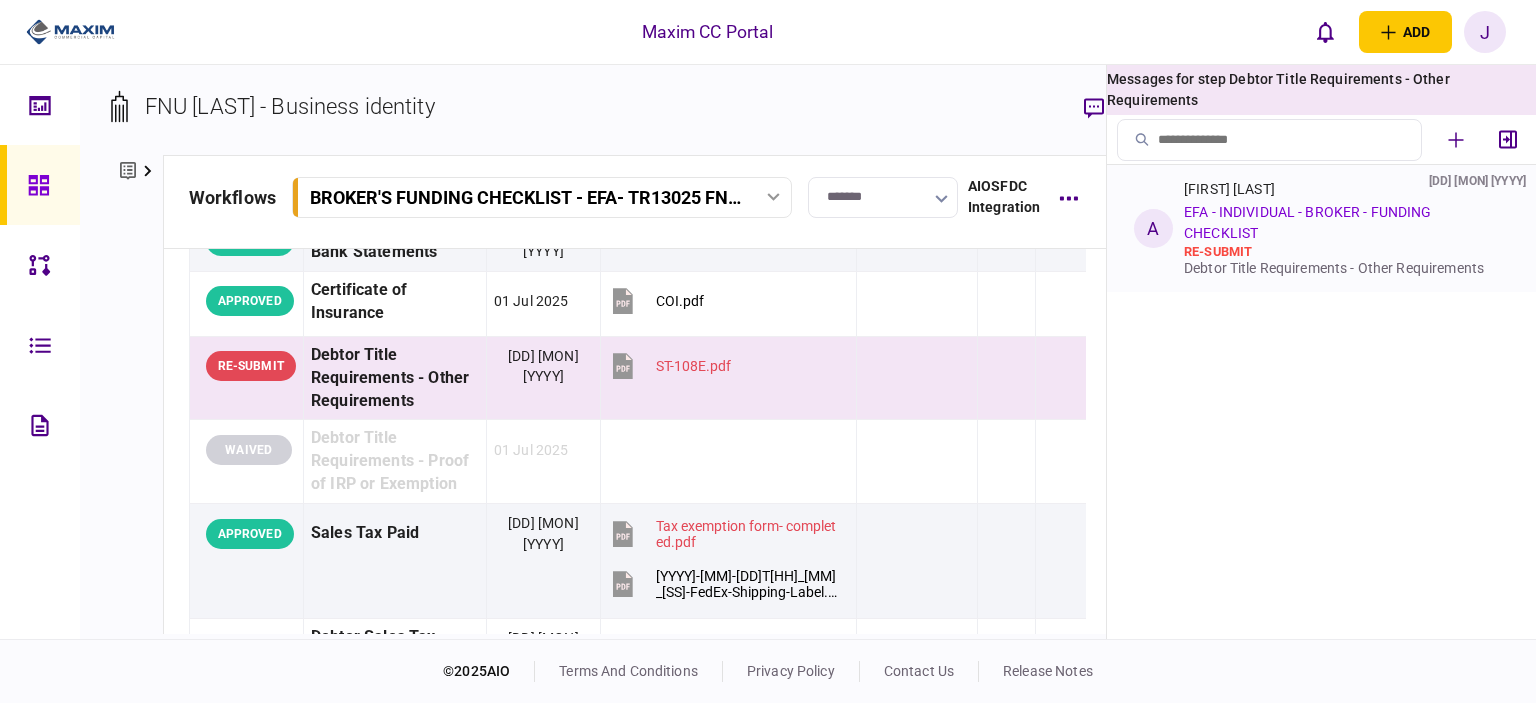 click on "[FIRST] [LAST] [DD] [MON] [YYYY] EFA - INDIVIDUAL - BROKER - FUNDING CHECKLIST re-submit Debtor Title Requirements - Other Requirements" at bounding box center (1342, 228) 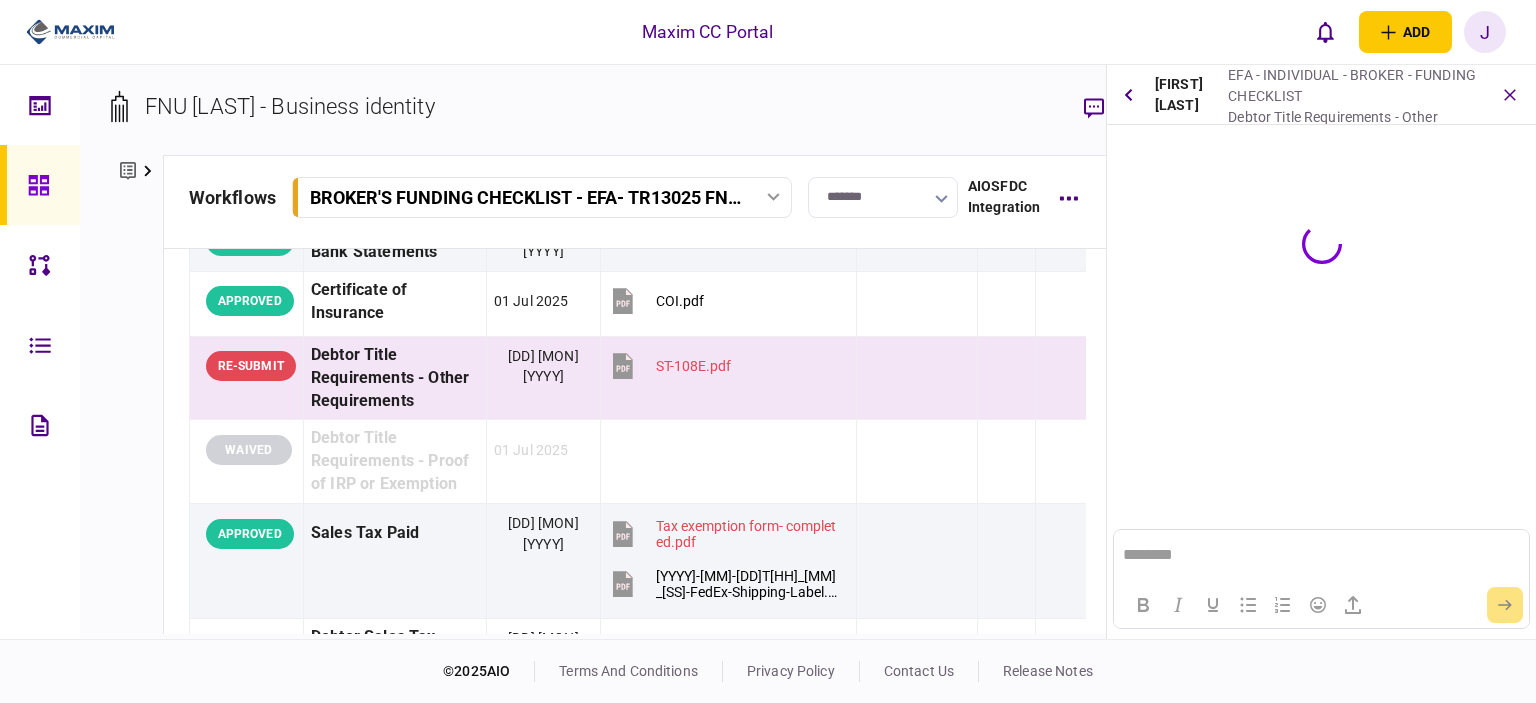 scroll, scrollTop: 0, scrollLeft: 0, axis: both 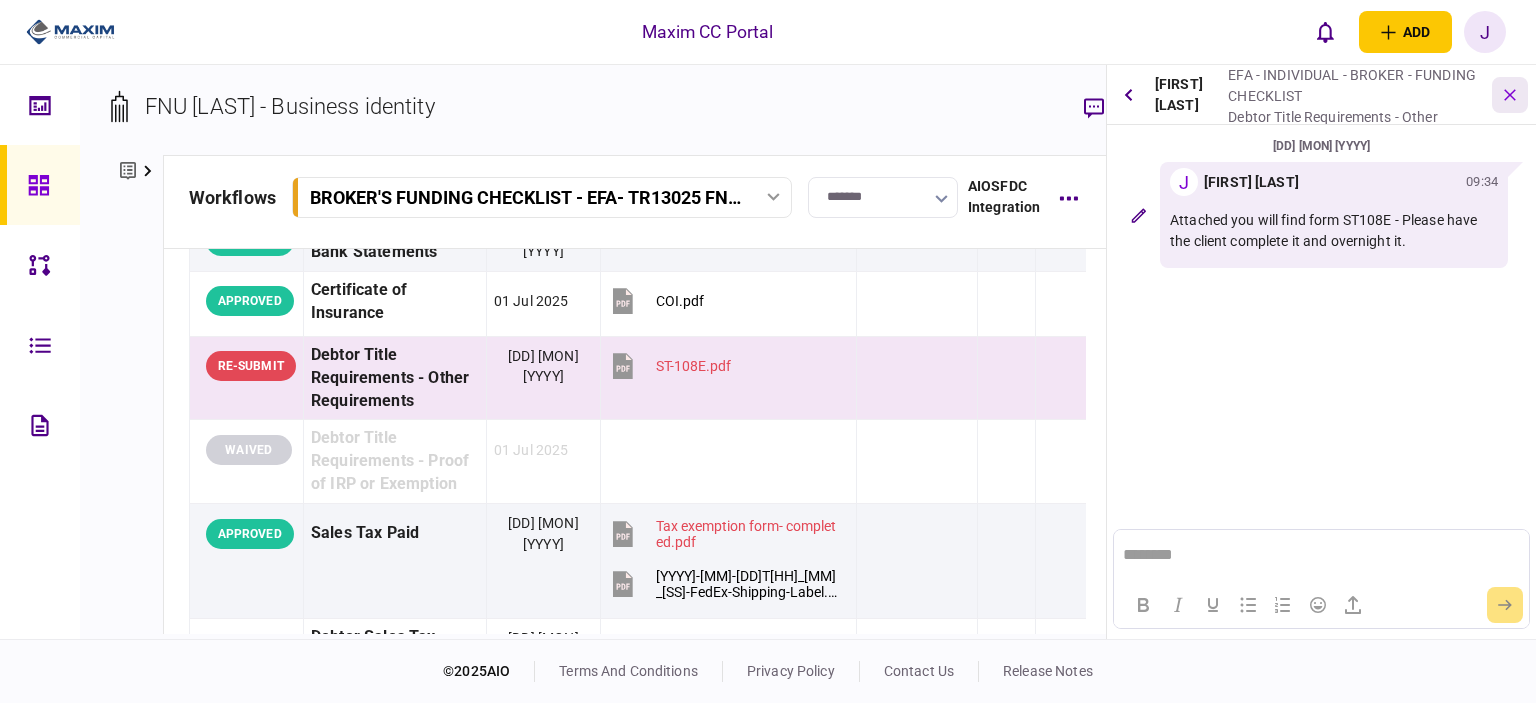 click at bounding box center (1510, 95) 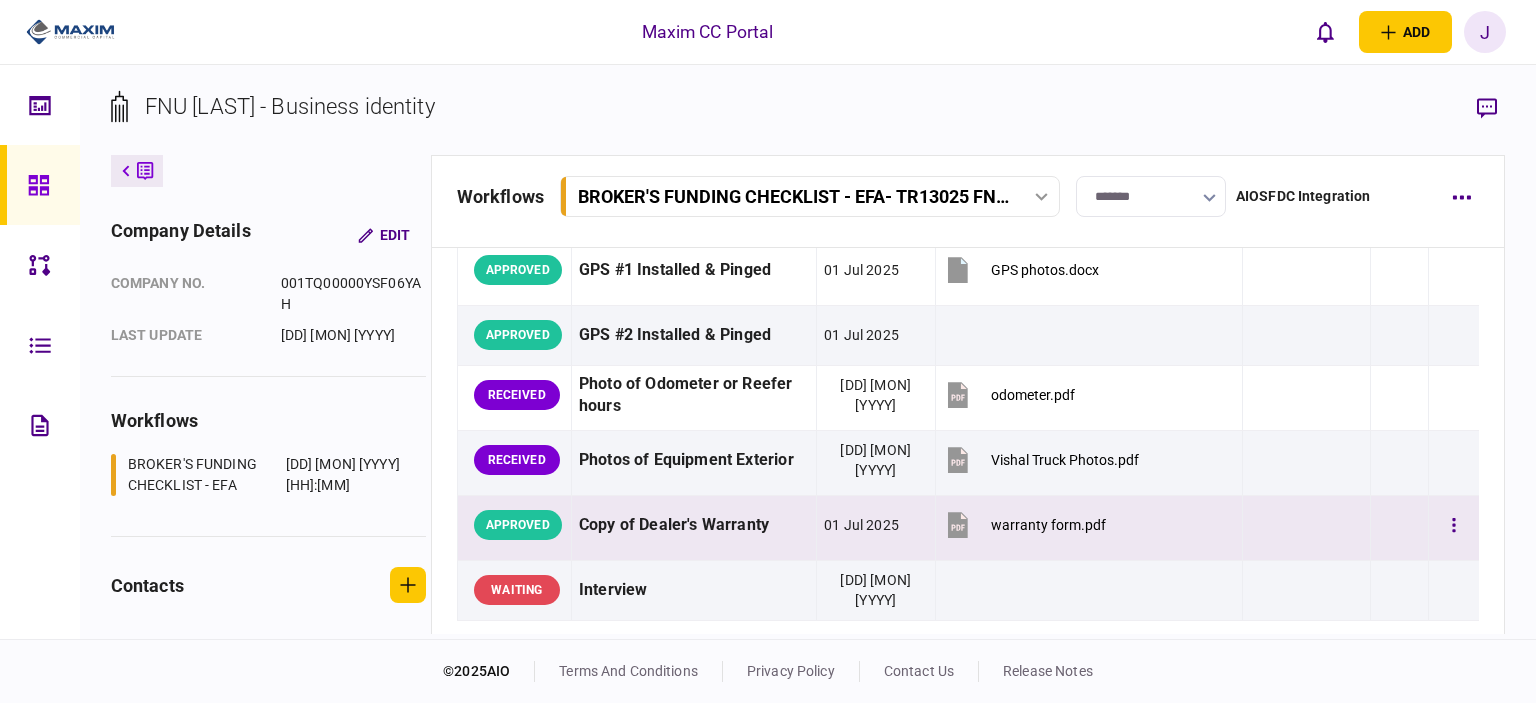 scroll, scrollTop: 1900, scrollLeft: 0, axis: vertical 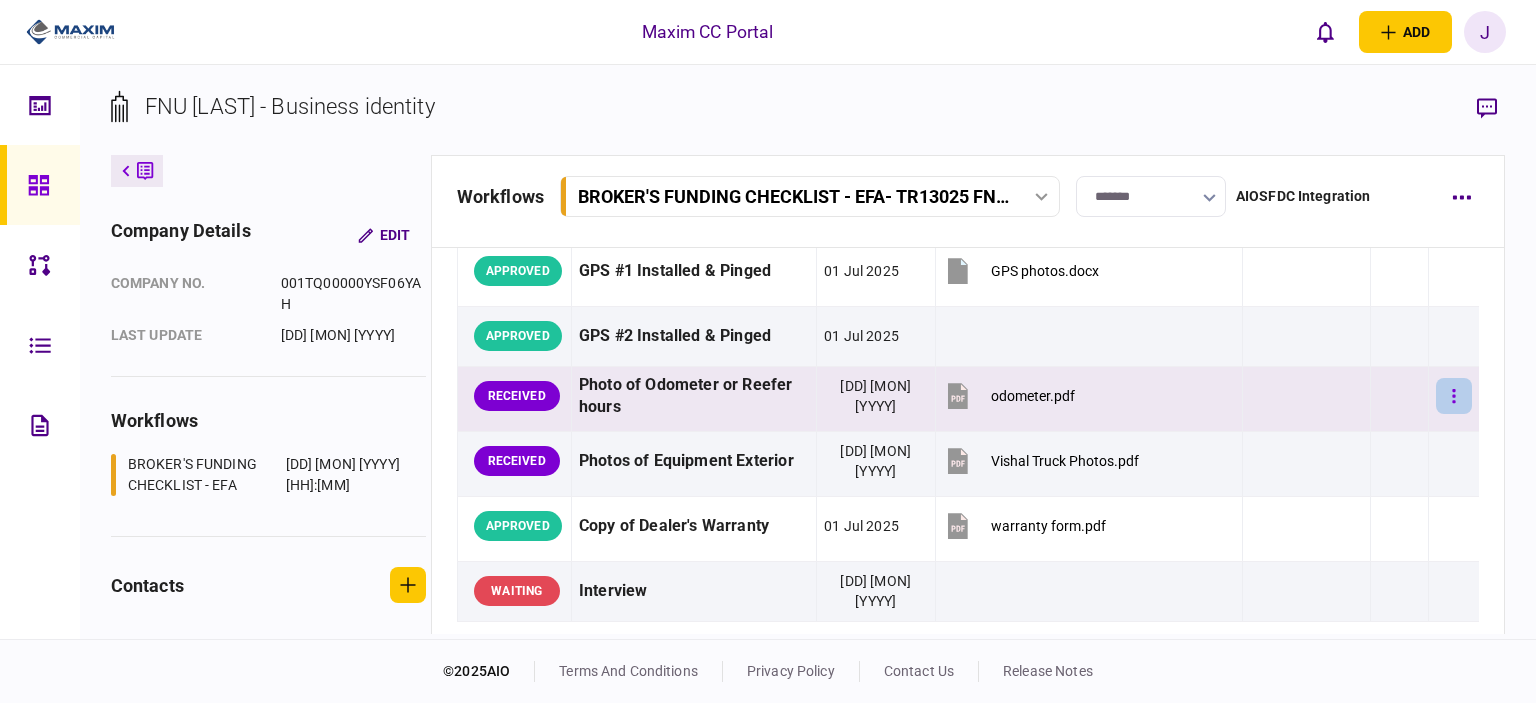 click at bounding box center [1454, 396] 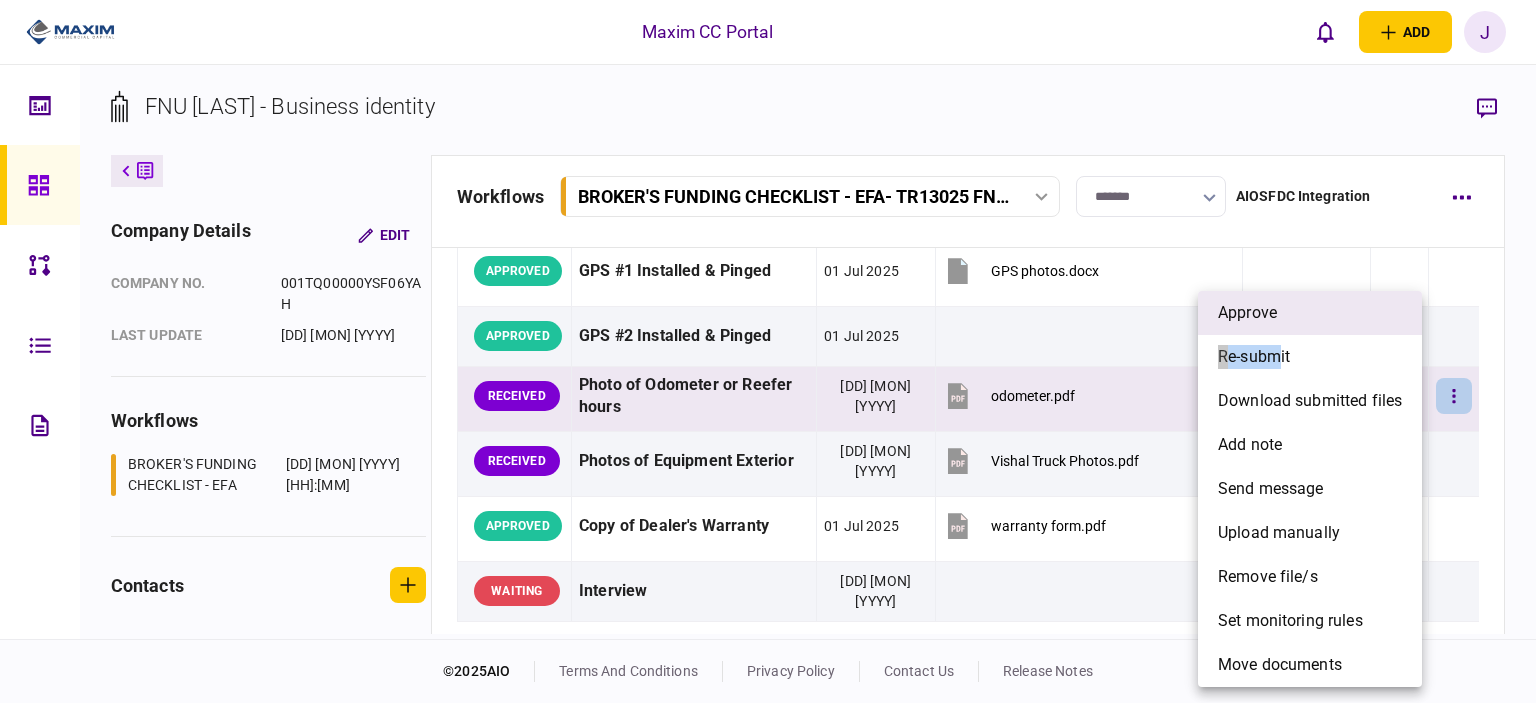 drag, startPoint x: 1282, startPoint y: 339, endPoint x: 1291, endPoint y: 327, distance: 15 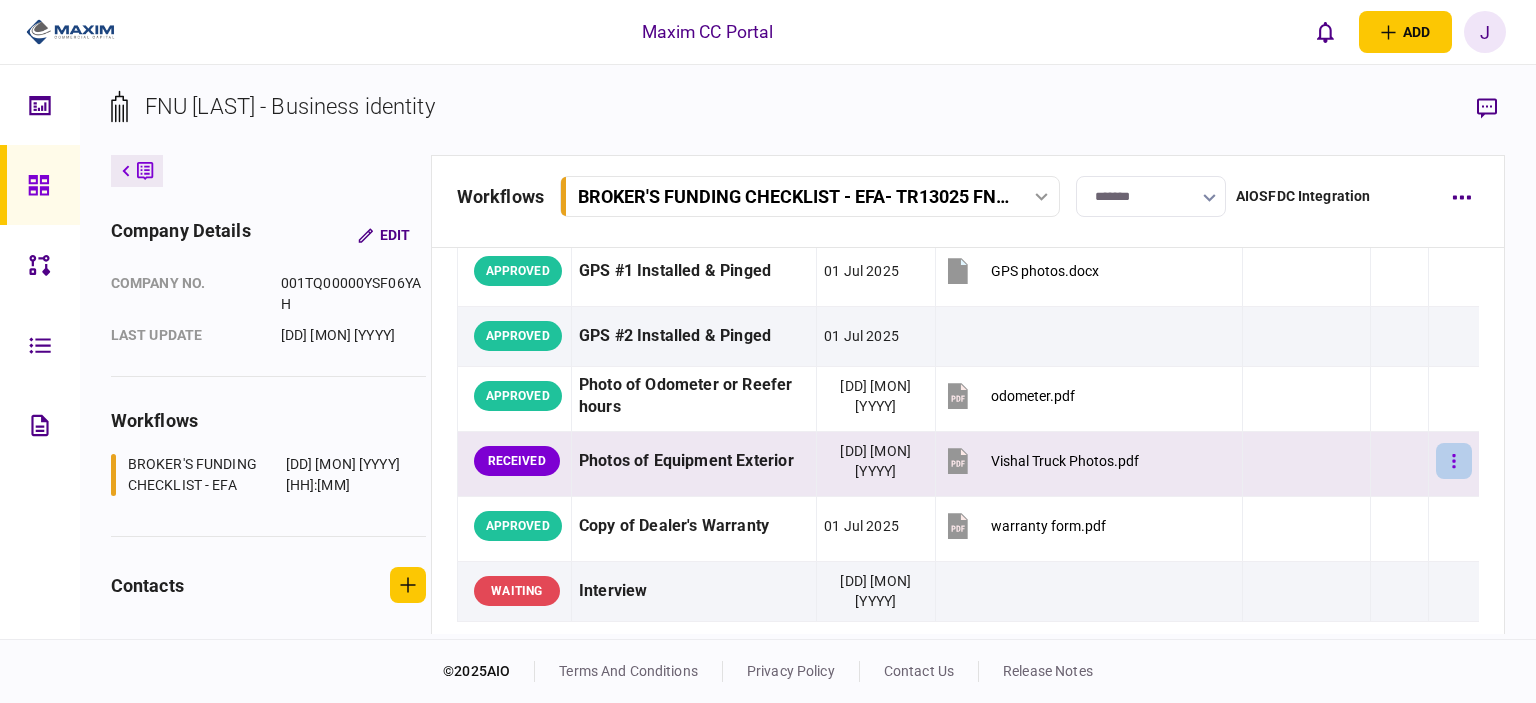 click at bounding box center [1454, 461] 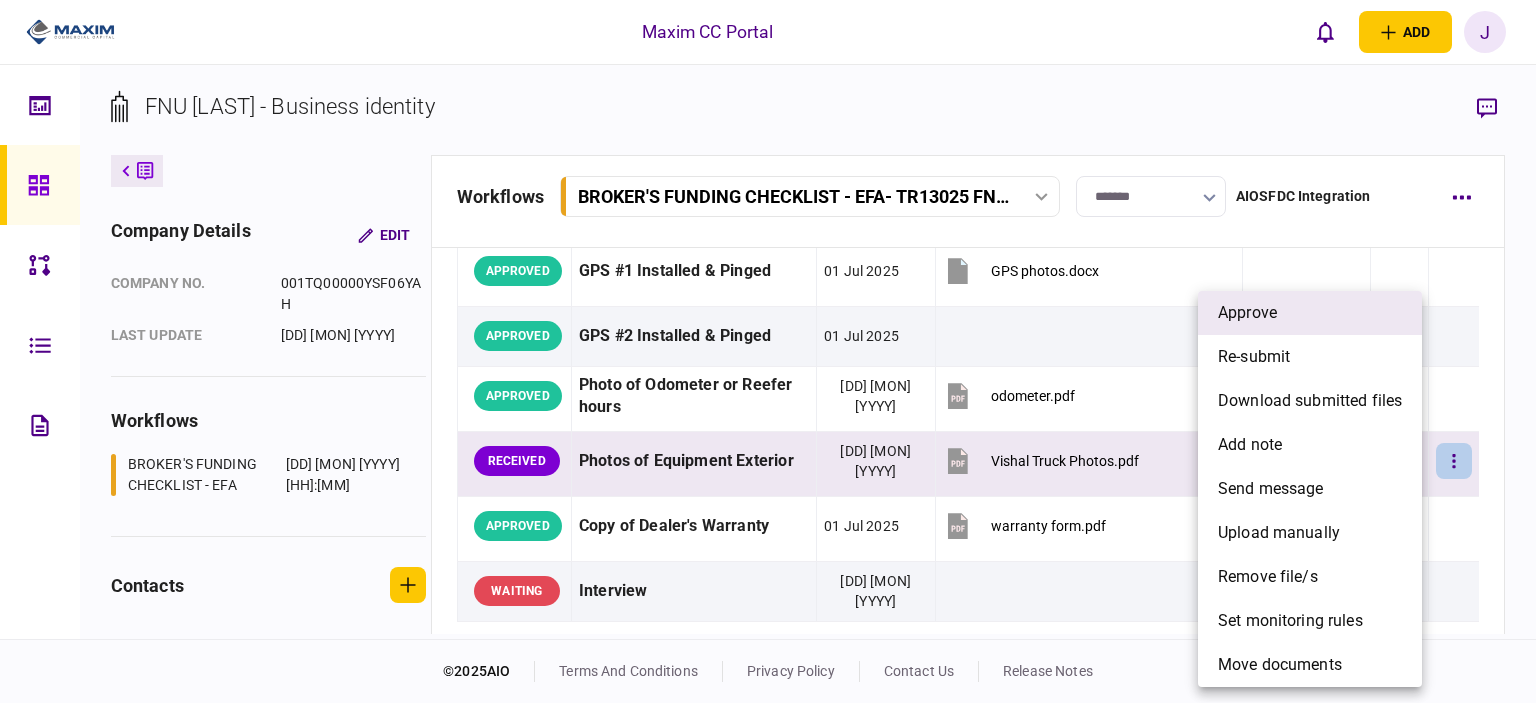 click on "approve" at bounding box center (1310, 313) 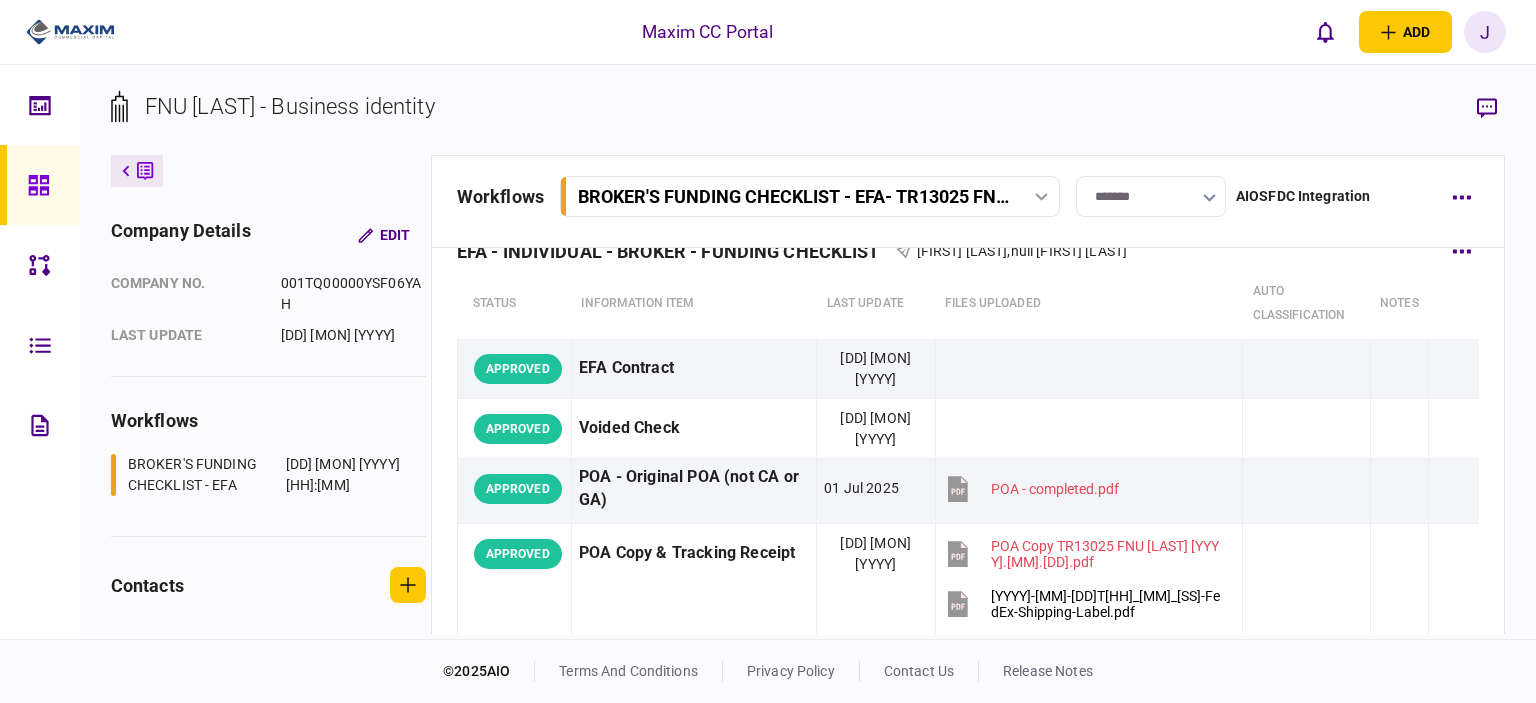 scroll, scrollTop: 0, scrollLeft: 0, axis: both 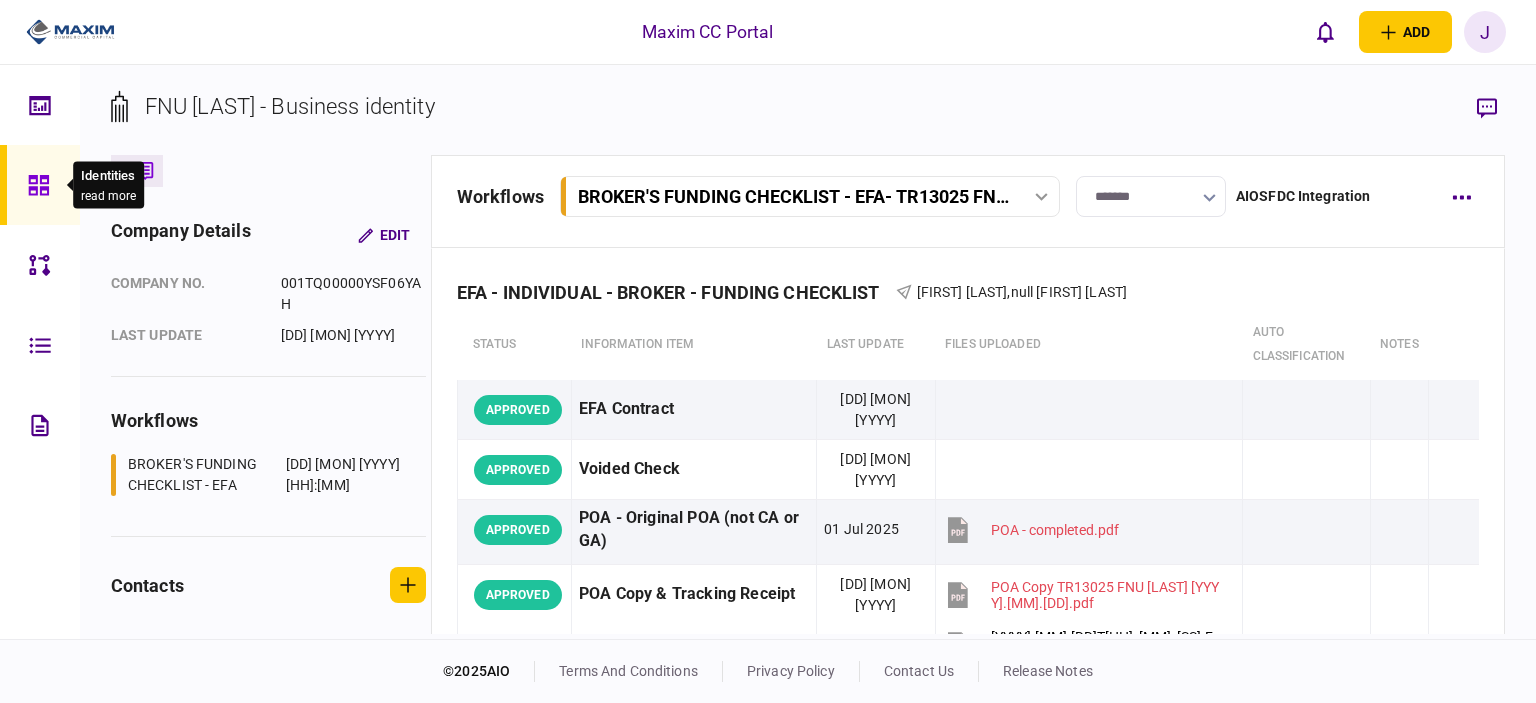 click 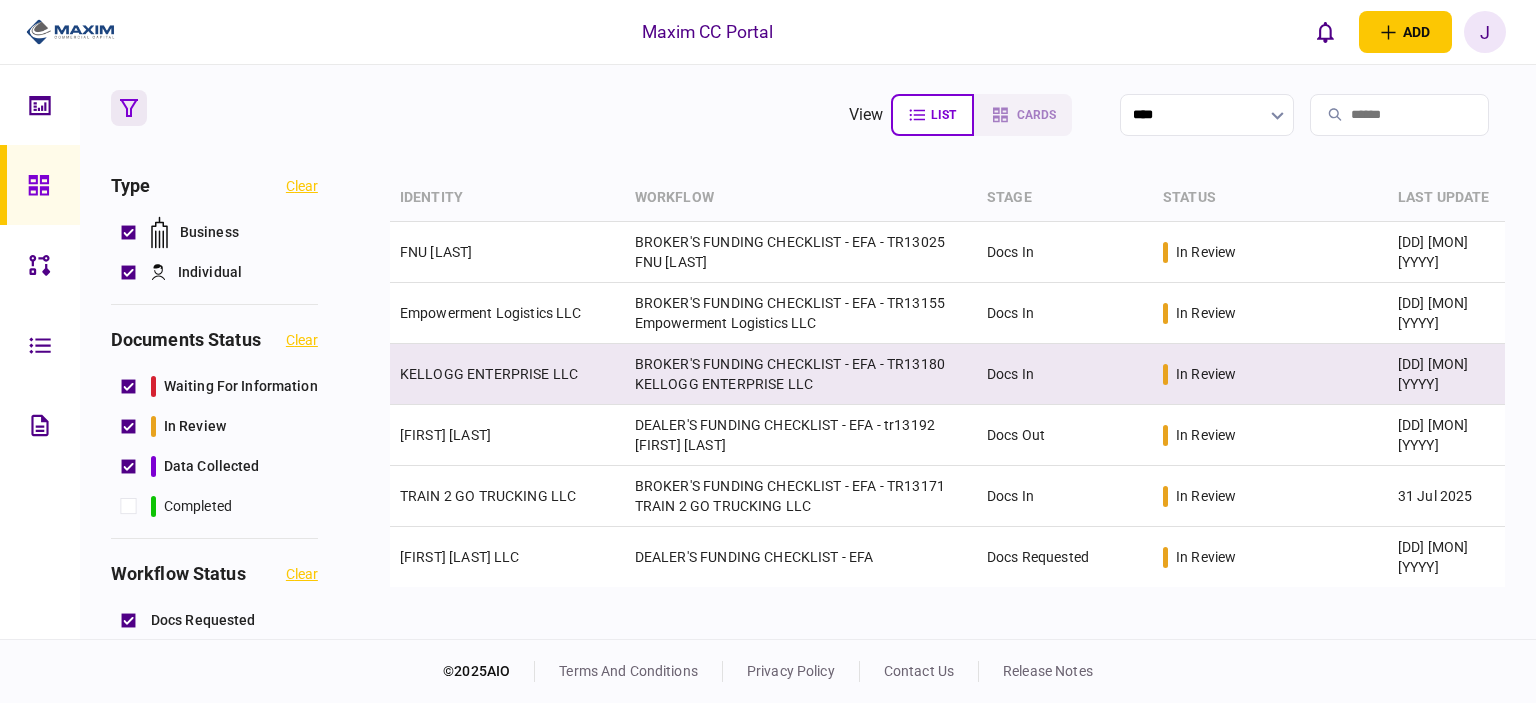 click on "KELLOGG ENTERPRISE LLC" at bounding box center [489, 374] 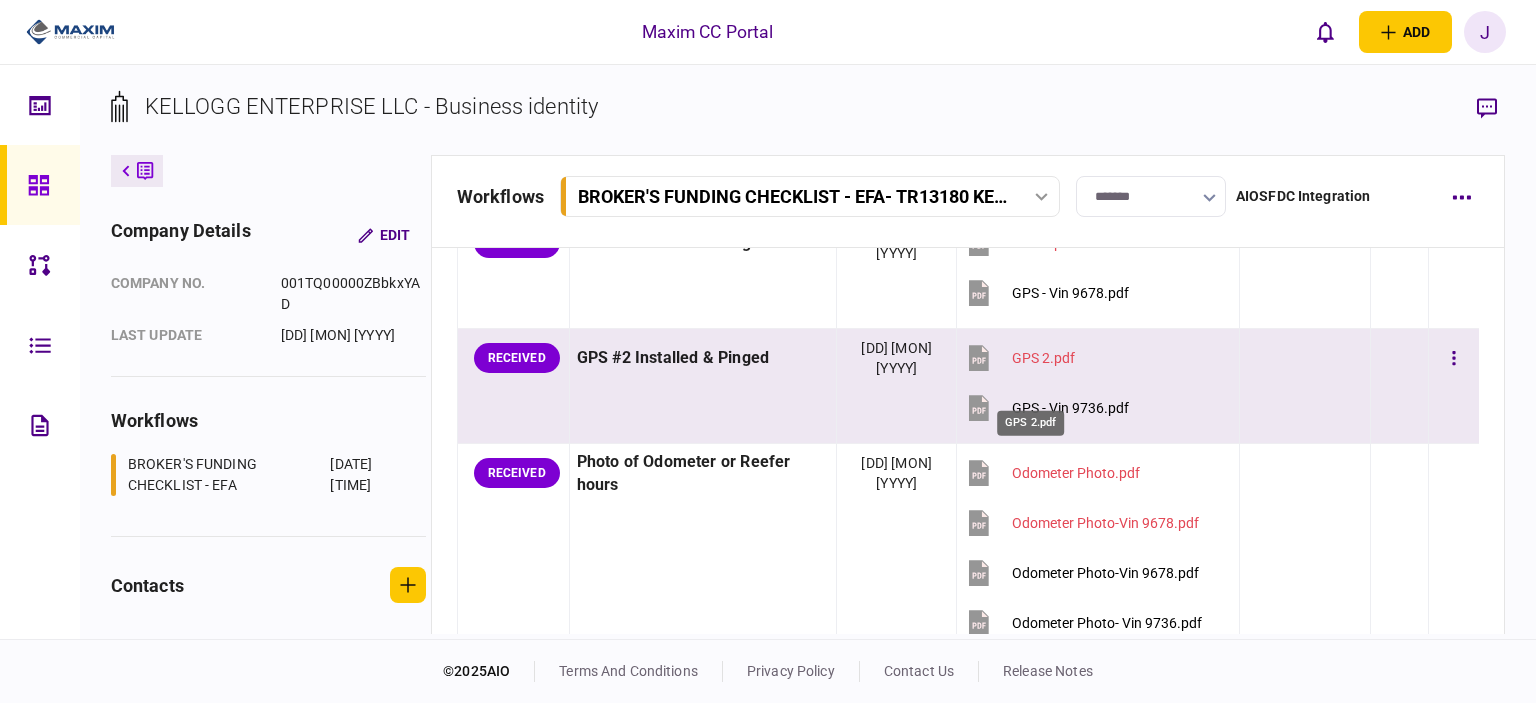 scroll, scrollTop: 2000, scrollLeft: 0, axis: vertical 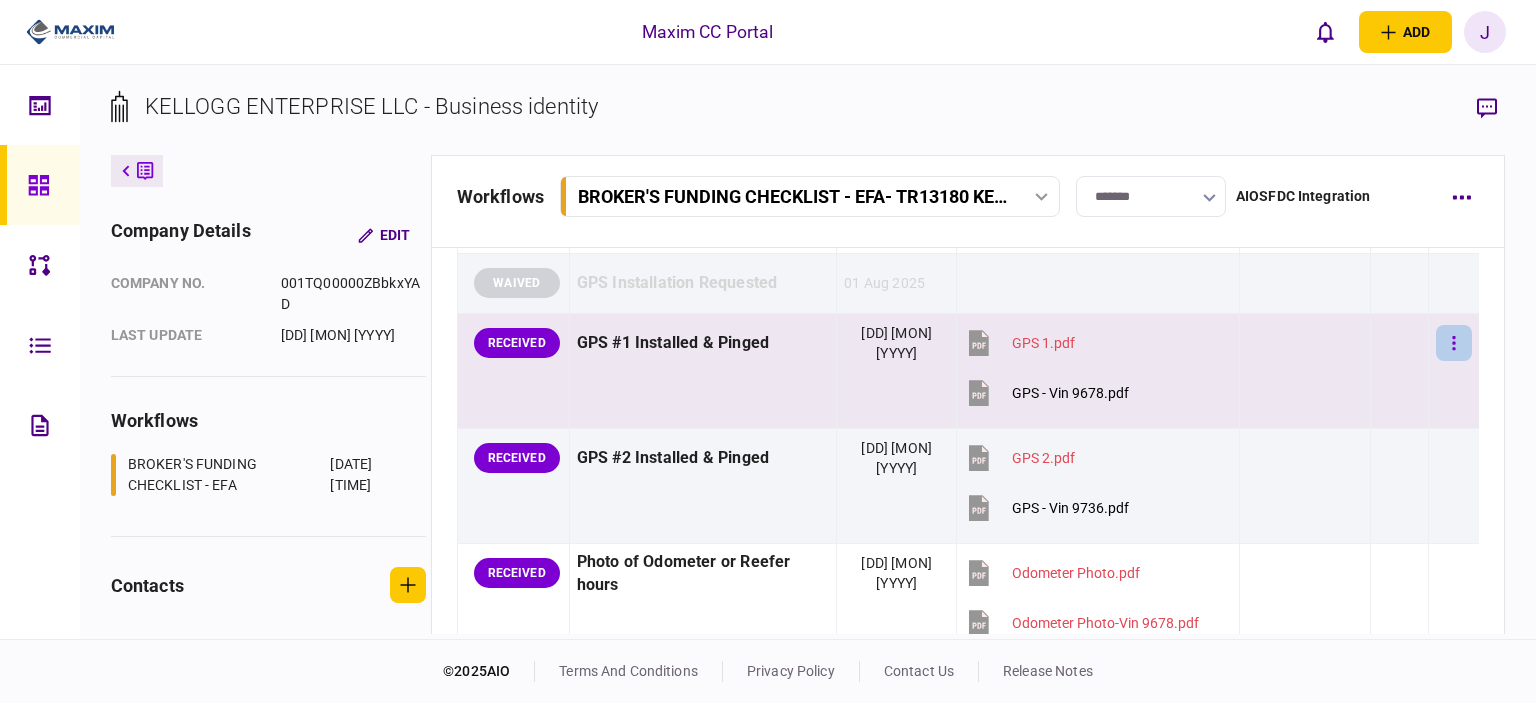 click at bounding box center [1454, 343] 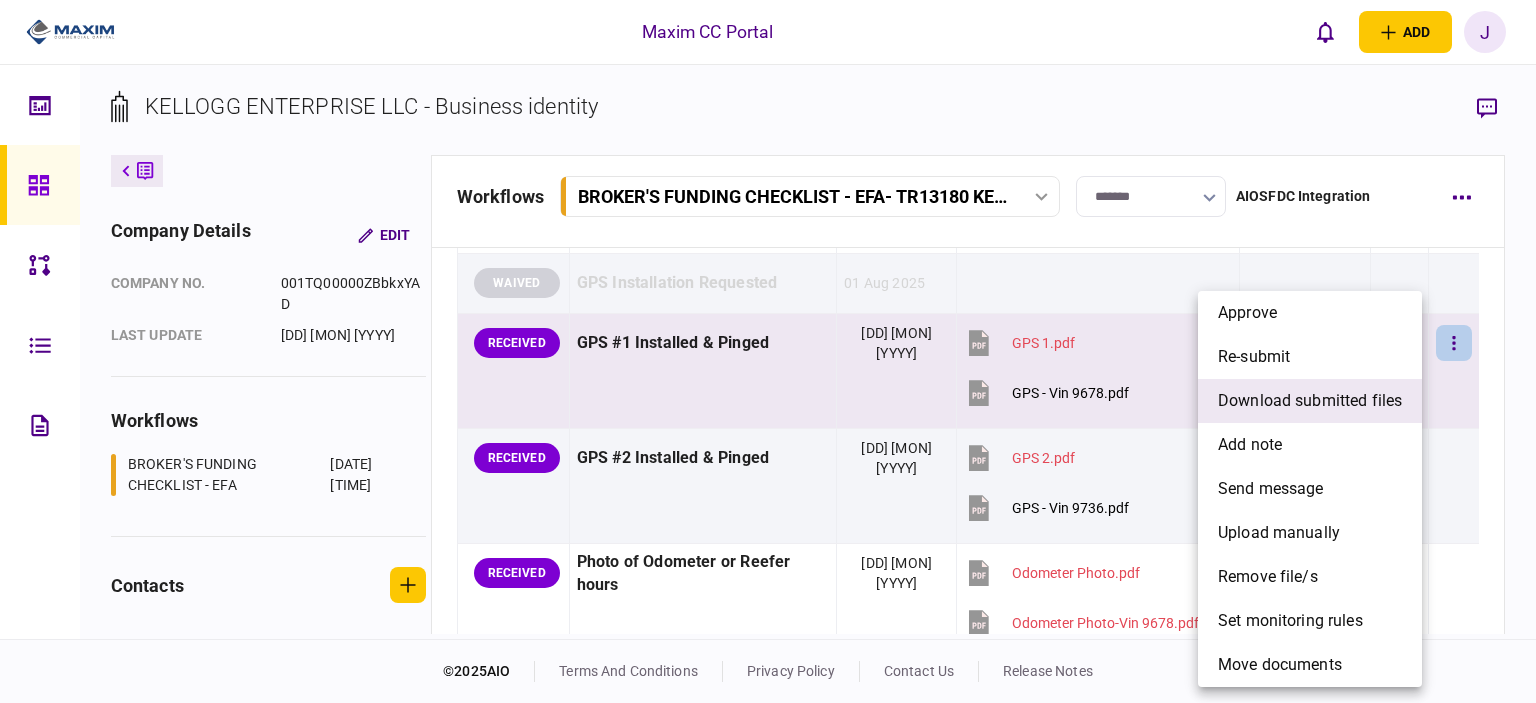 click on "download submitted files" at bounding box center (1310, 401) 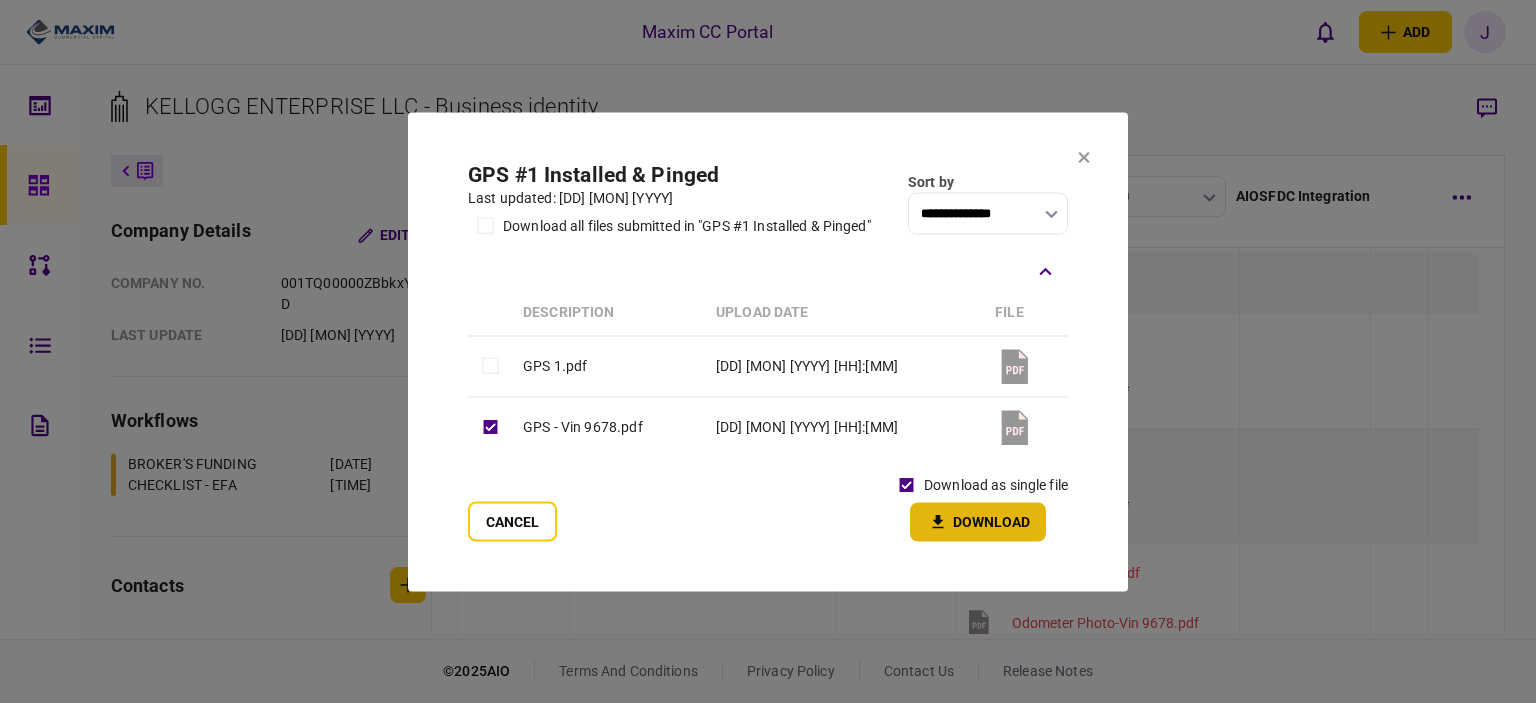 click on "Download" at bounding box center (978, 521) 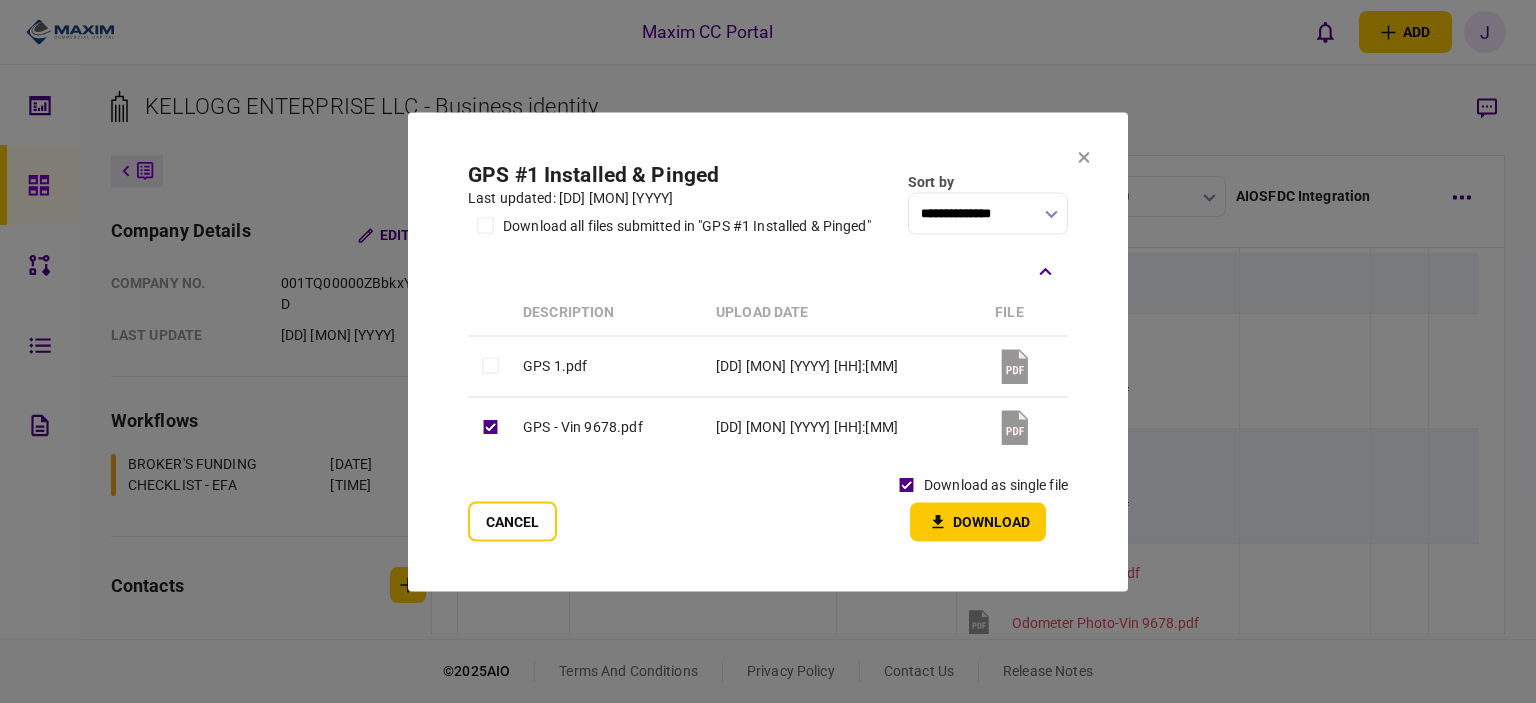 drag, startPoint x: 844, startPoint y: 139, endPoint x: 863, endPoint y: 139, distance: 19 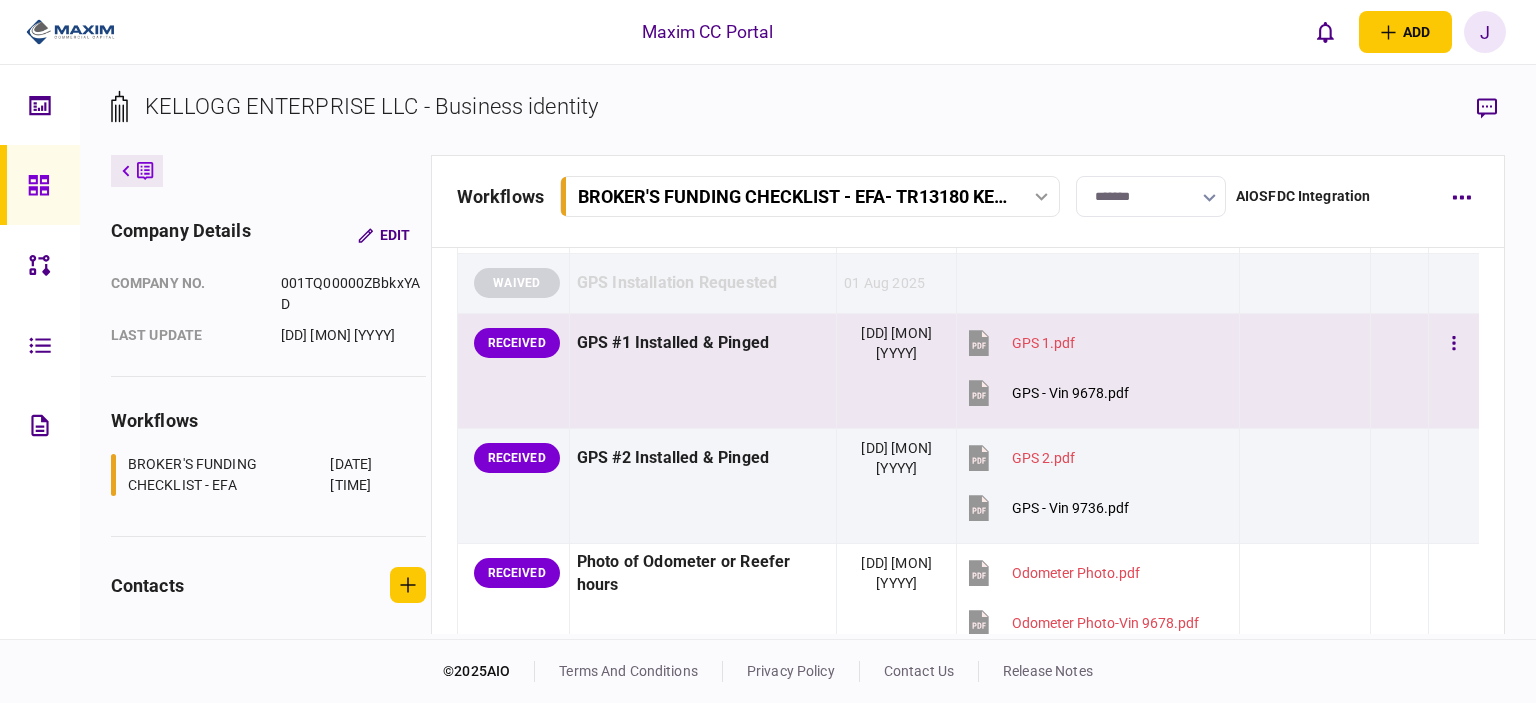 scroll, scrollTop: 2100, scrollLeft: 0, axis: vertical 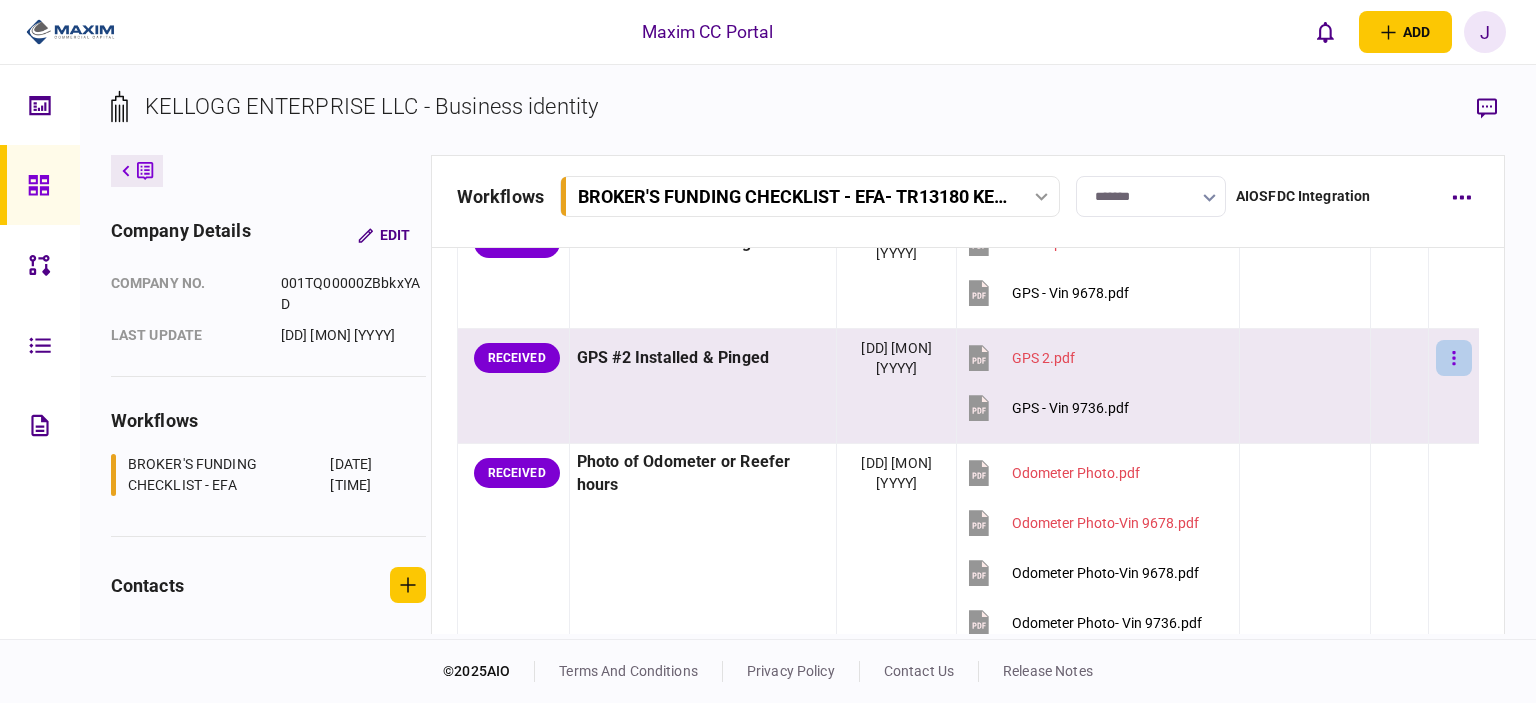 click at bounding box center [1454, 358] 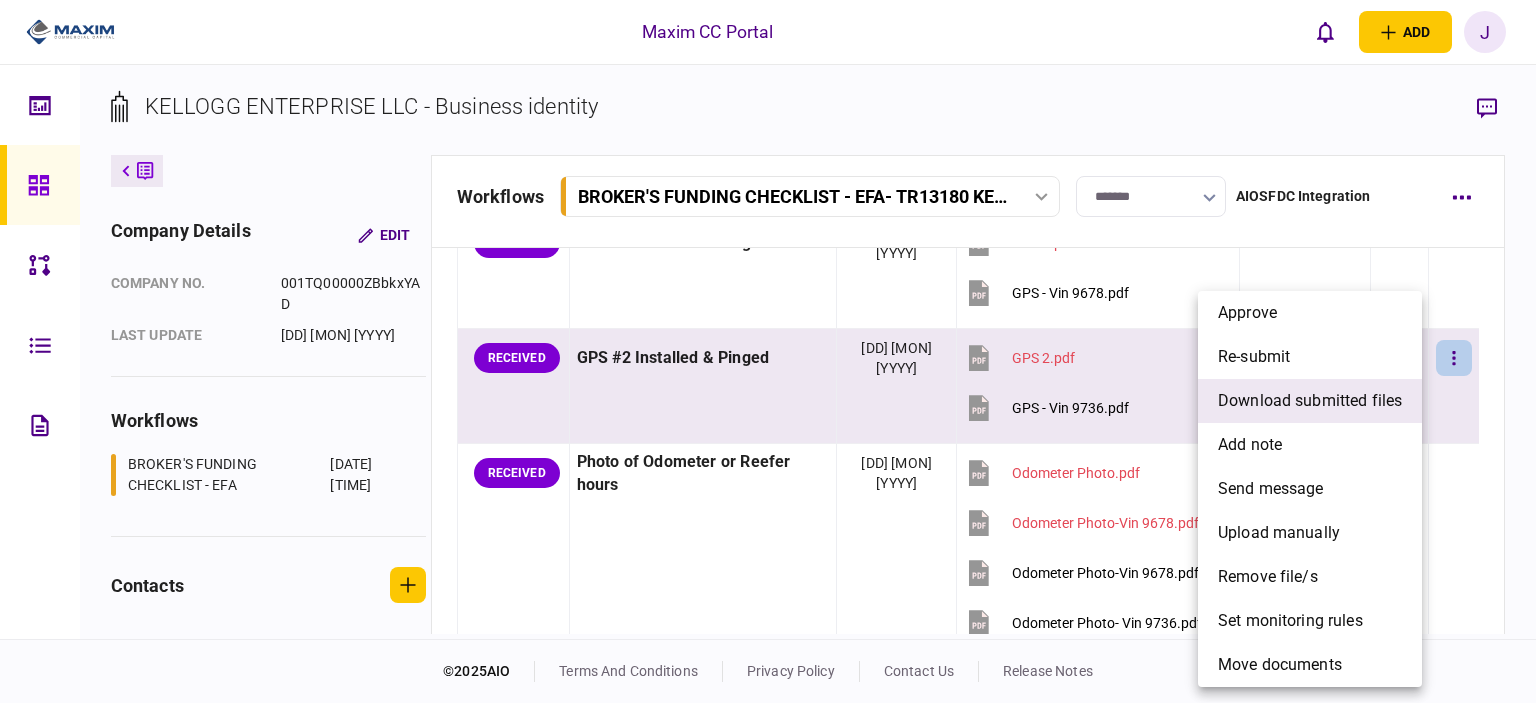 click on "download submitted files" at bounding box center [1310, 401] 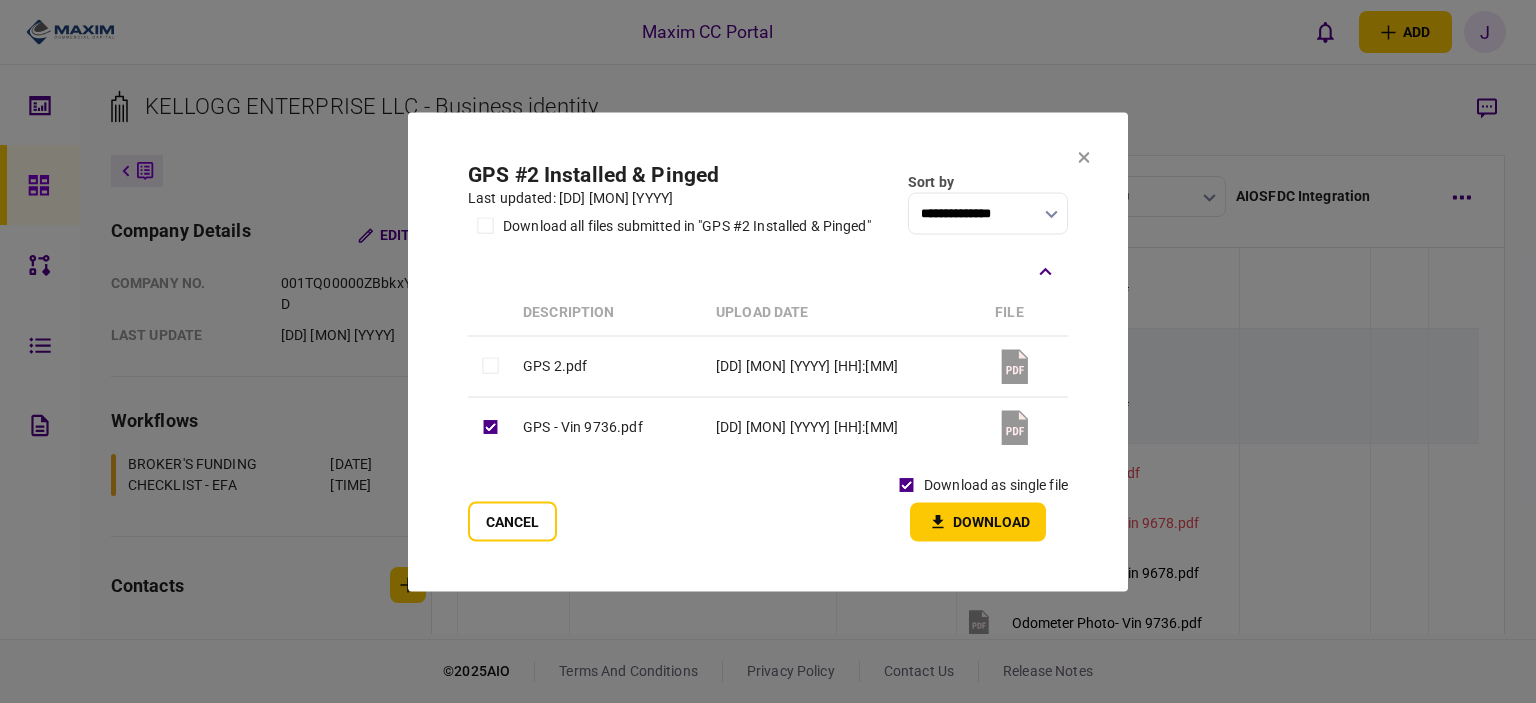 click on "Download" at bounding box center [978, 521] 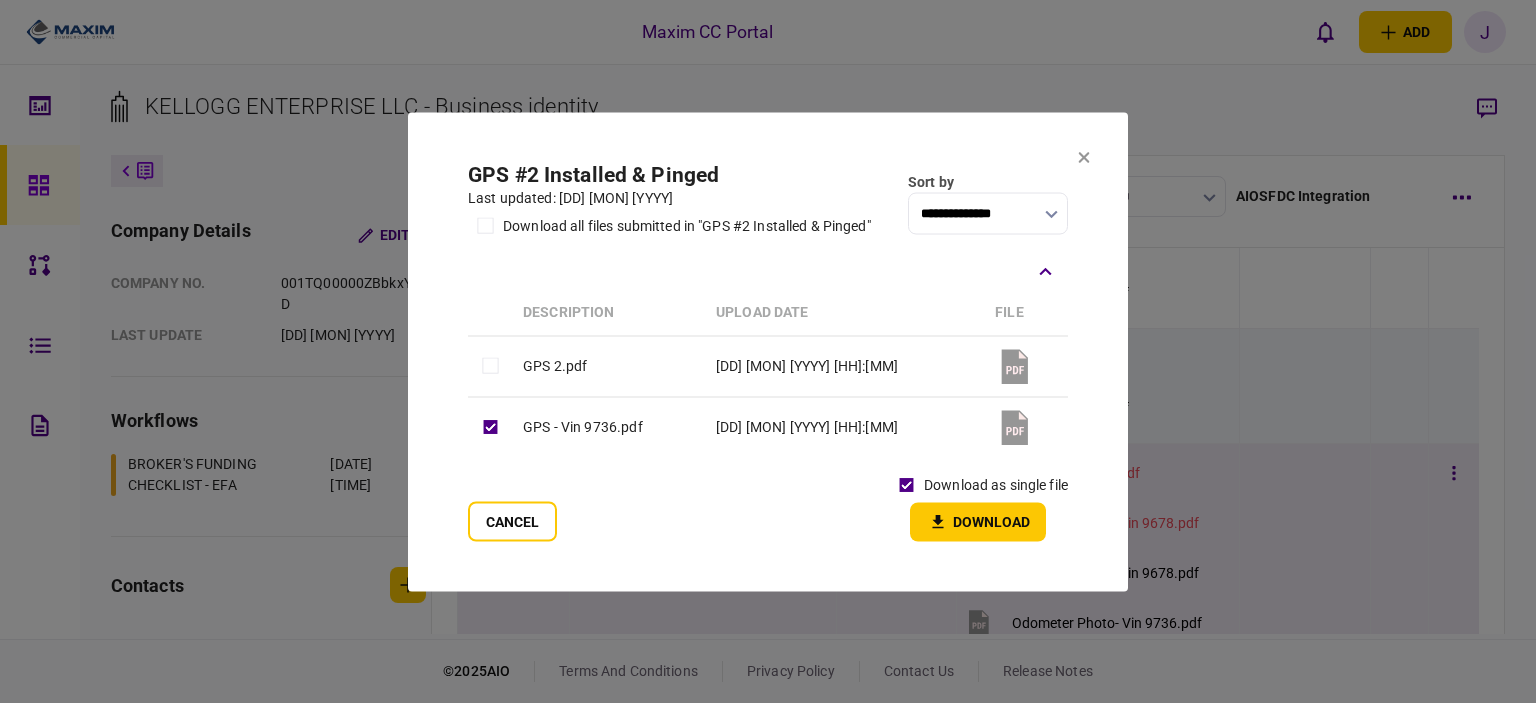 drag, startPoint x: 510, startPoint y: 523, endPoint x: 530, endPoint y: 515, distance: 21.540659 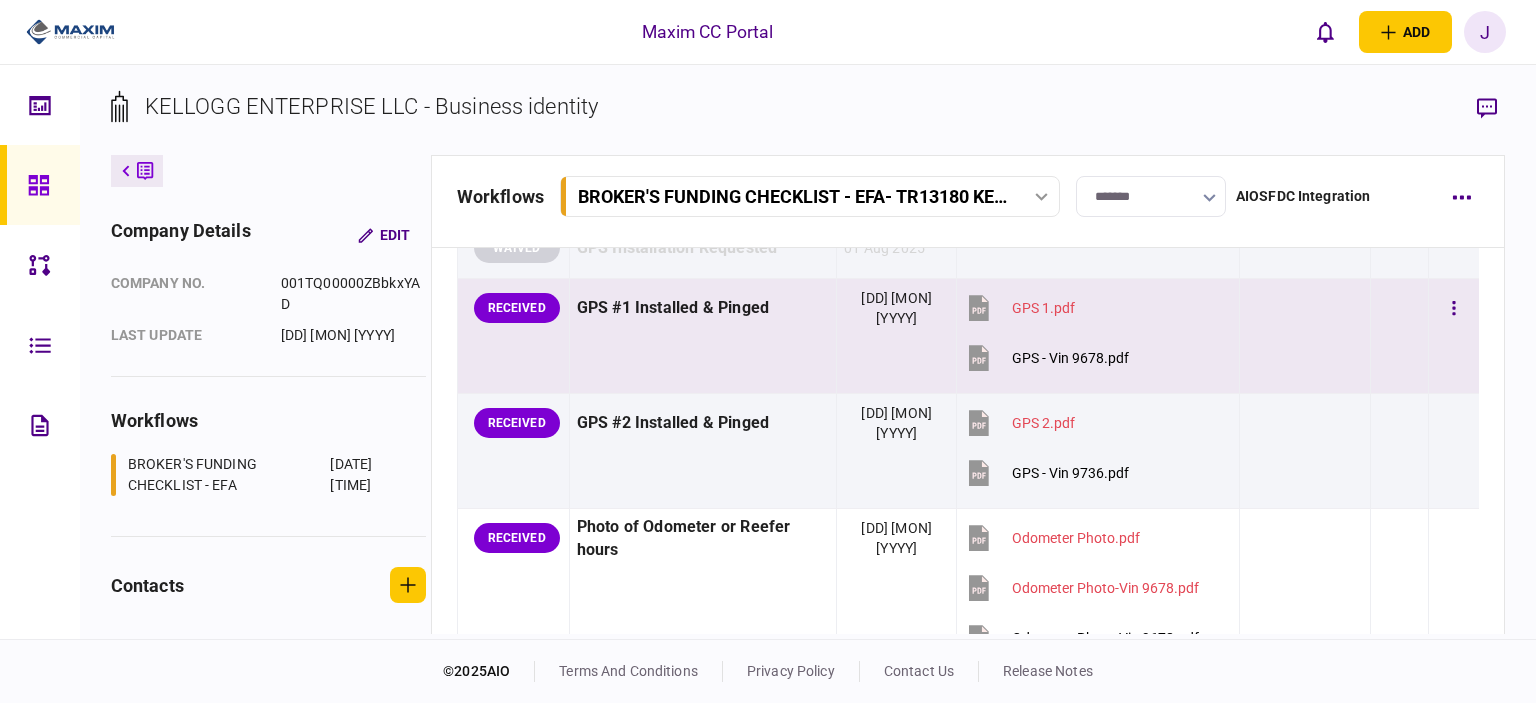 scroll, scrollTop: 2000, scrollLeft: 0, axis: vertical 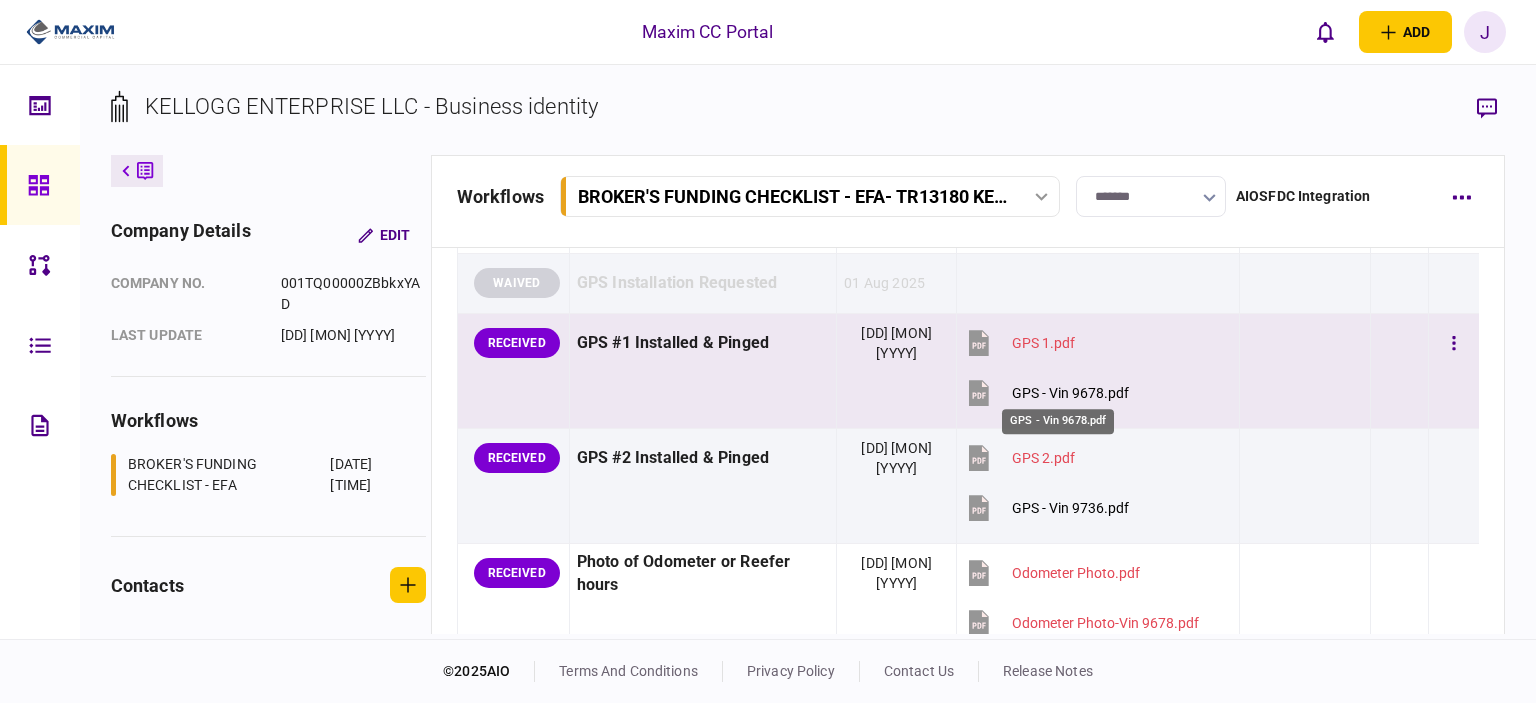 click on "GPS - Vin 9678.pdf" at bounding box center [1070, 393] 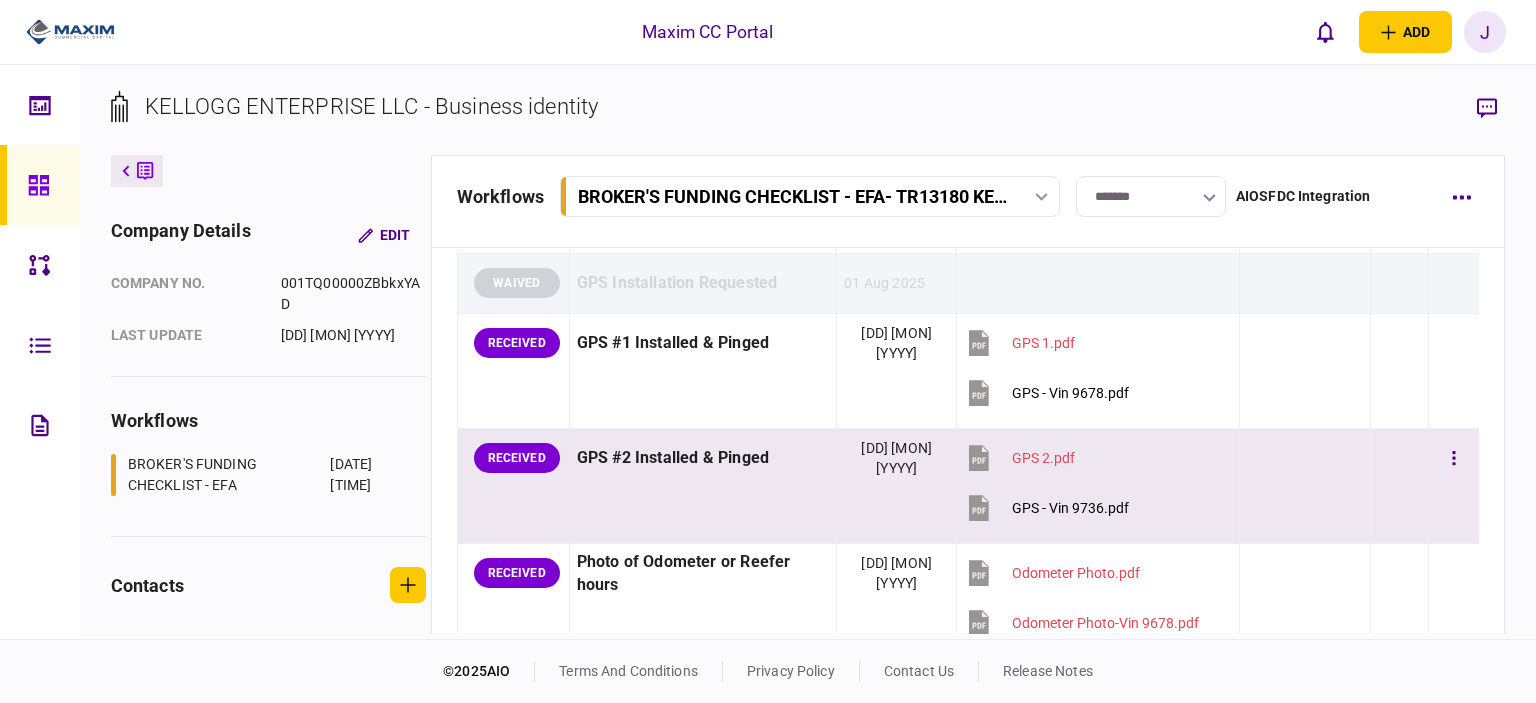 click on "GPS - Vin 9736.pdf" at bounding box center (1070, 508) 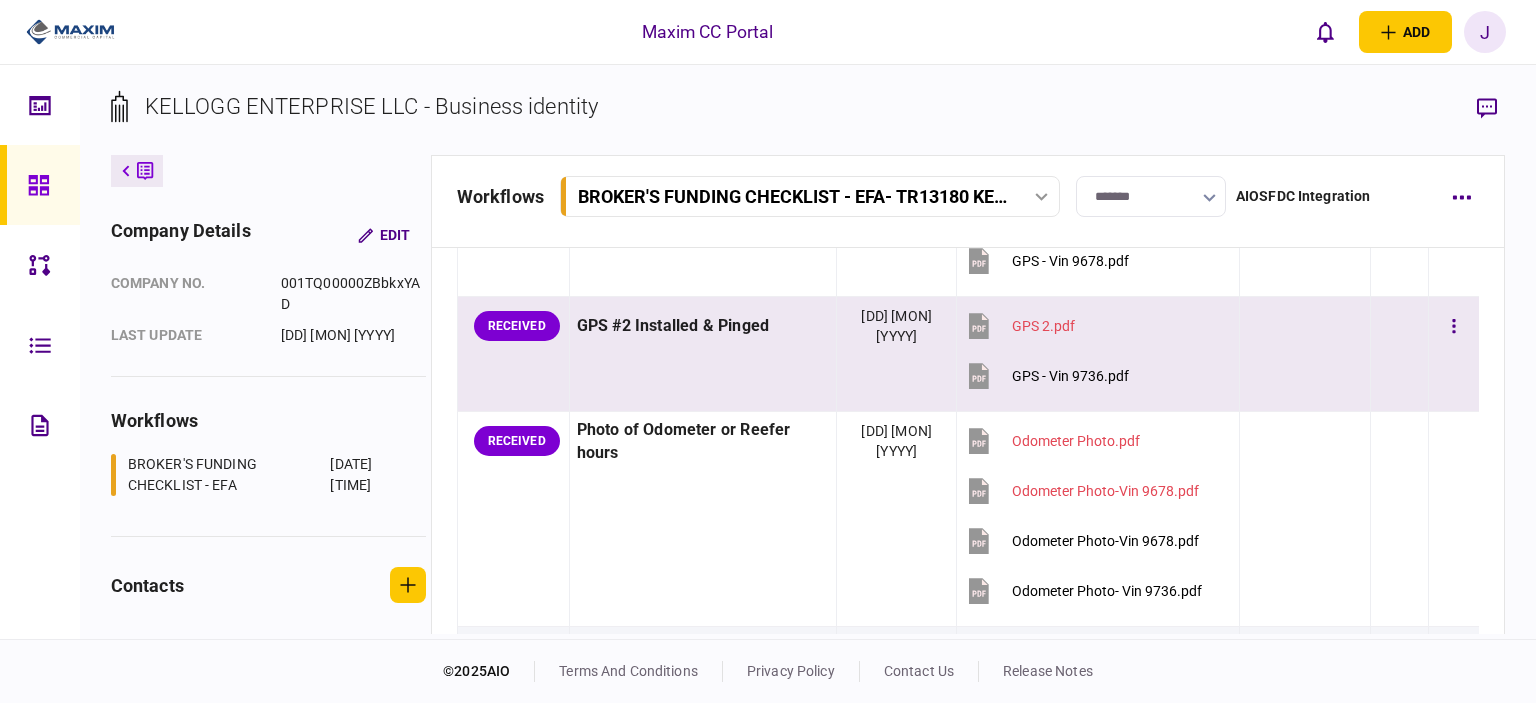 scroll, scrollTop: 2200, scrollLeft: 0, axis: vertical 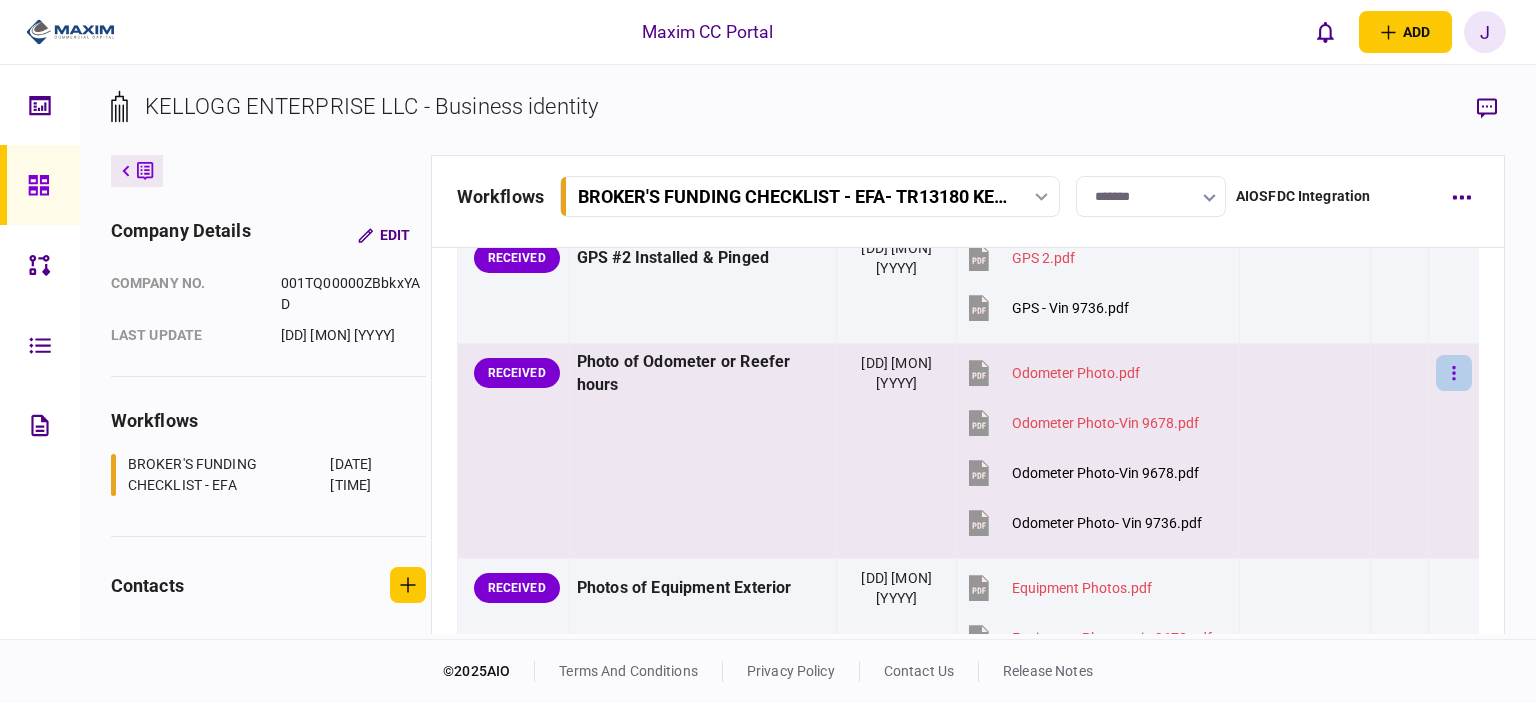 click at bounding box center [1454, 373] 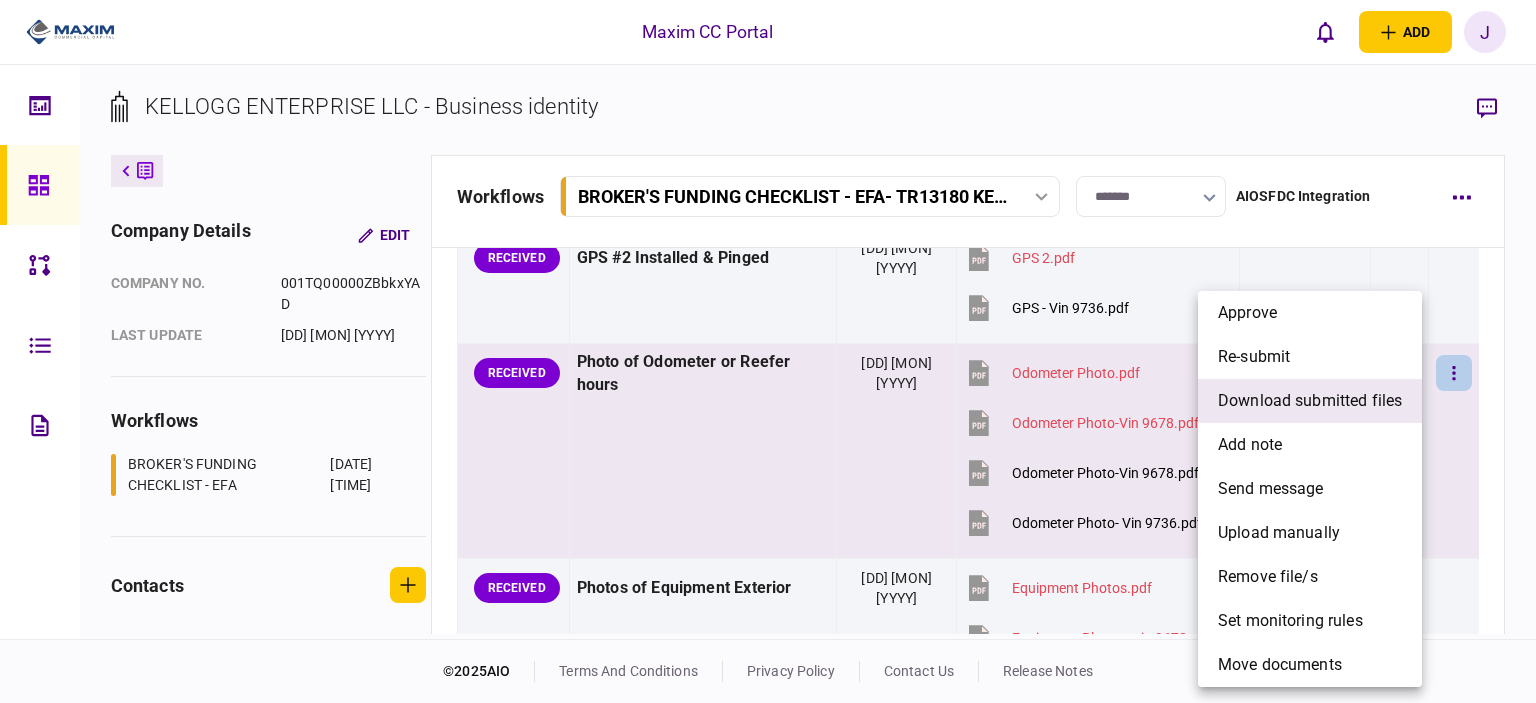 click on "download submitted files" at bounding box center (1310, 401) 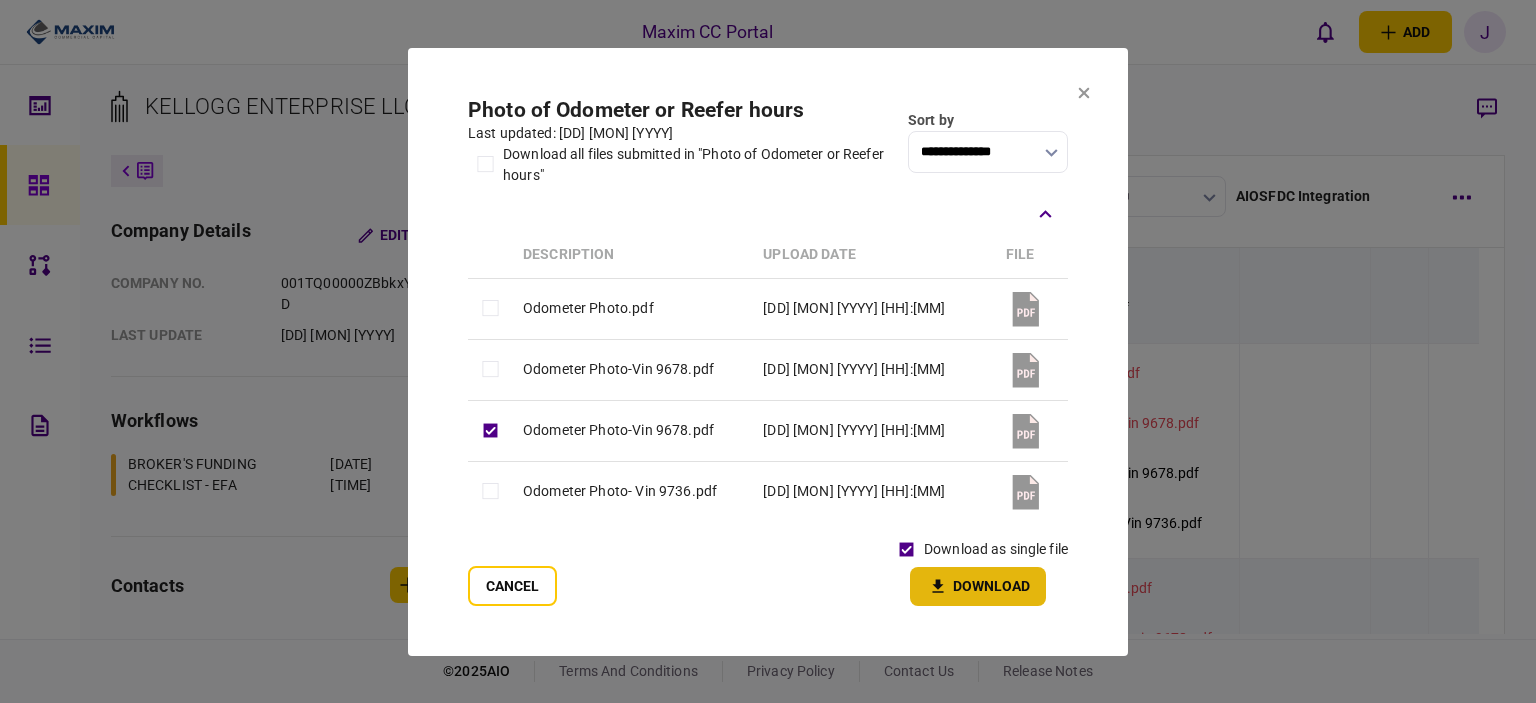 click on "Download" at bounding box center (978, 586) 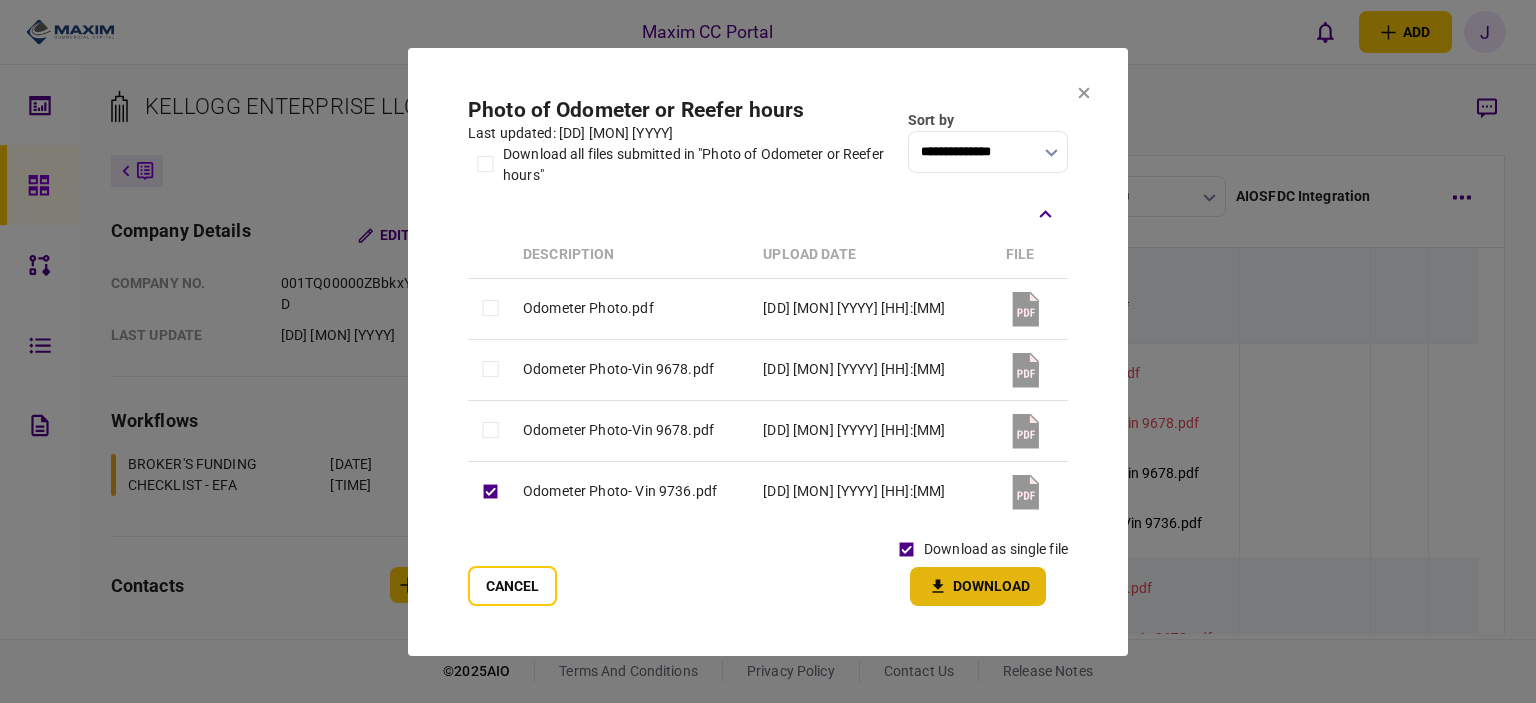 click on "Download" at bounding box center (978, 586) 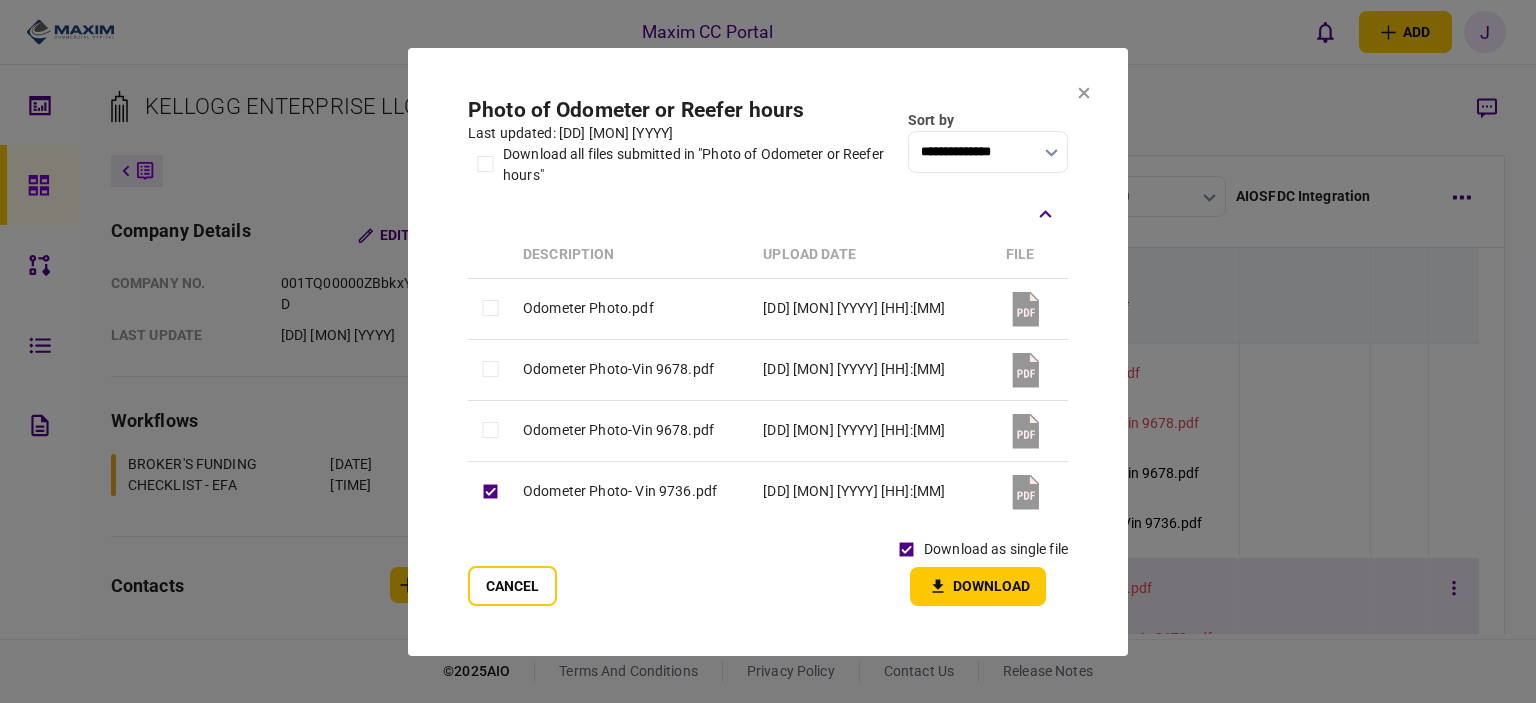 drag, startPoint x: 517, startPoint y: 583, endPoint x: 534, endPoint y: 577, distance: 18.027756 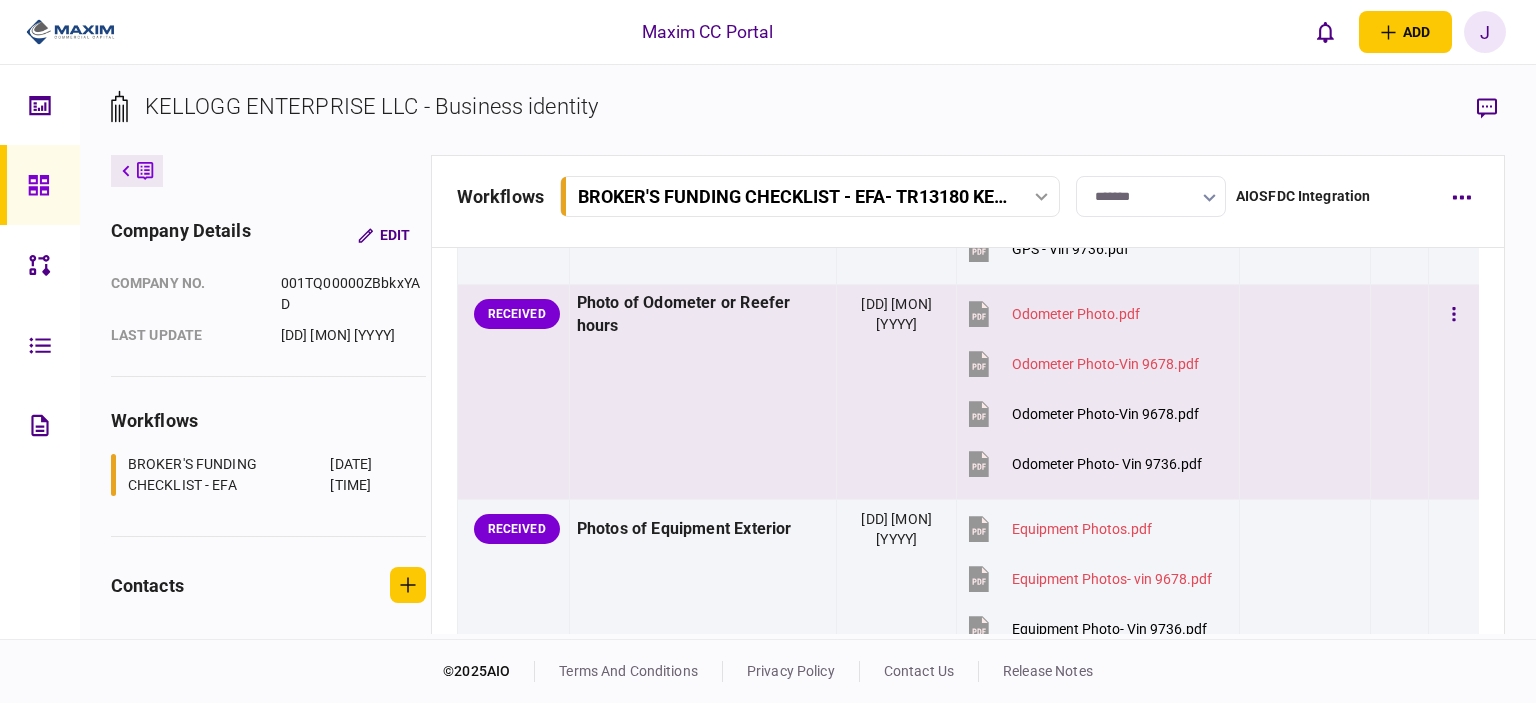 scroll, scrollTop: 2300, scrollLeft: 0, axis: vertical 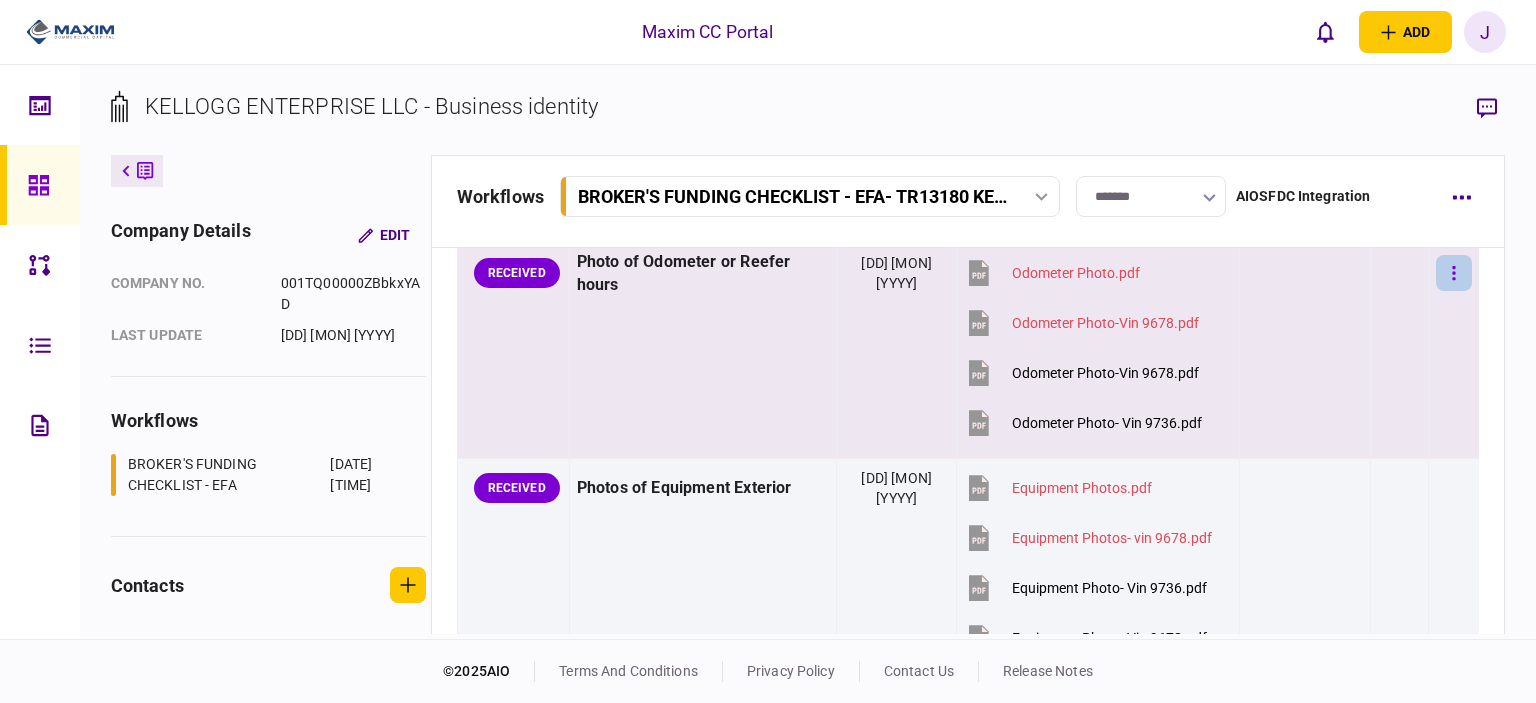 click at bounding box center (1454, 273) 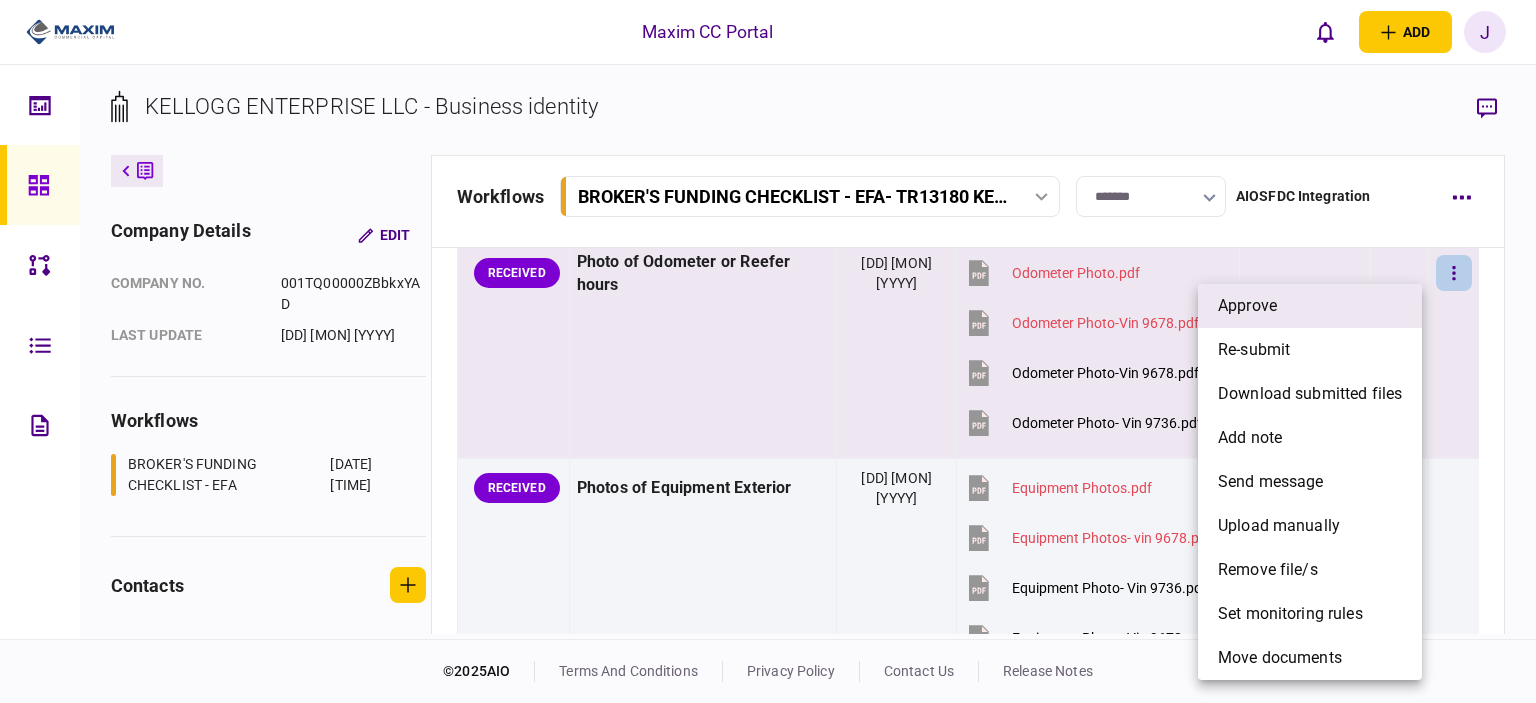 click on "approve" at bounding box center [1310, 306] 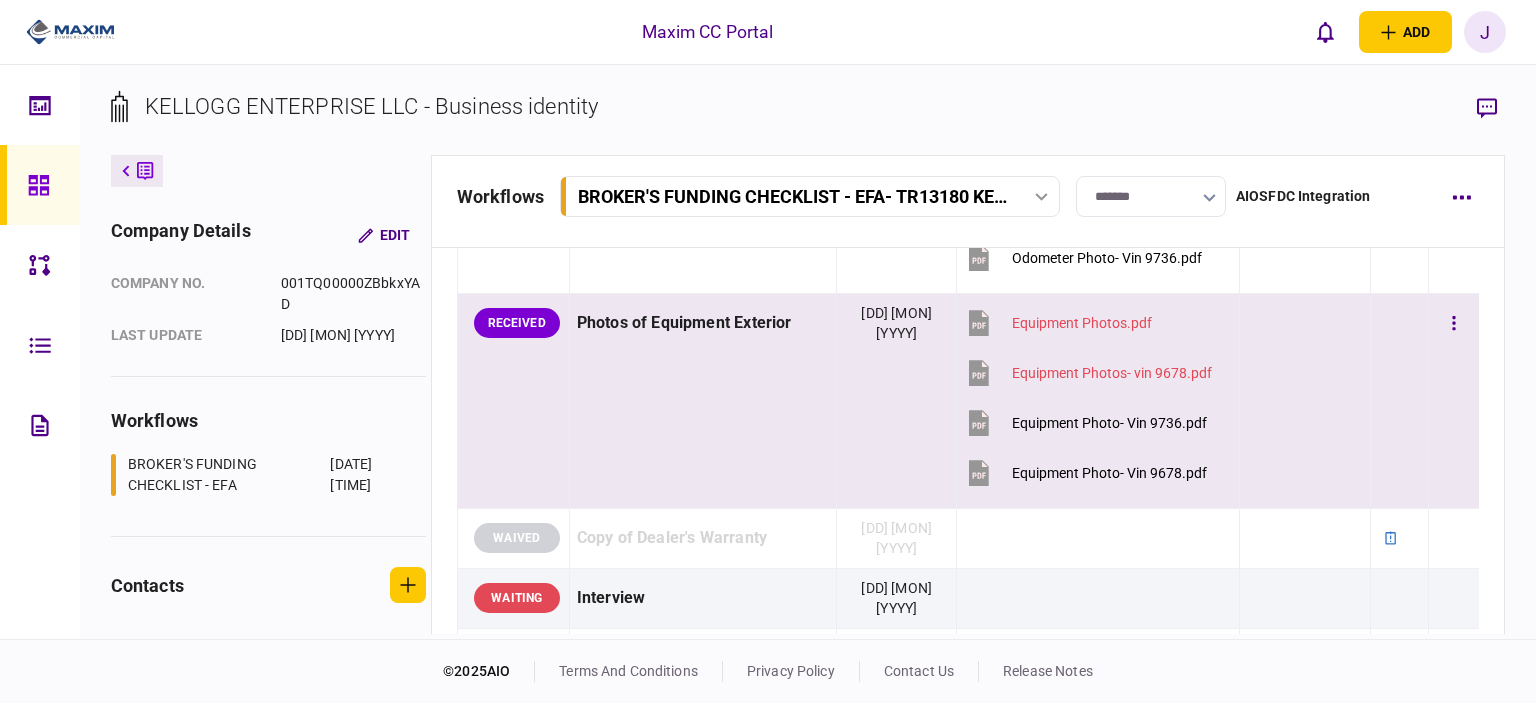 scroll, scrollTop: 2500, scrollLeft: 0, axis: vertical 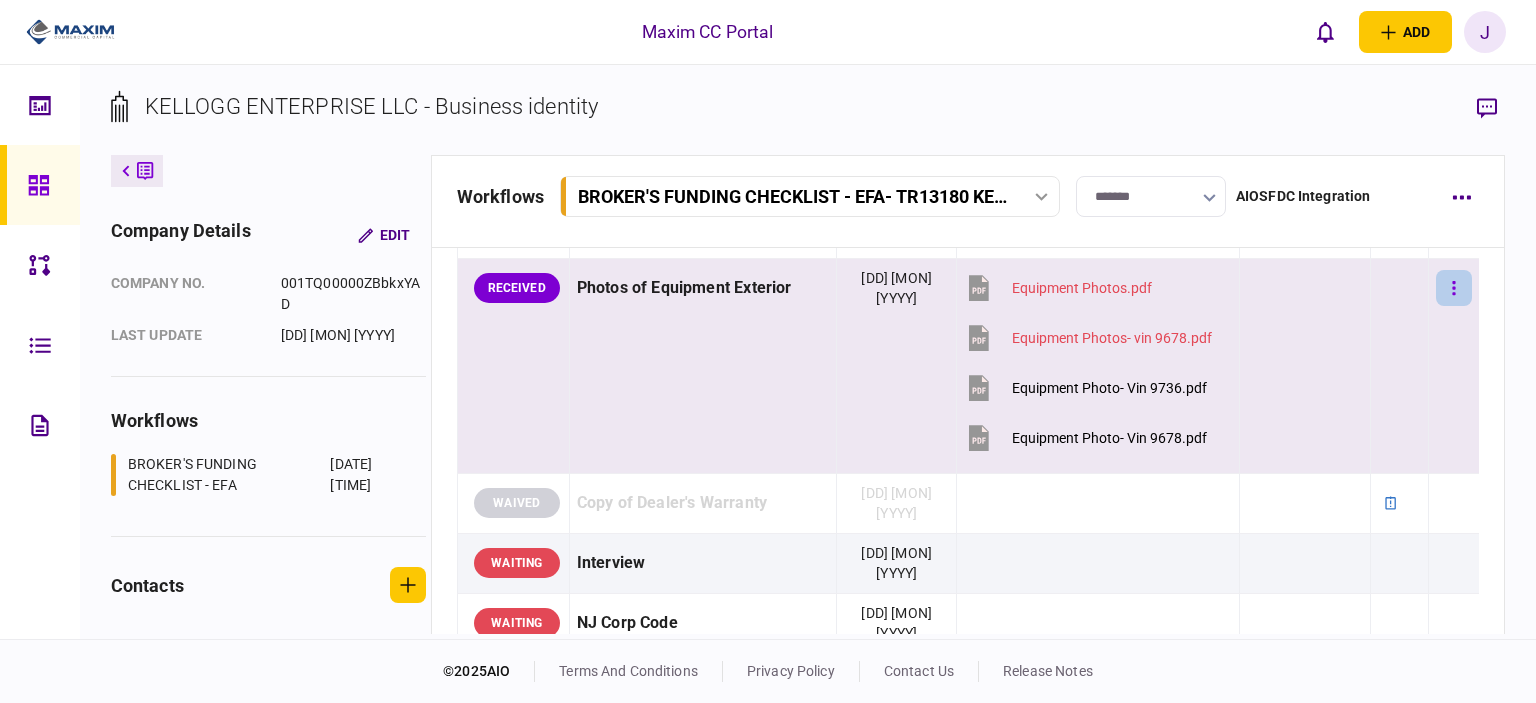 click at bounding box center [1454, 288] 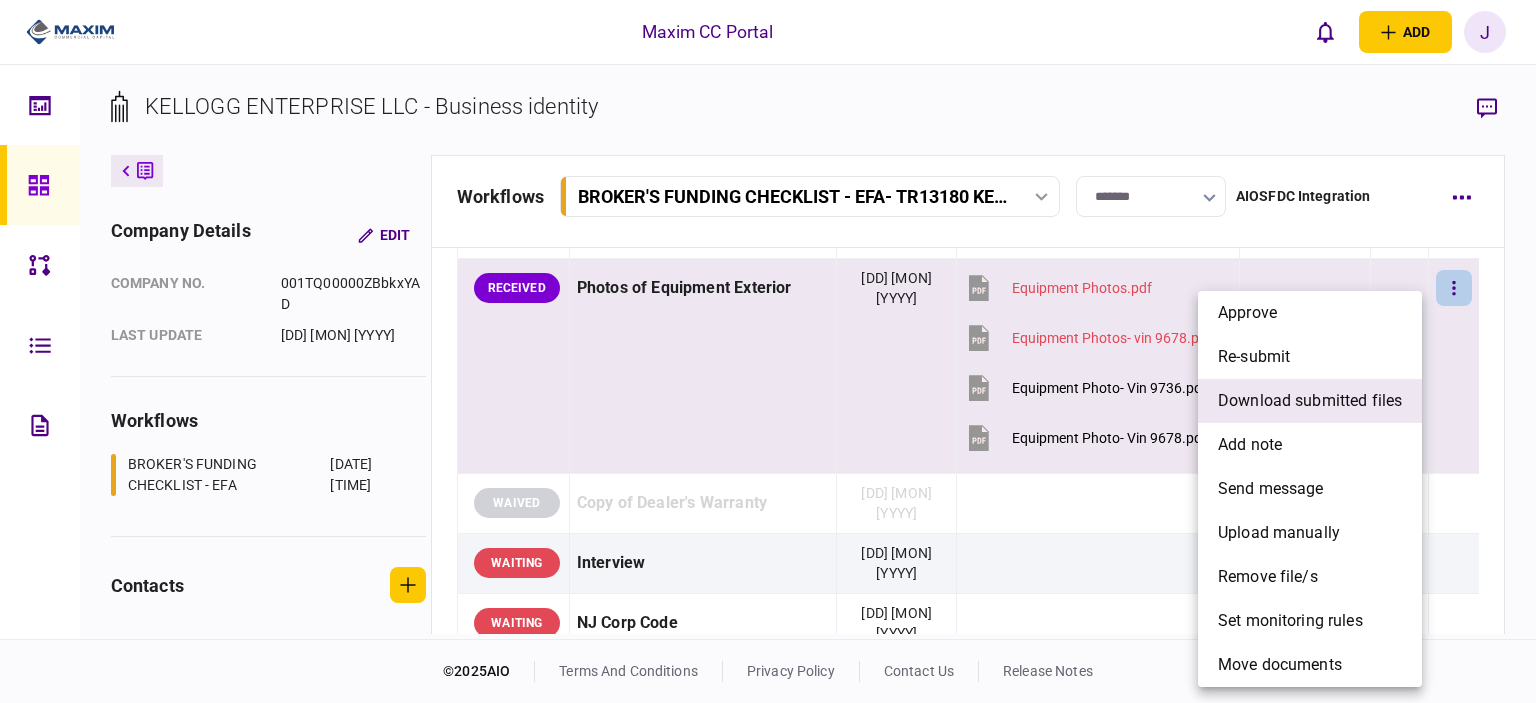 click on "download submitted files" at bounding box center [1310, 401] 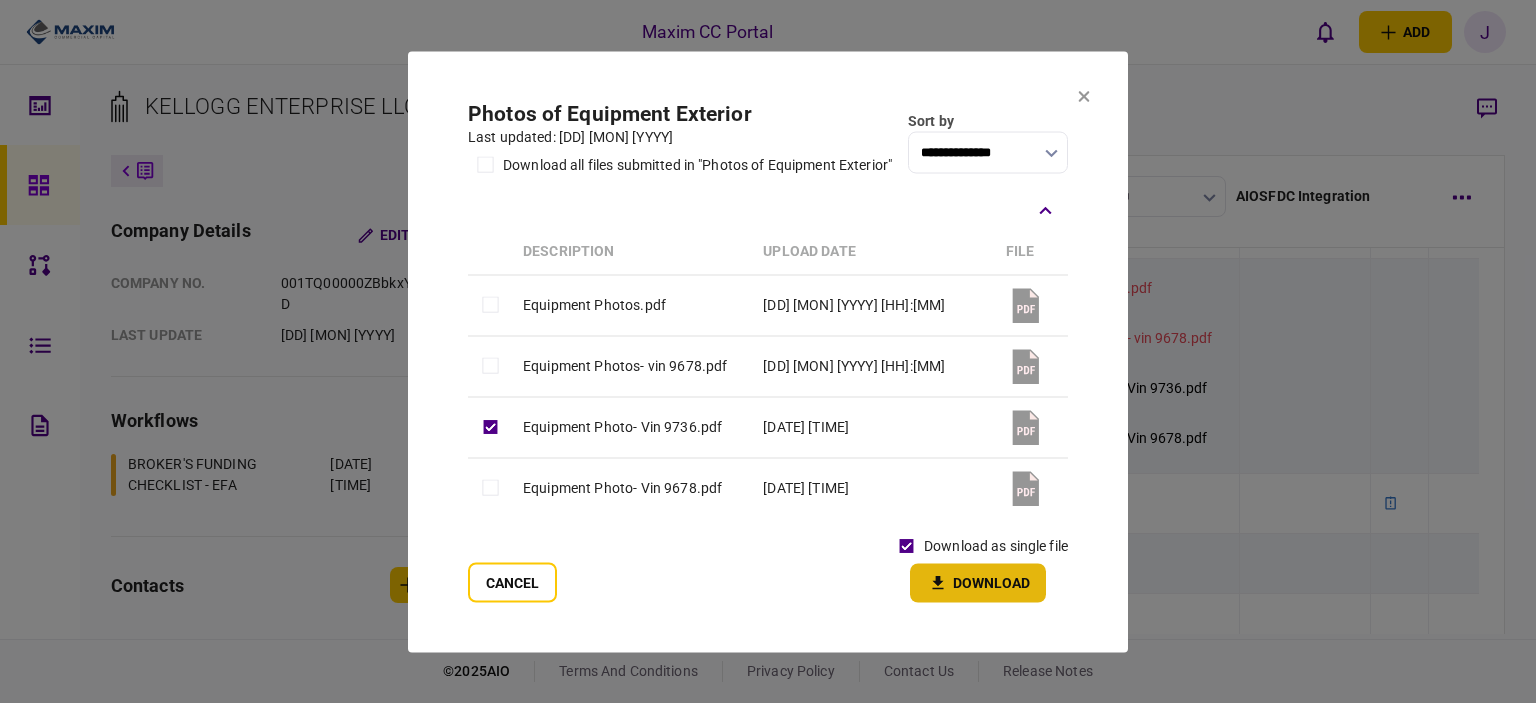 click 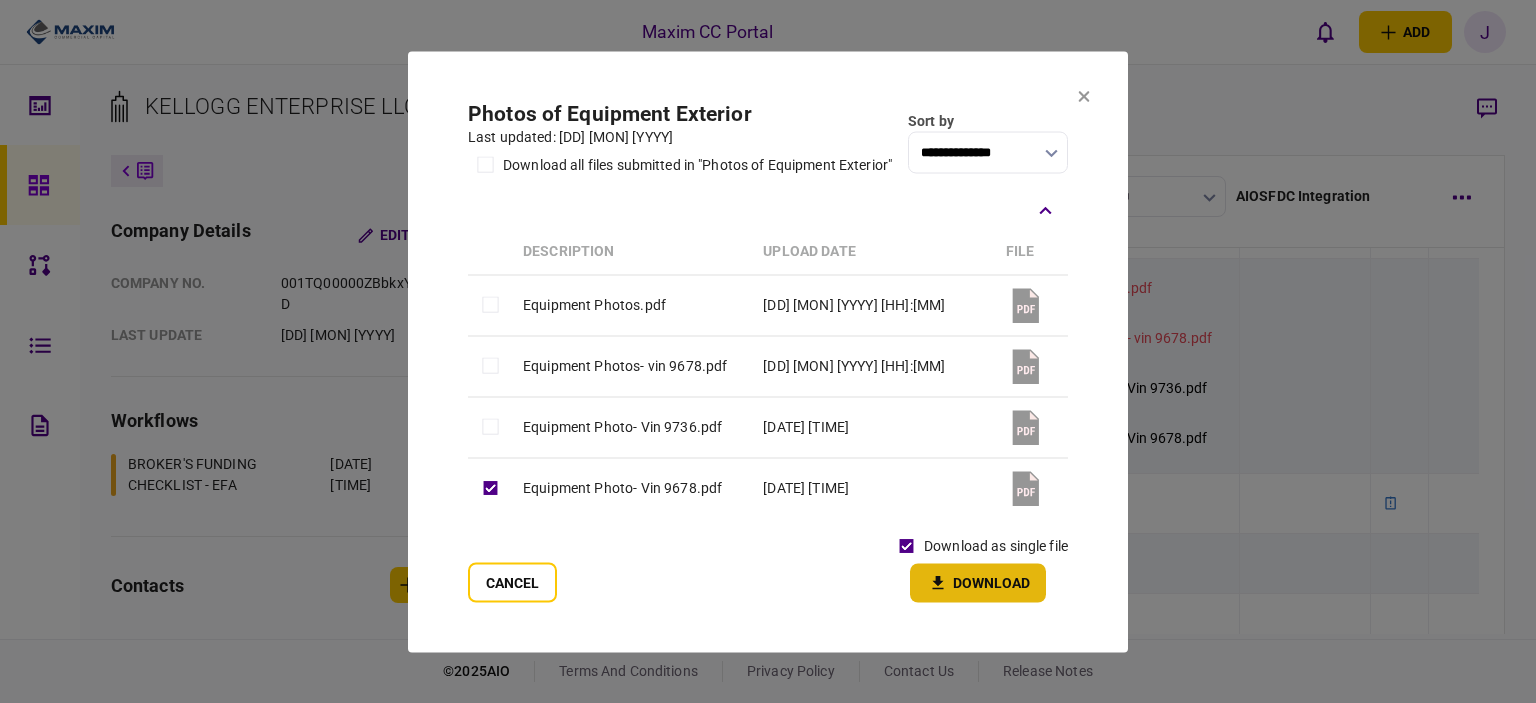 click on "Download" at bounding box center (978, 582) 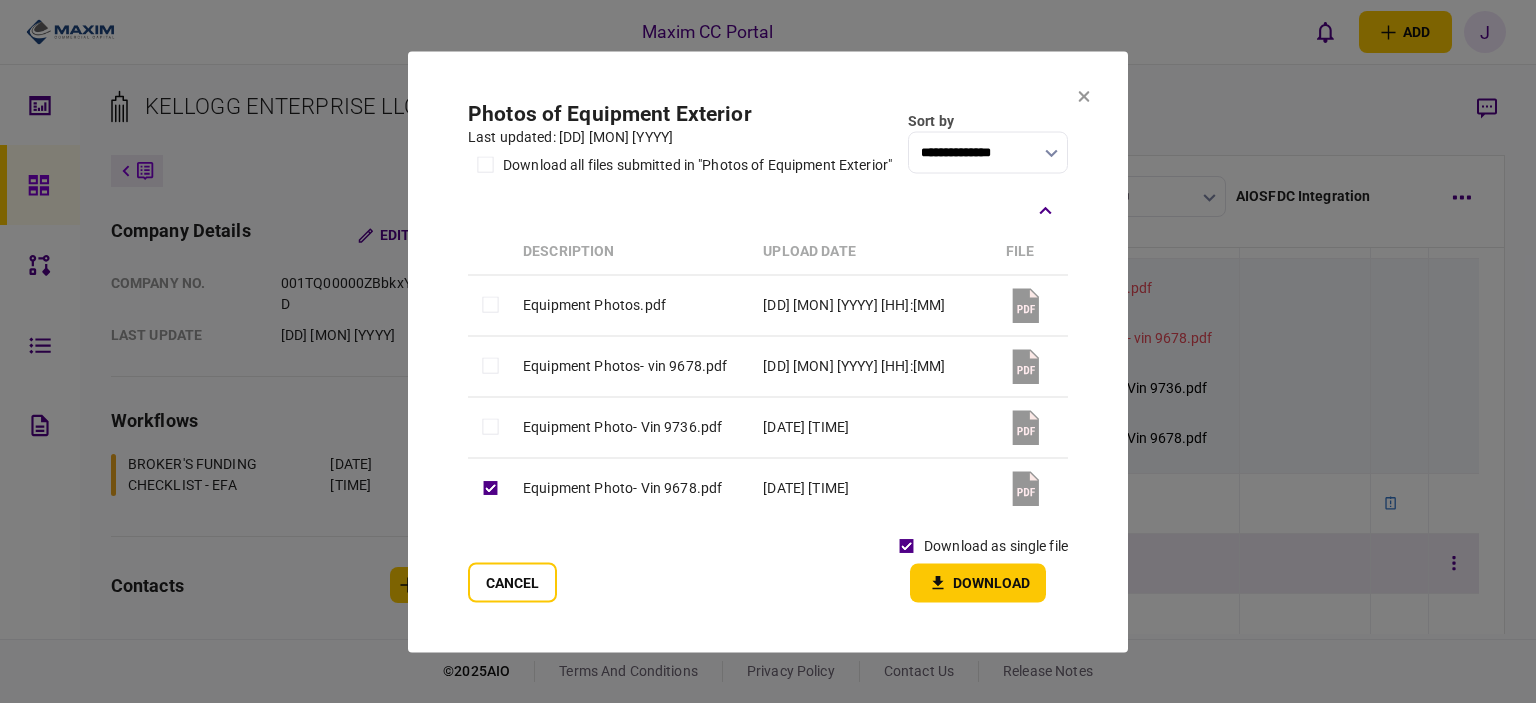drag, startPoint x: 494, startPoint y: 593, endPoint x: 550, endPoint y: 551, distance: 70 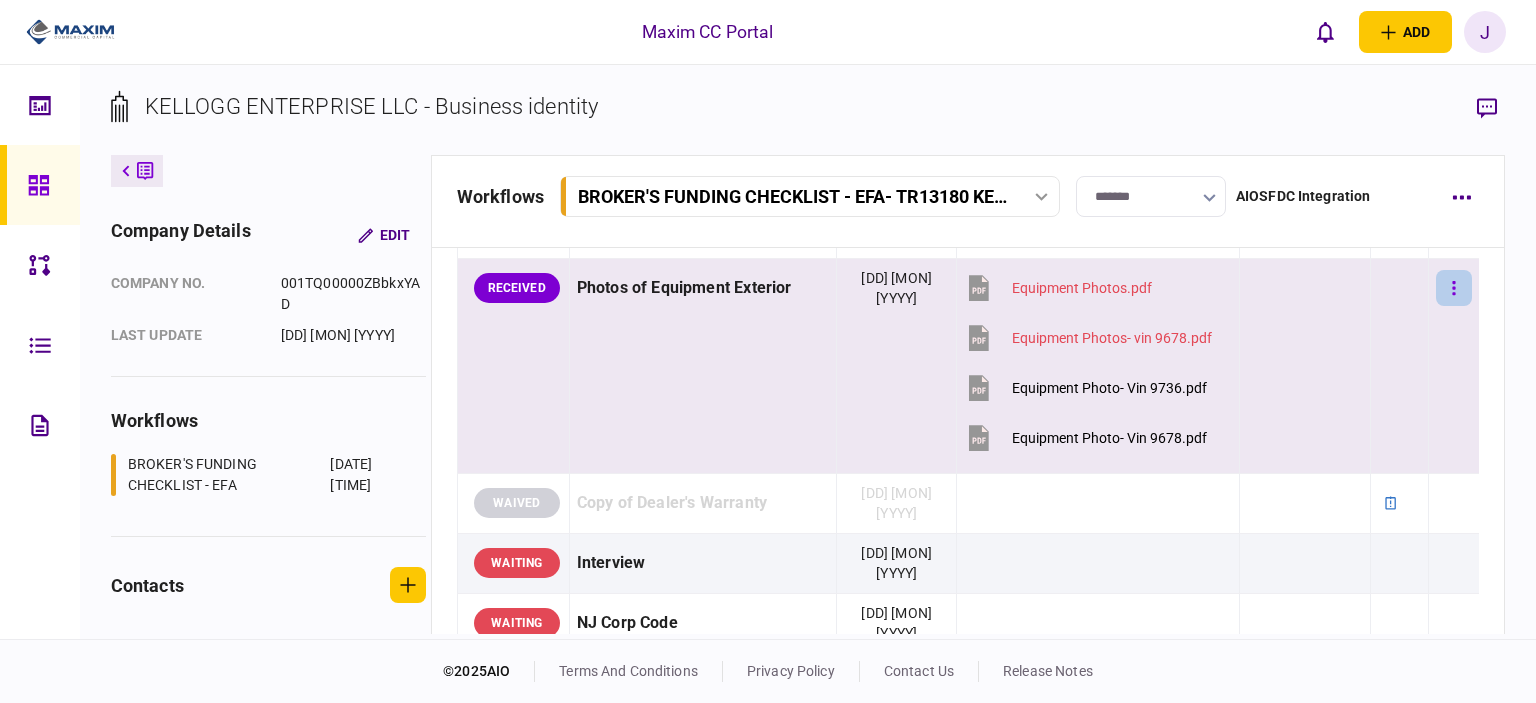 click 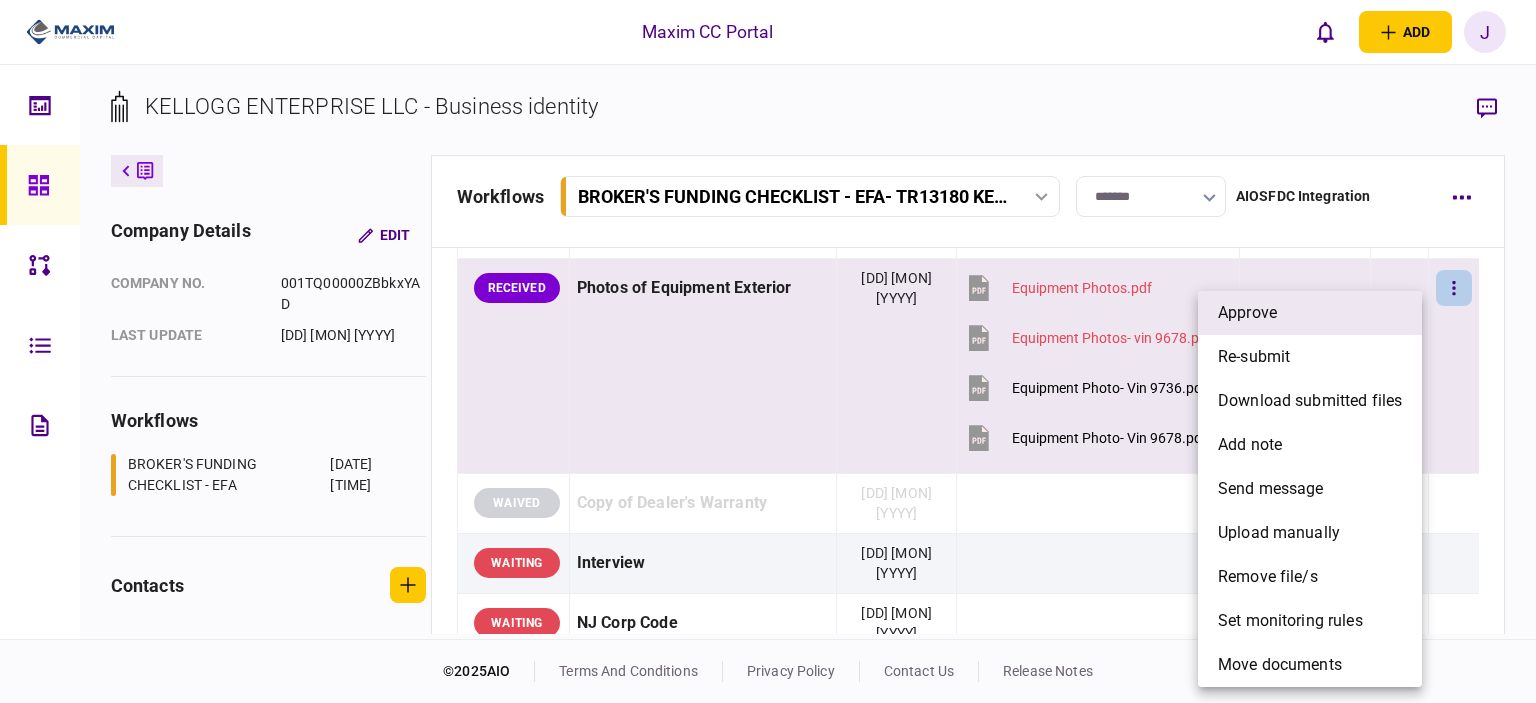 click on "approve" at bounding box center (1310, 313) 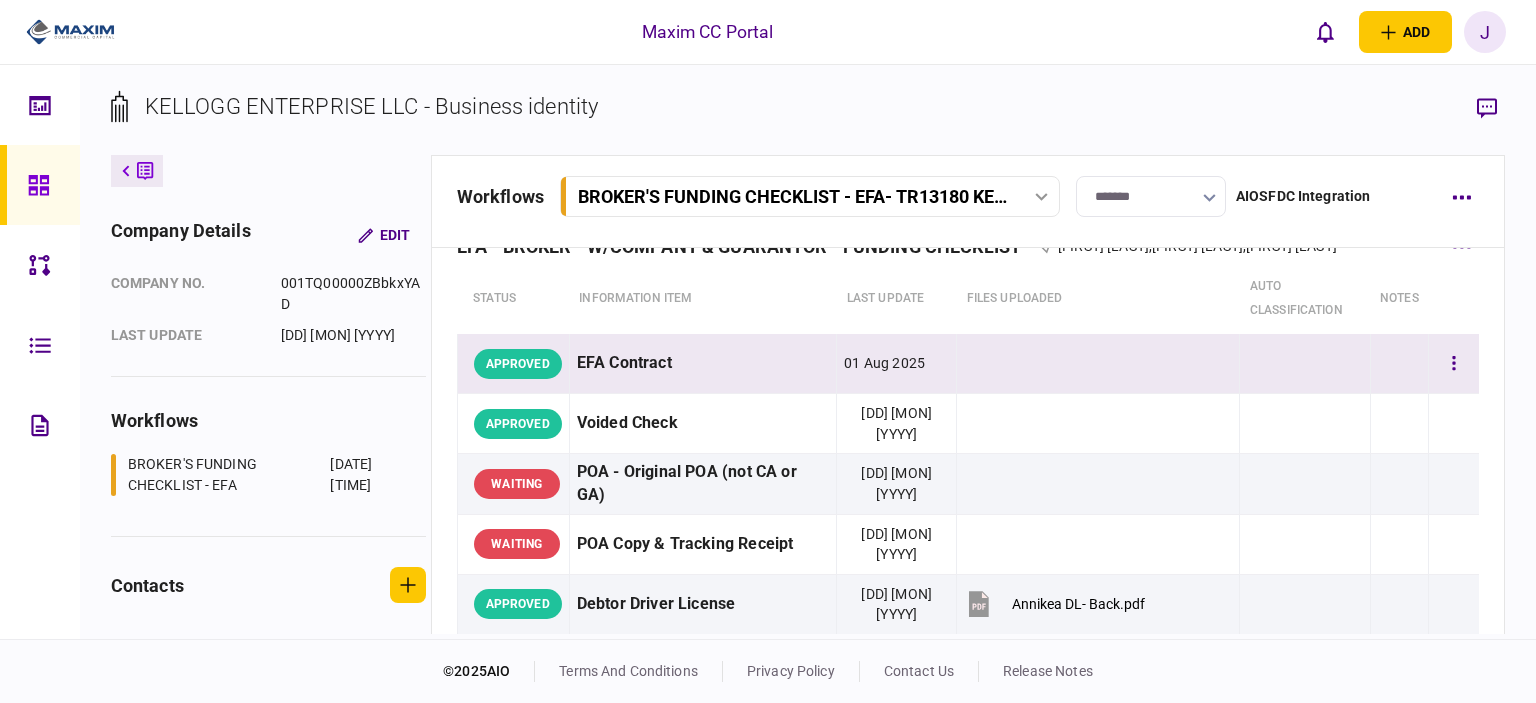 scroll, scrollTop: 0, scrollLeft: 0, axis: both 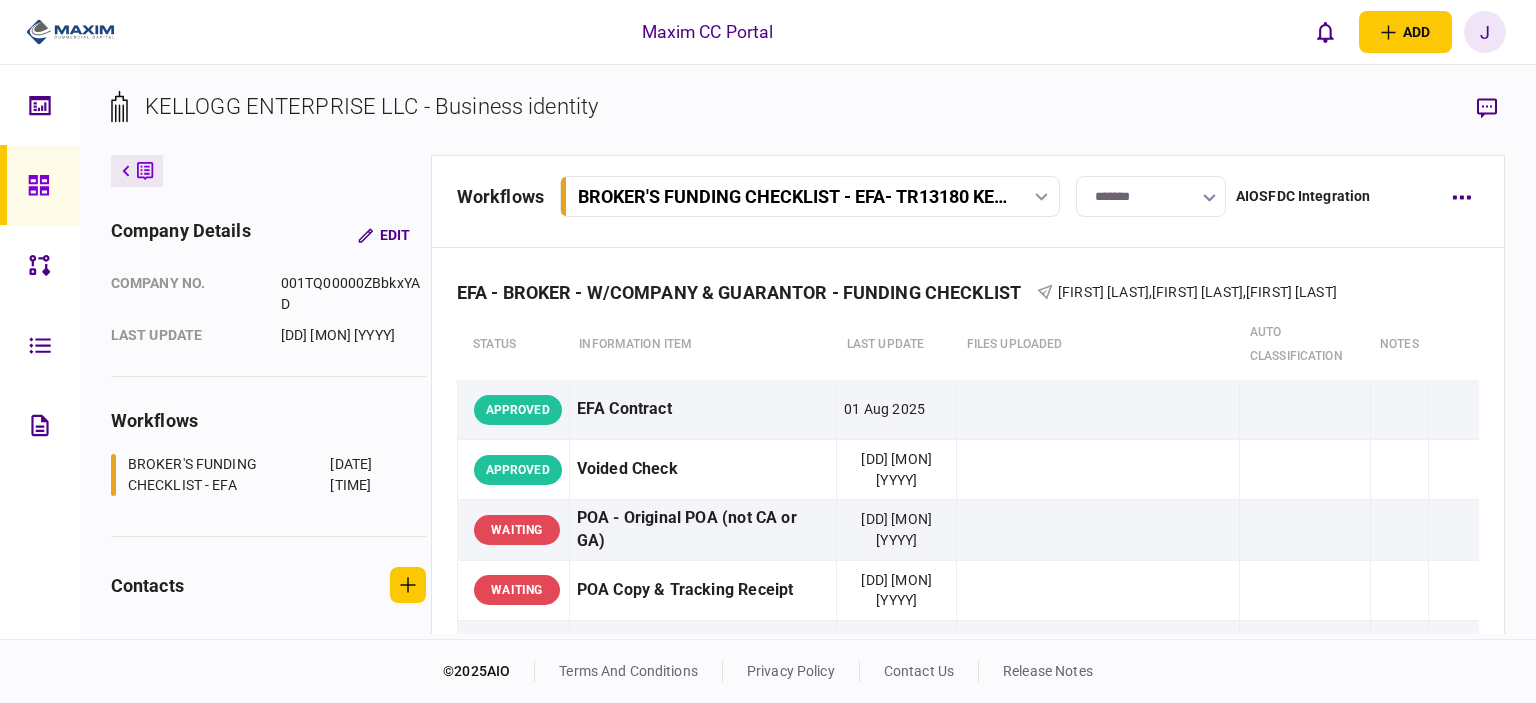 click 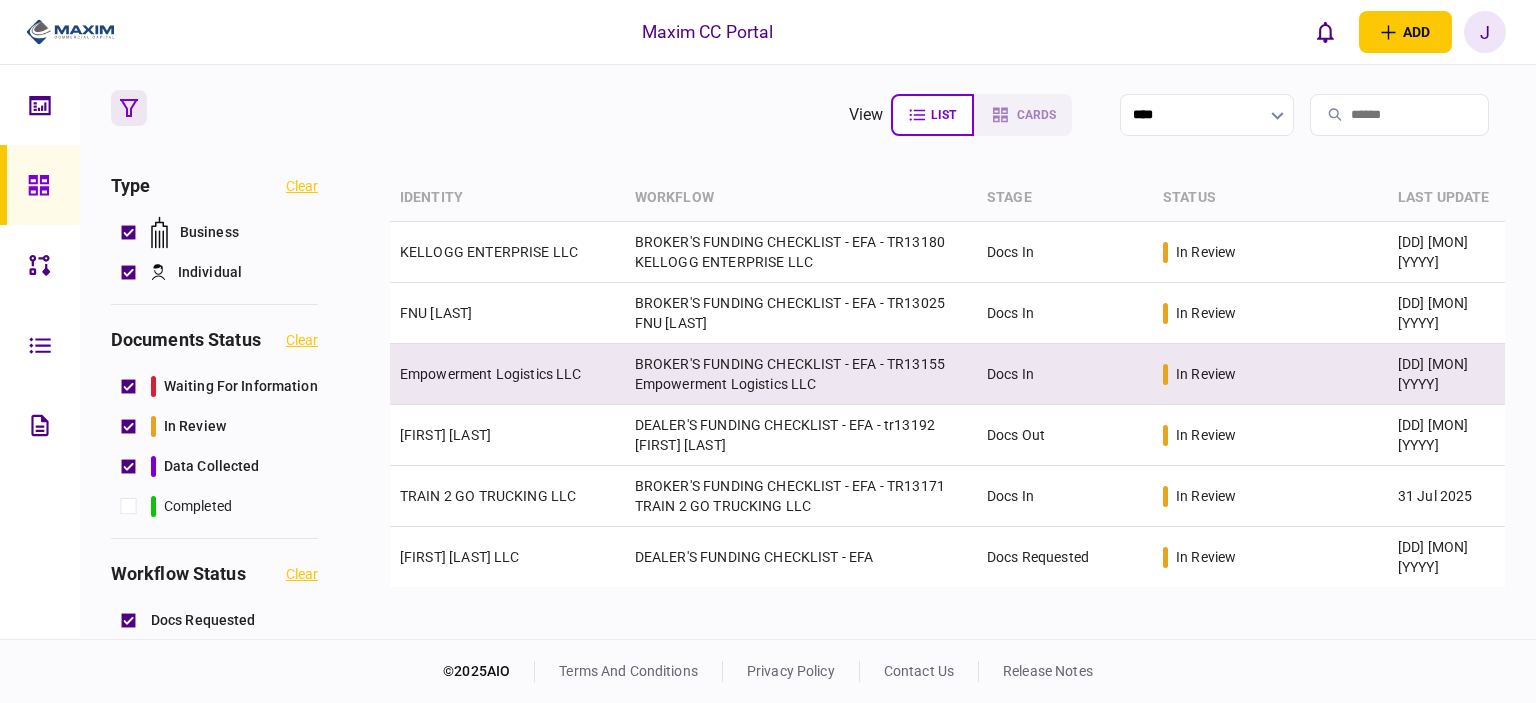 click on "Empowerment Logistics LLC" at bounding box center (507, 374) 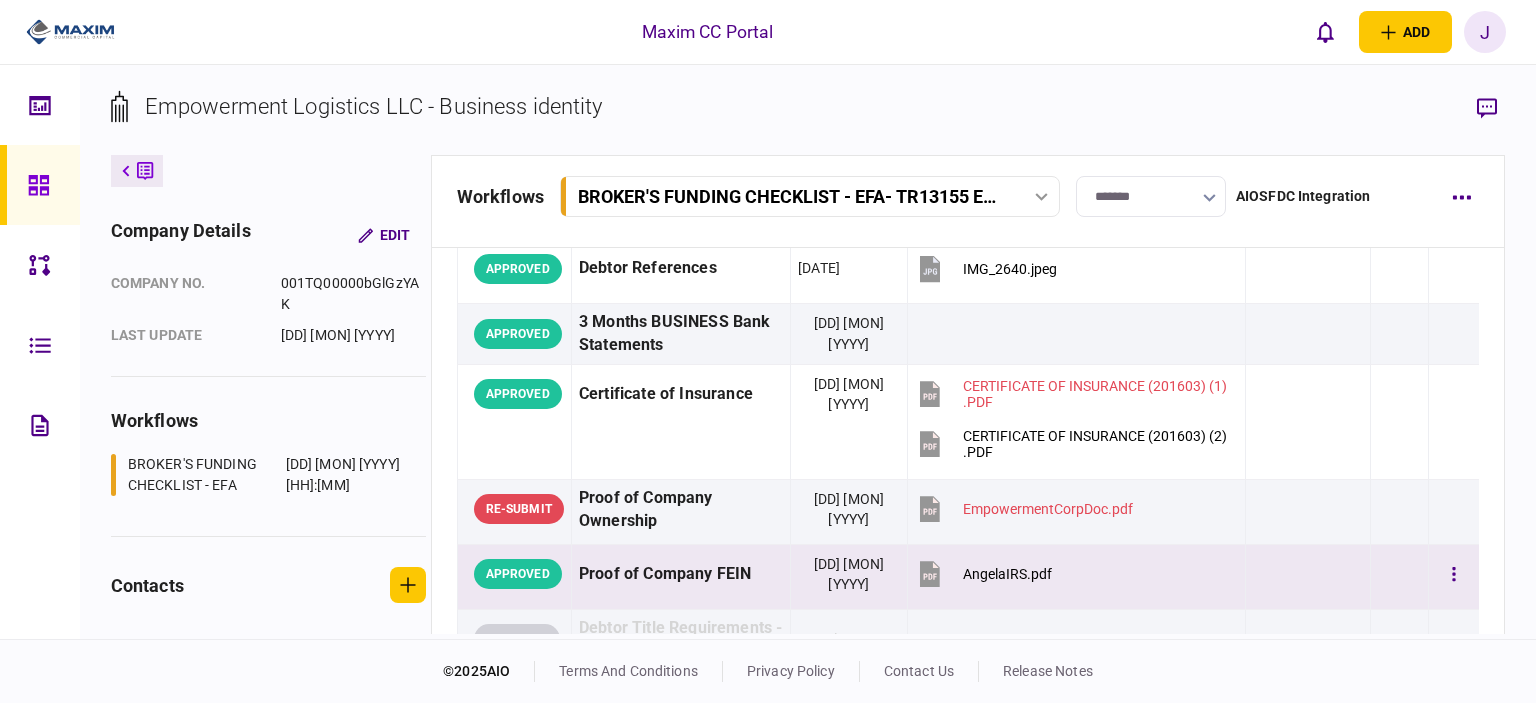 scroll, scrollTop: 491, scrollLeft: 0, axis: vertical 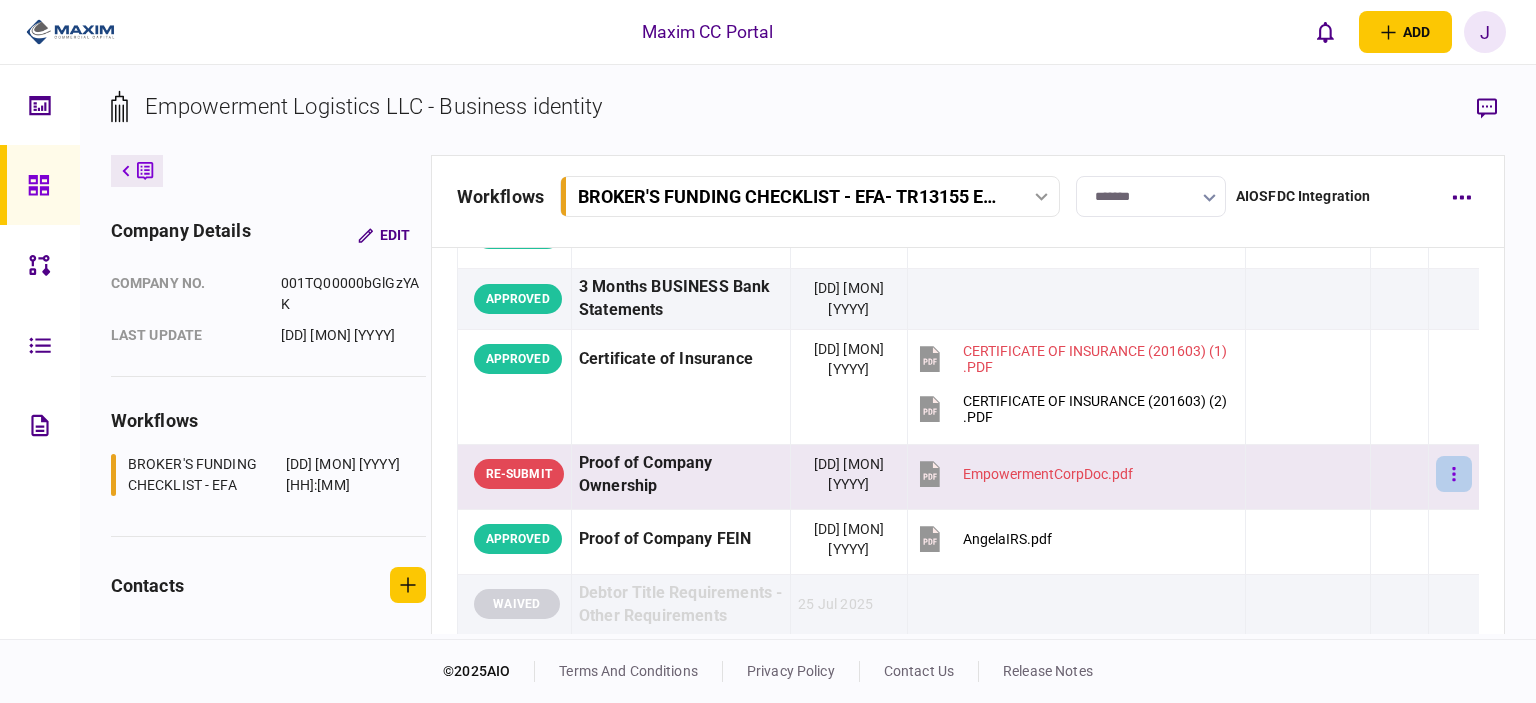 click at bounding box center [1454, 474] 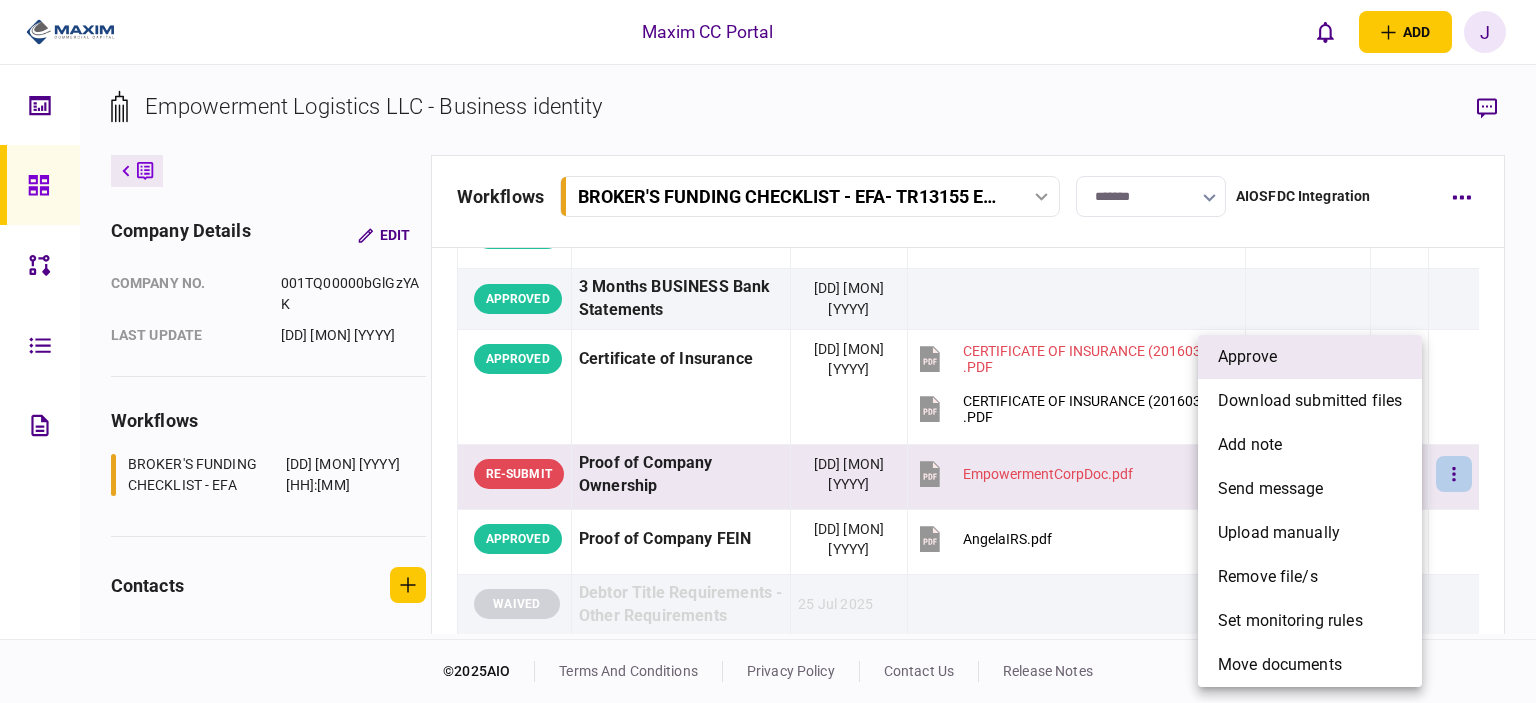 click on "approve" at bounding box center [1310, 357] 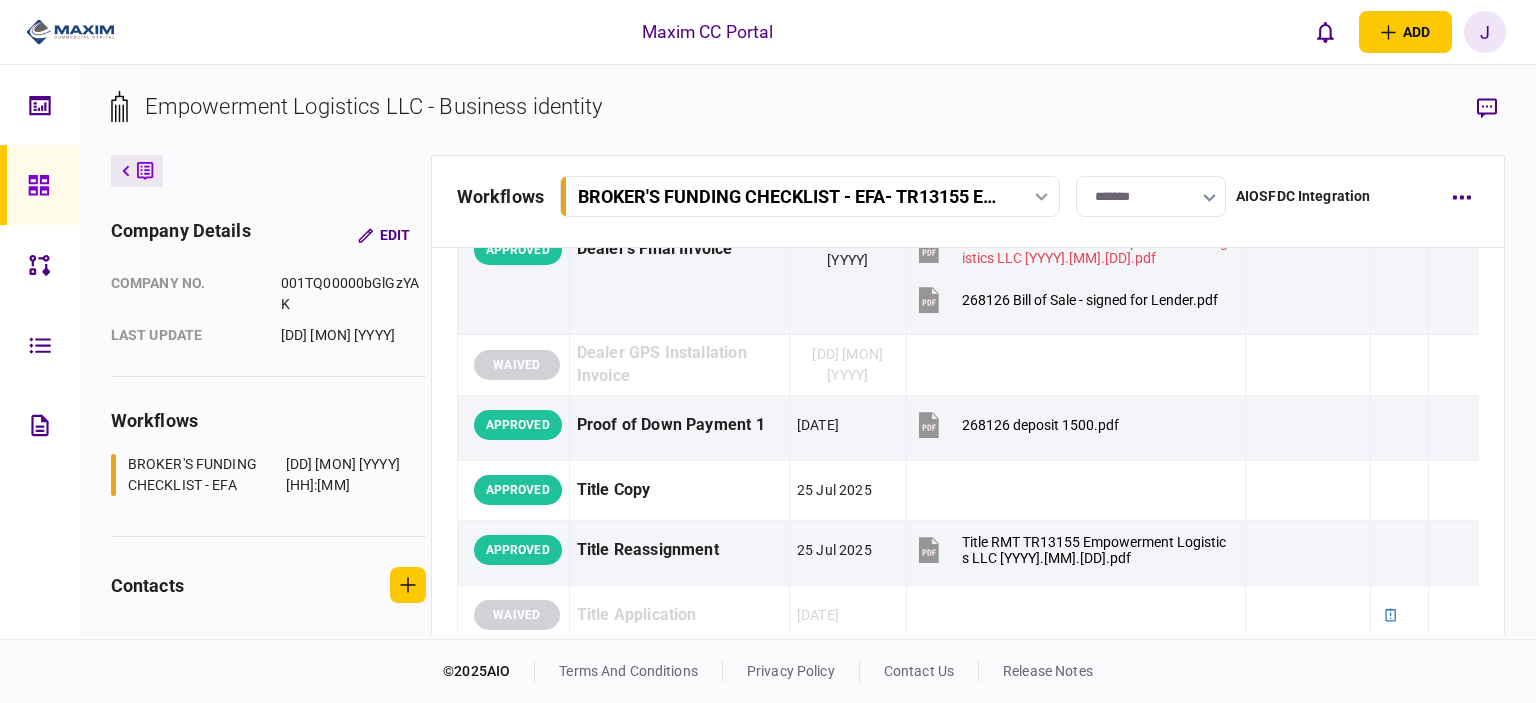 scroll, scrollTop: 1100, scrollLeft: 0, axis: vertical 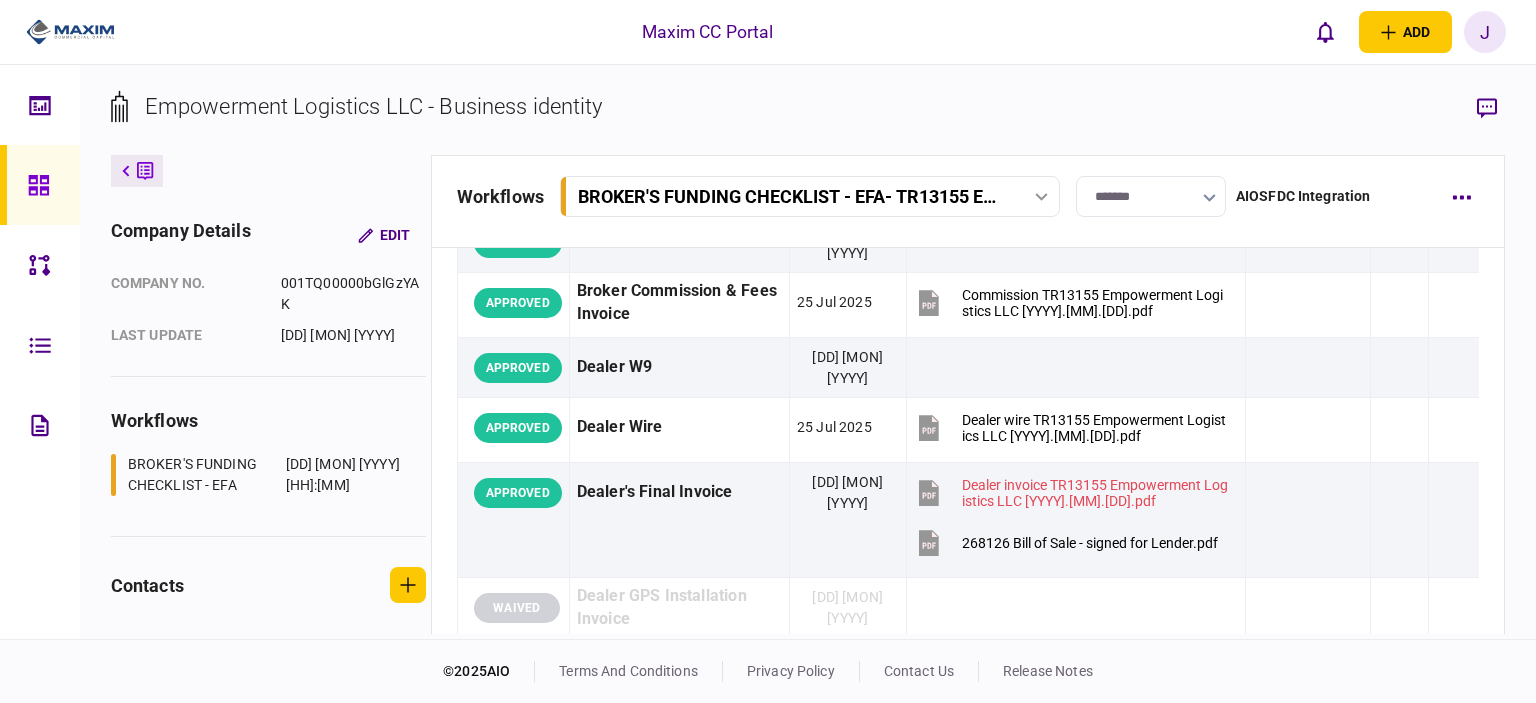click at bounding box center [40, 185] 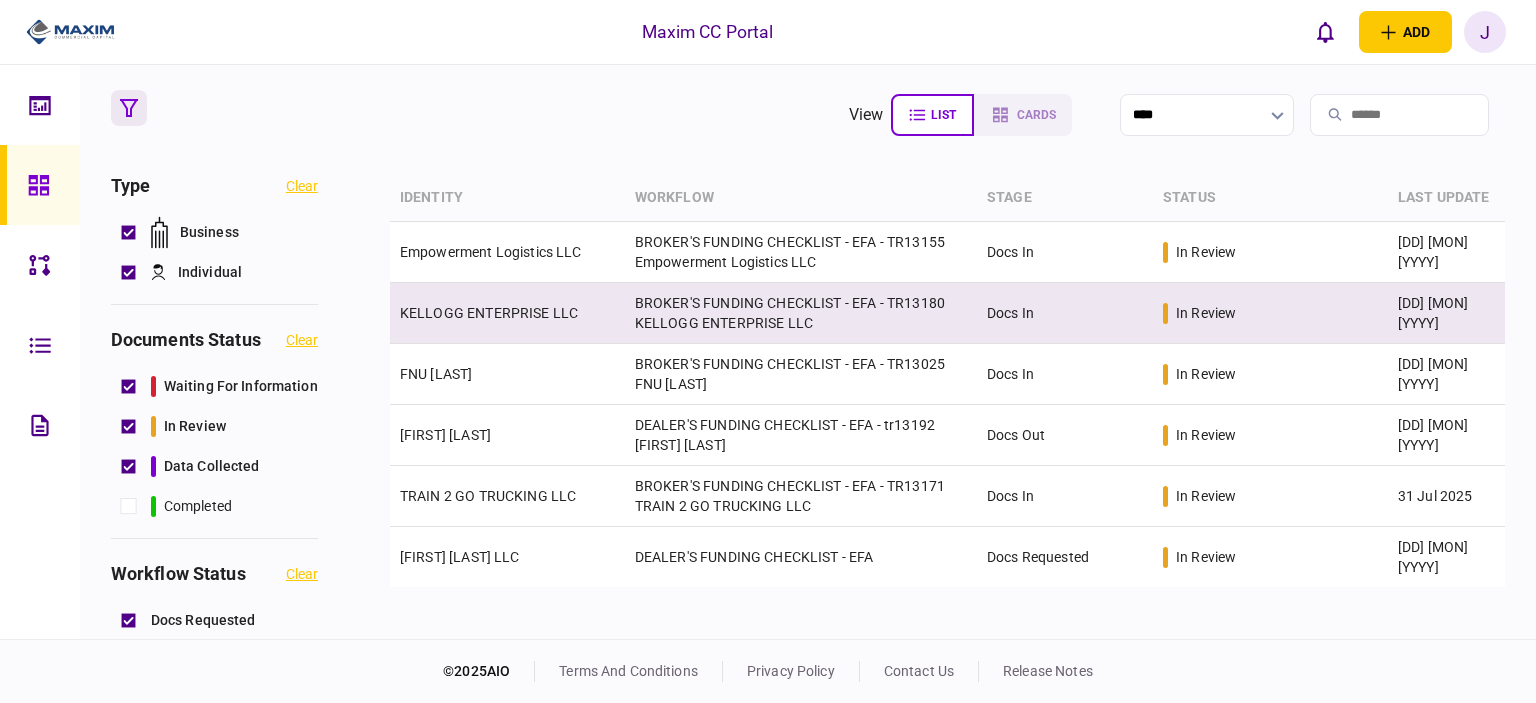 click on "KELLOGG ENTERPRISE LLC" at bounding box center (489, 313) 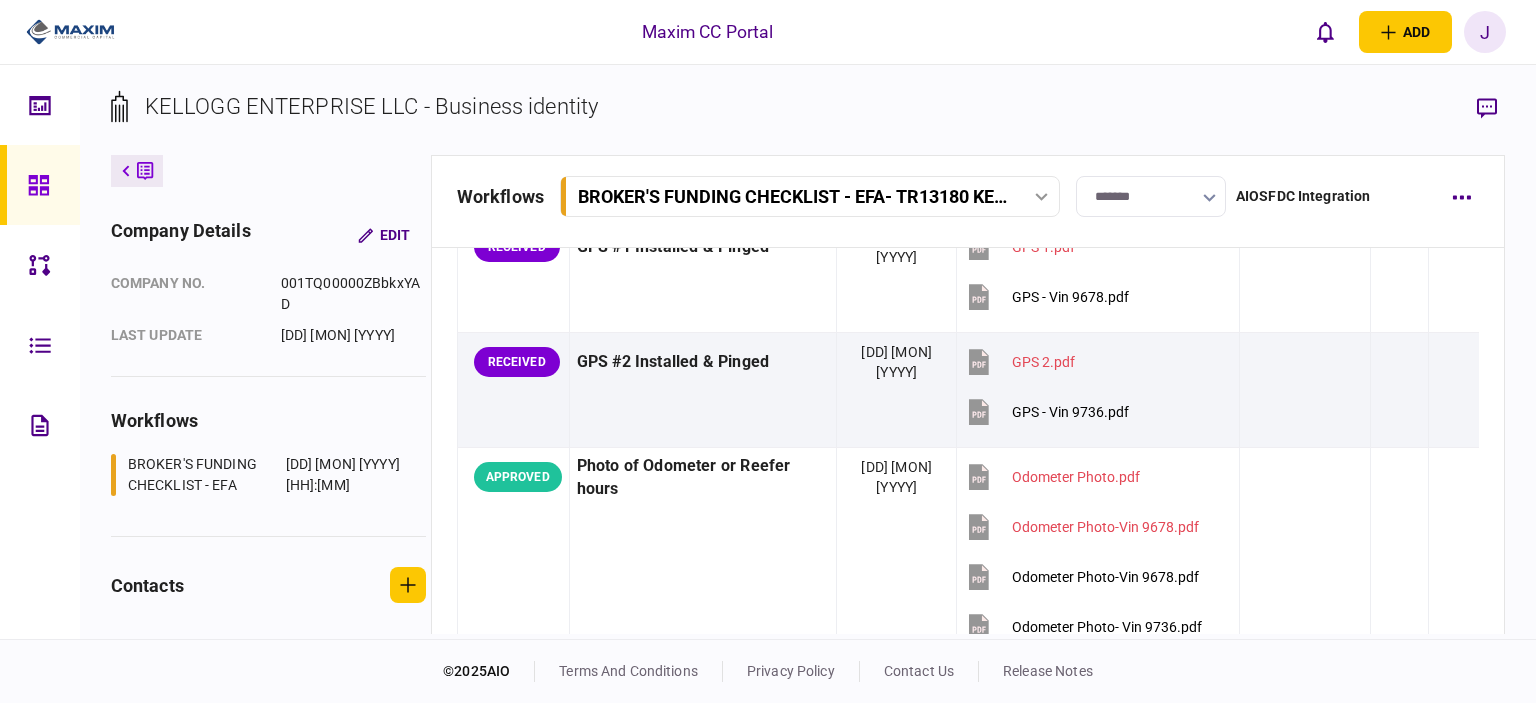 scroll, scrollTop: 2000, scrollLeft: 0, axis: vertical 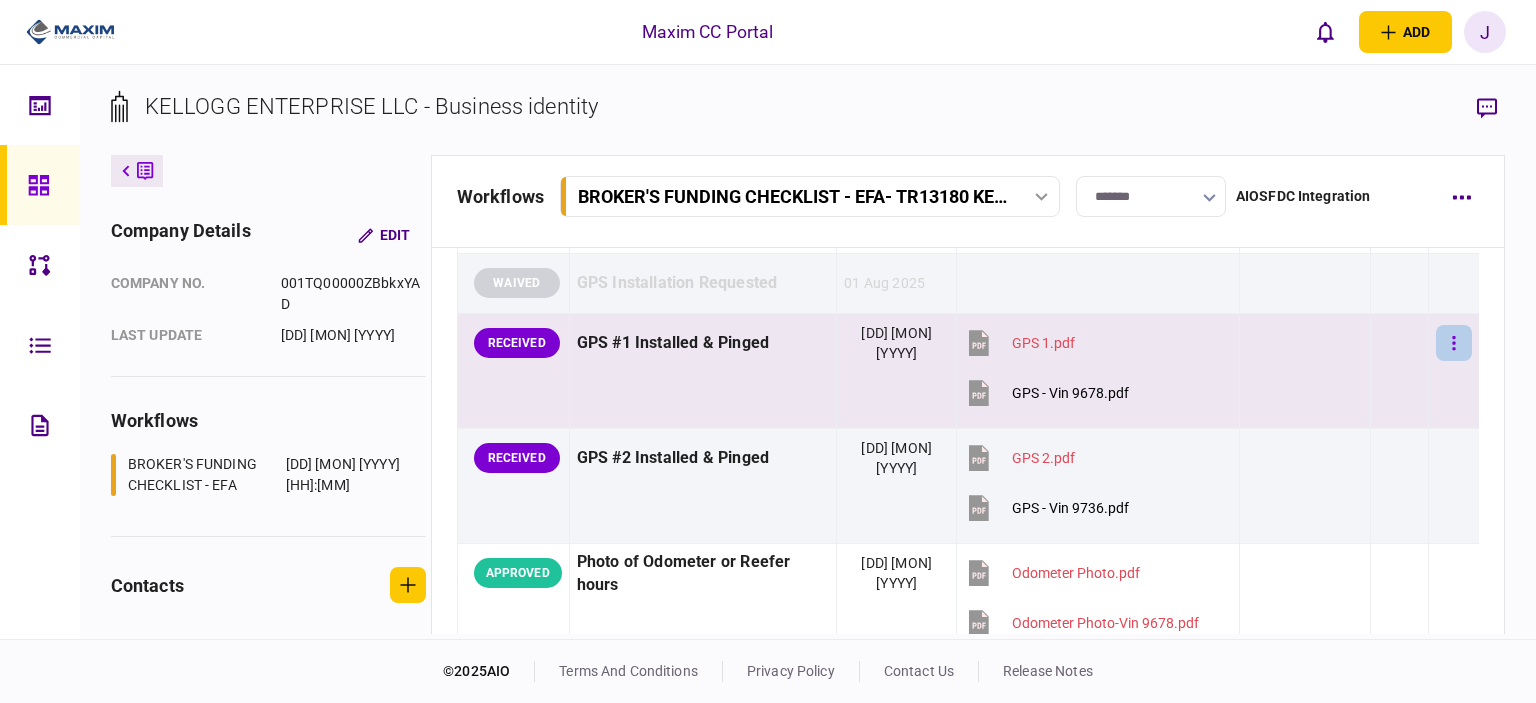 click at bounding box center (1454, 343) 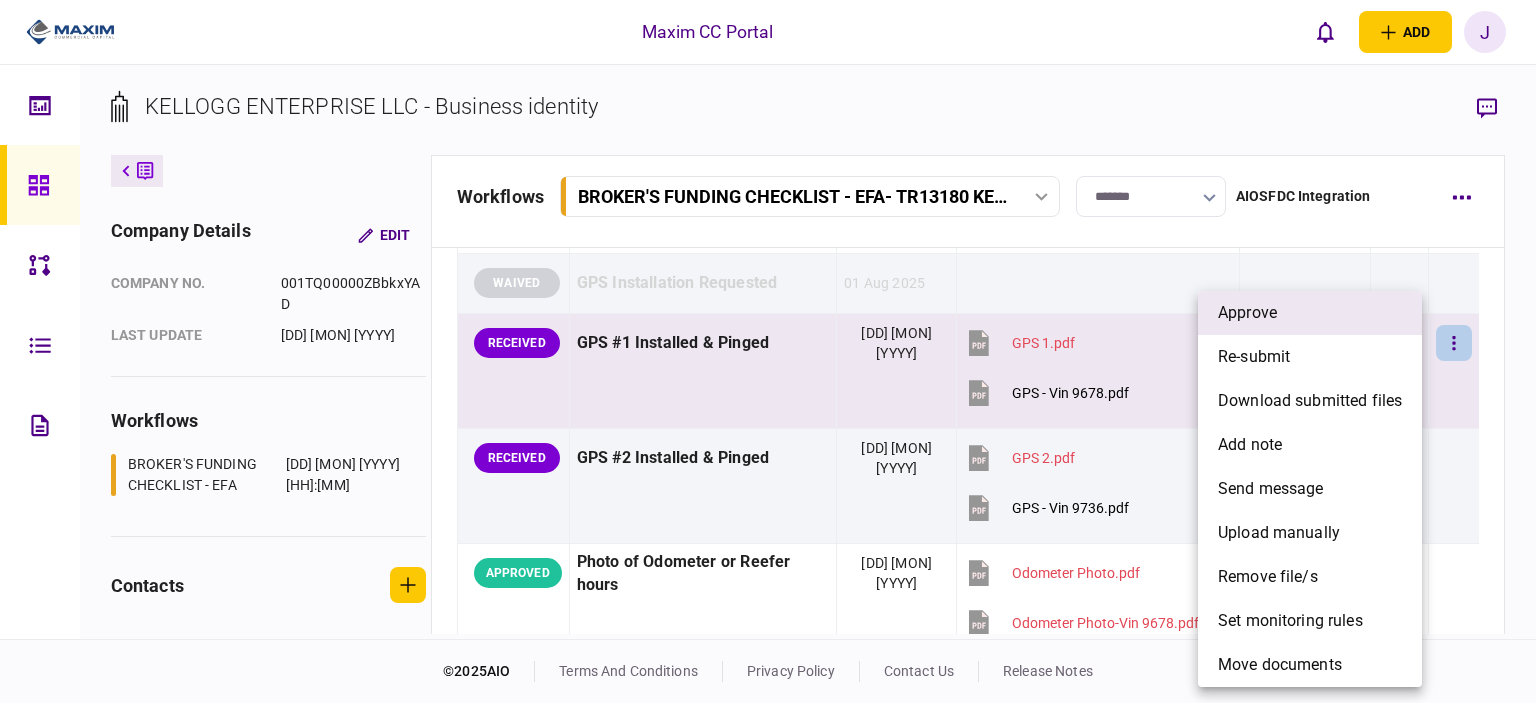 click on "approve" at bounding box center [1310, 313] 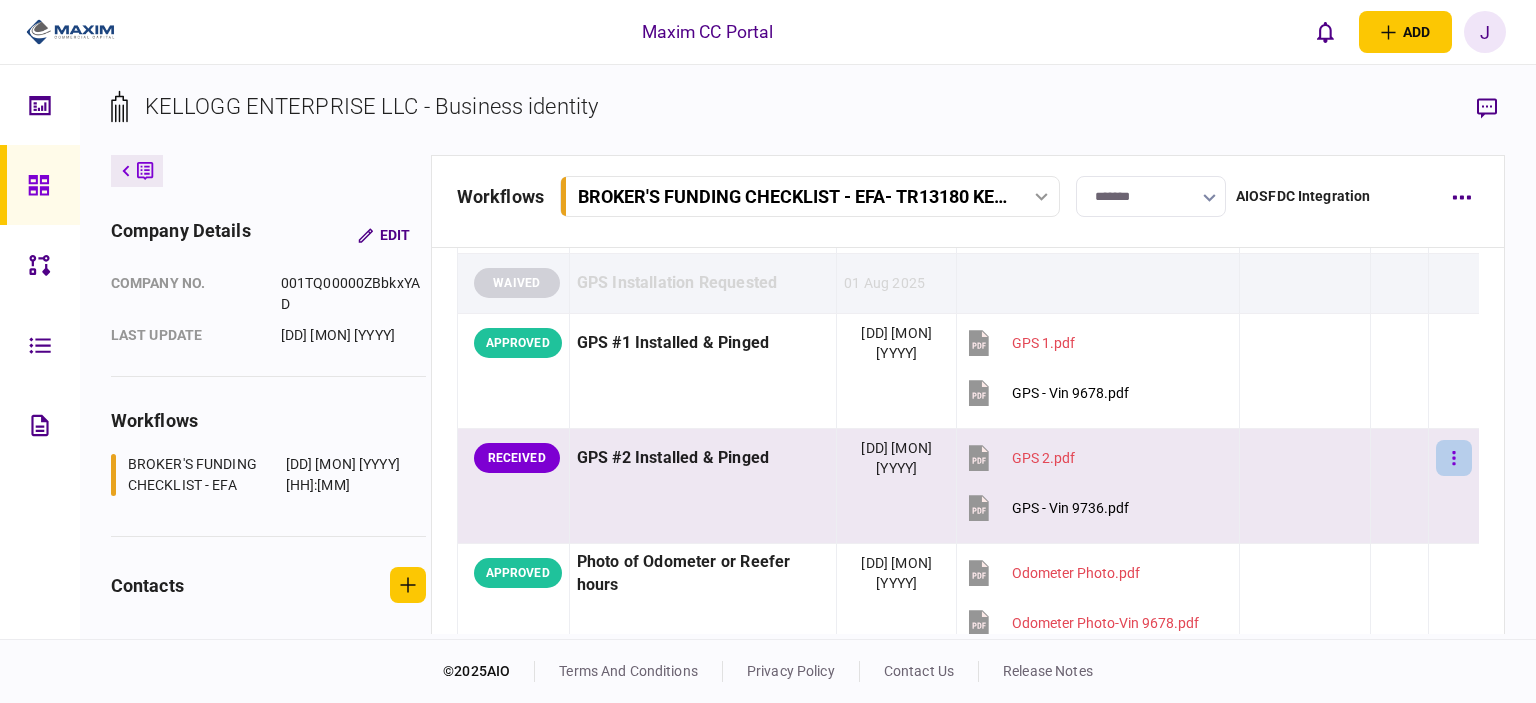 click at bounding box center [1454, 458] 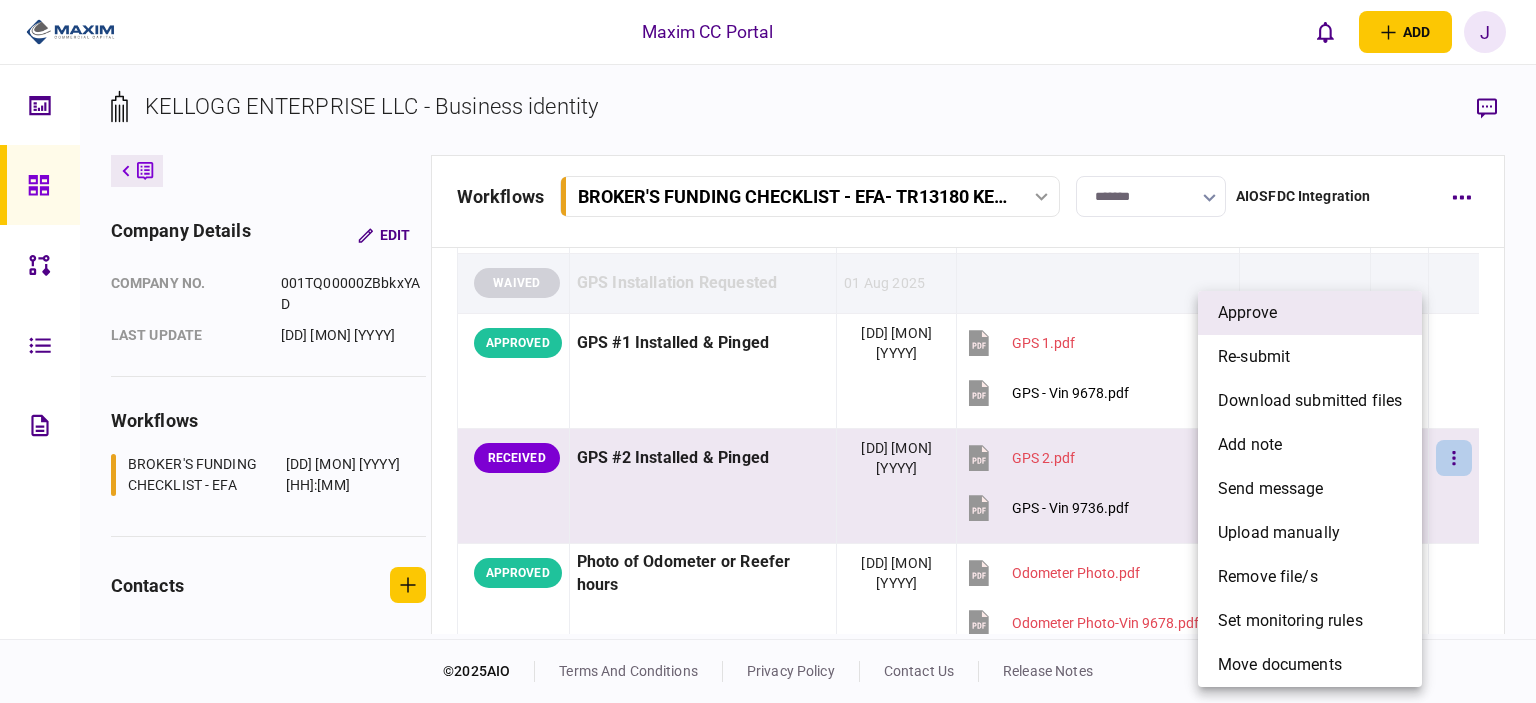 click on "approve" at bounding box center (1310, 313) 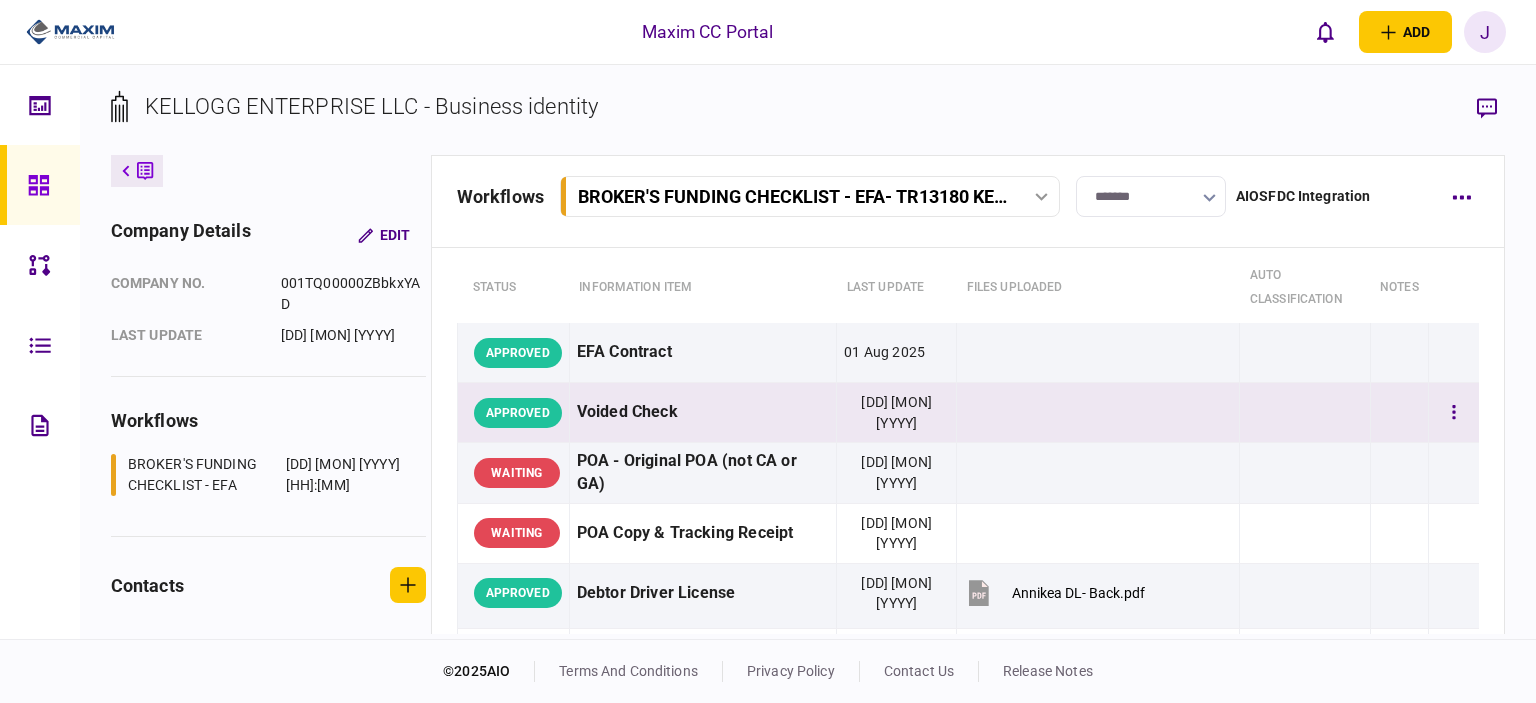 scroll, scrollTop: 0, scrollLeft: 0, axis: both 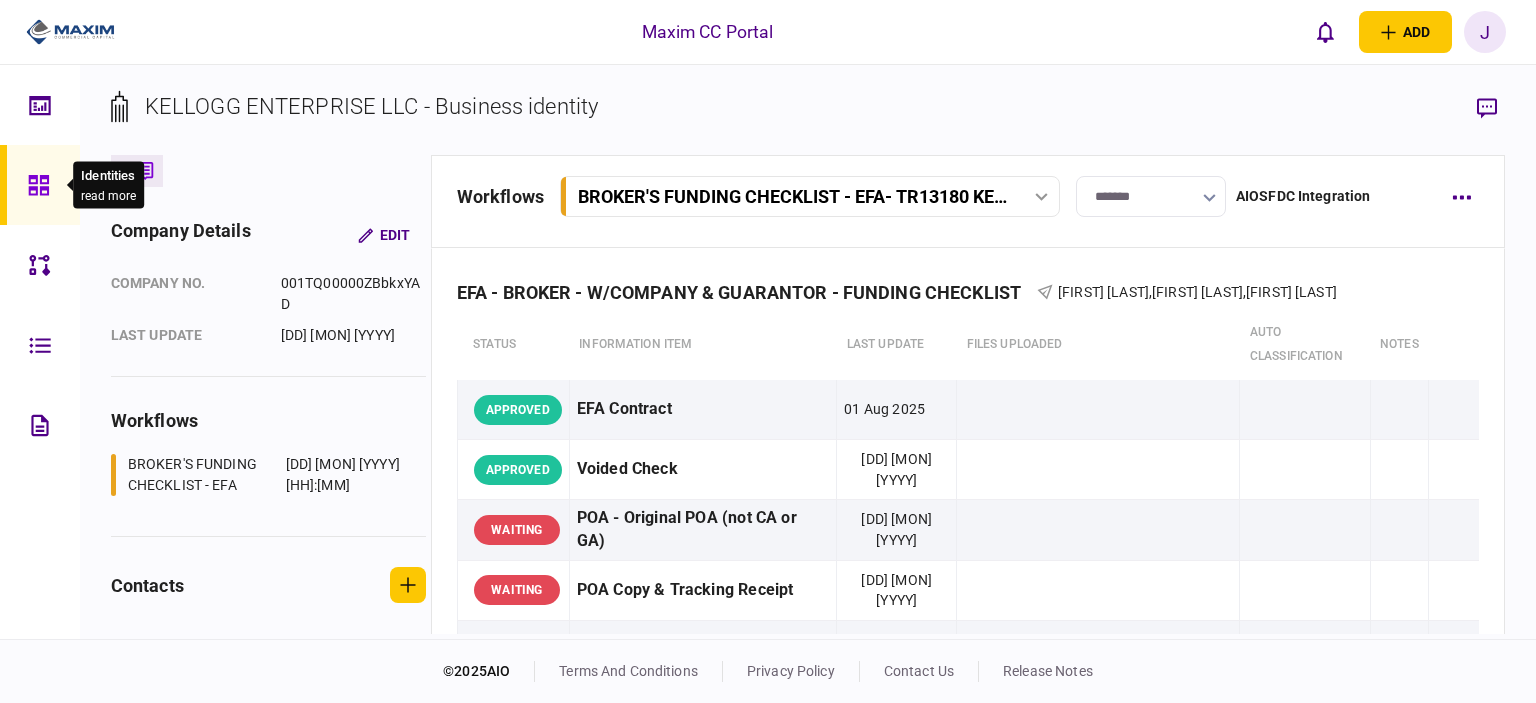 click at bounding box center [44, 185] 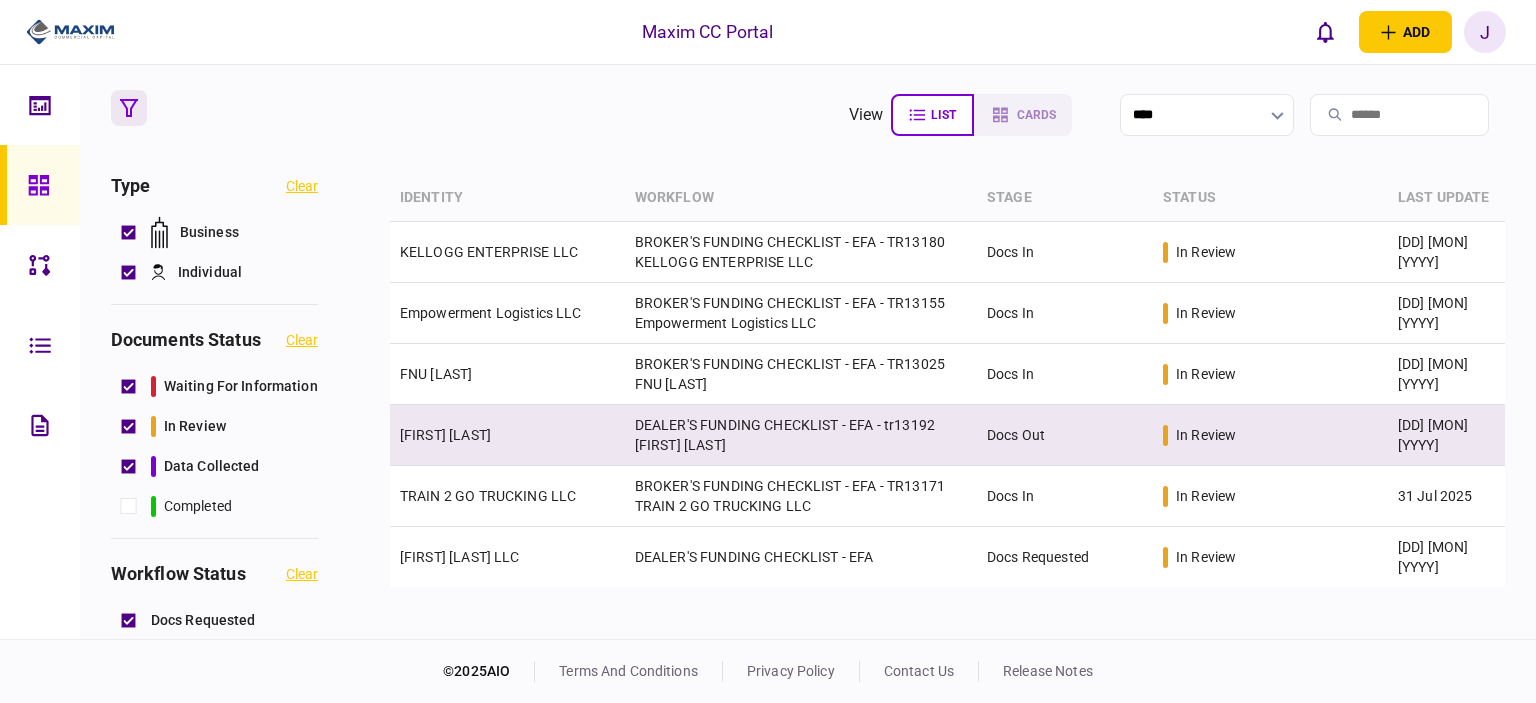 click on "[FIRST] [LAST]" at bounding box center [445, 435] 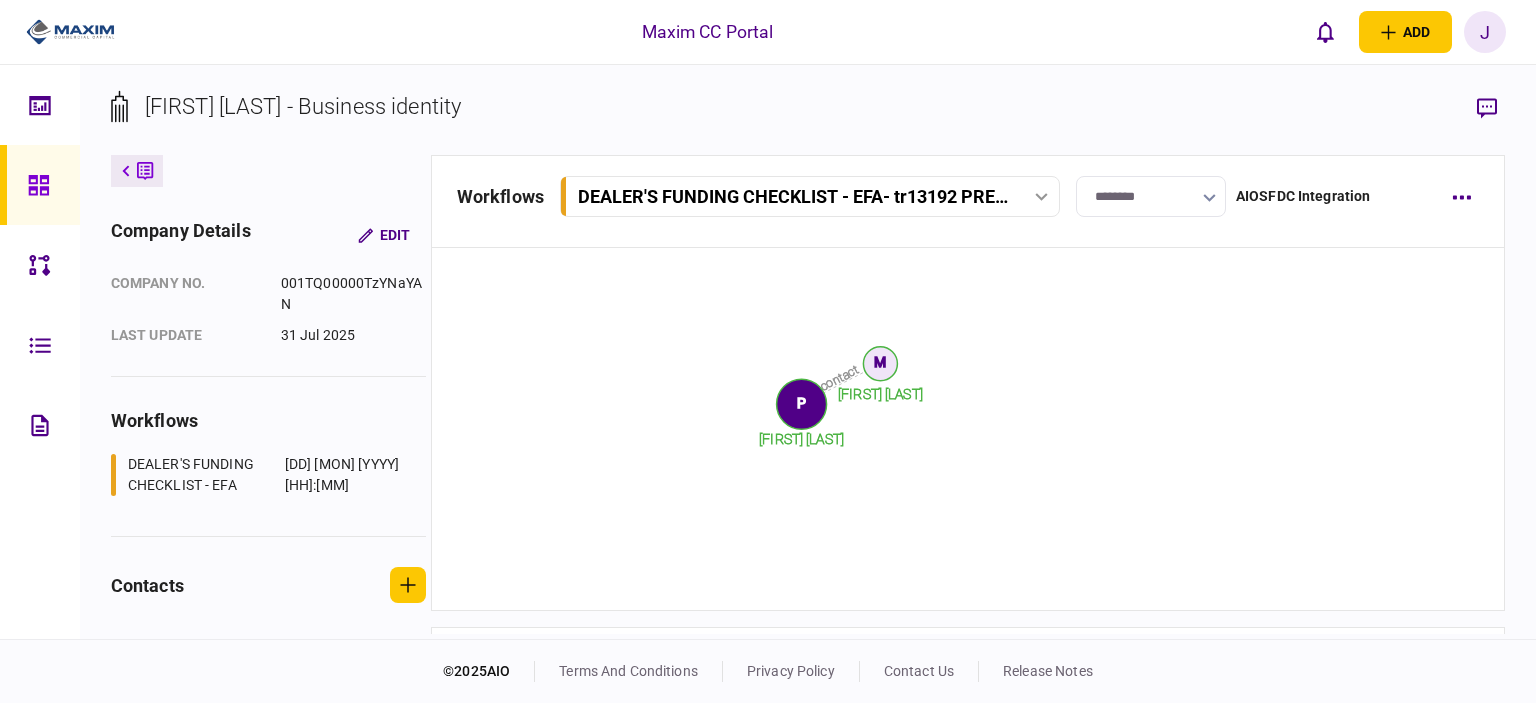 scroll, scrollTop: 2320, scrollLeft: 0, axis: vertical 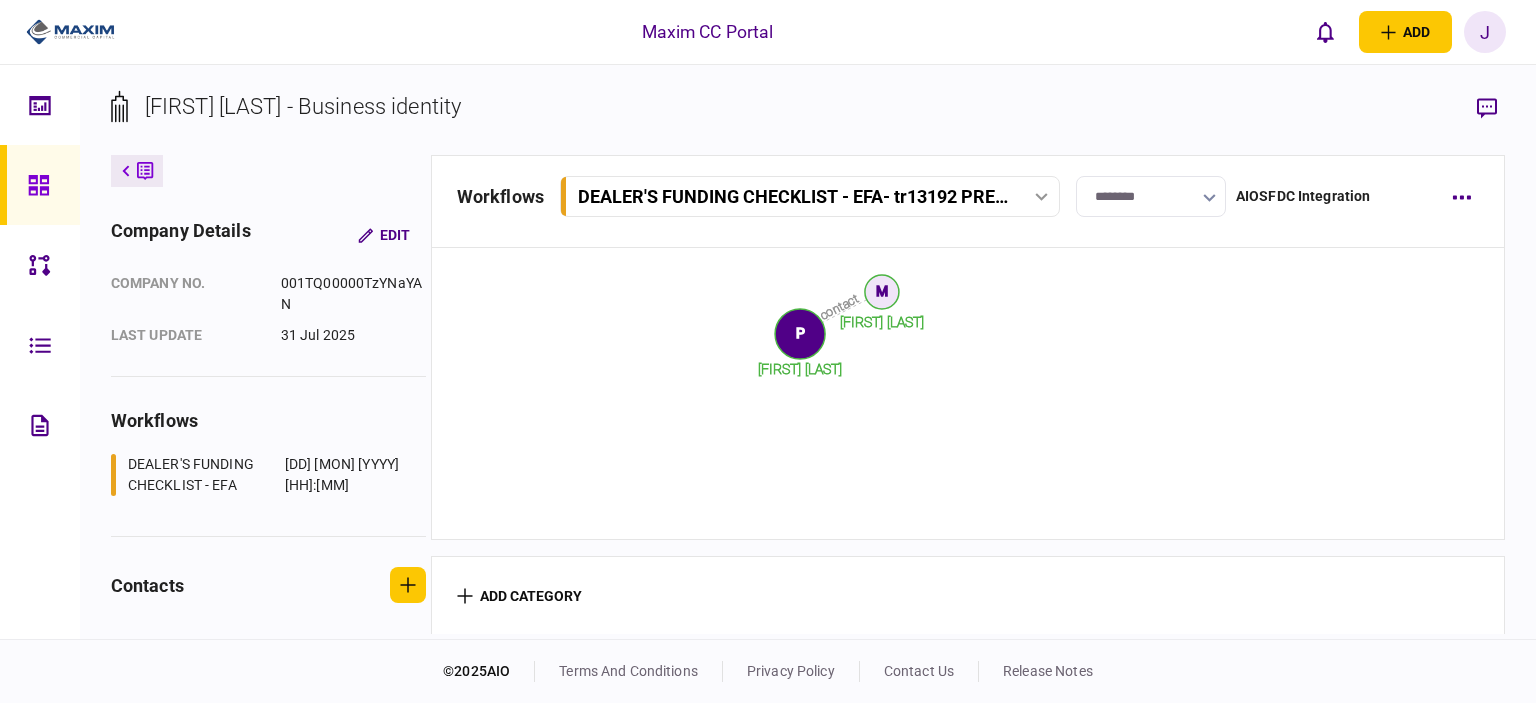 click at bounding box center (40, 185) 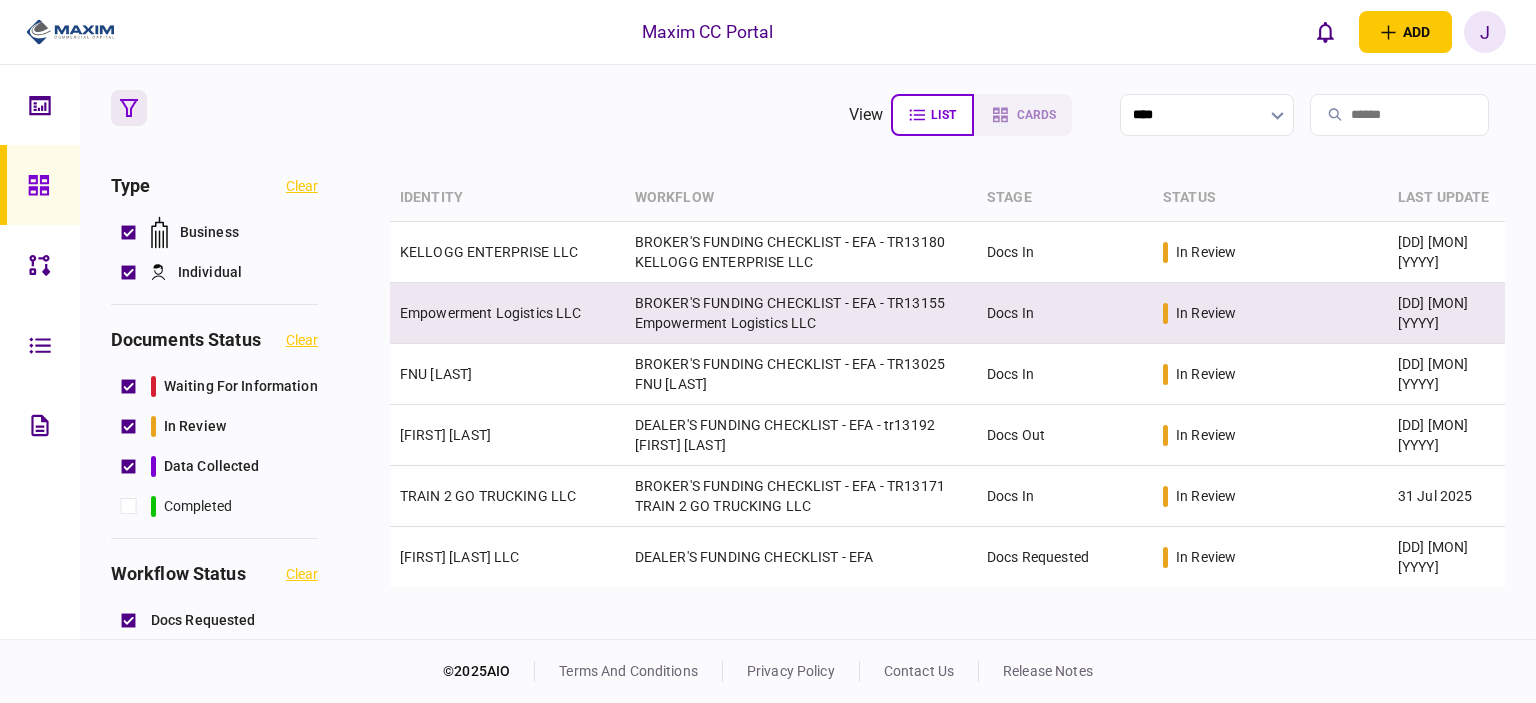 click on "BROKER'S FUNDING CHECKLIST - EFA - TR13155 Empowerment Logistics LLC" at bounding box center (801, 313) 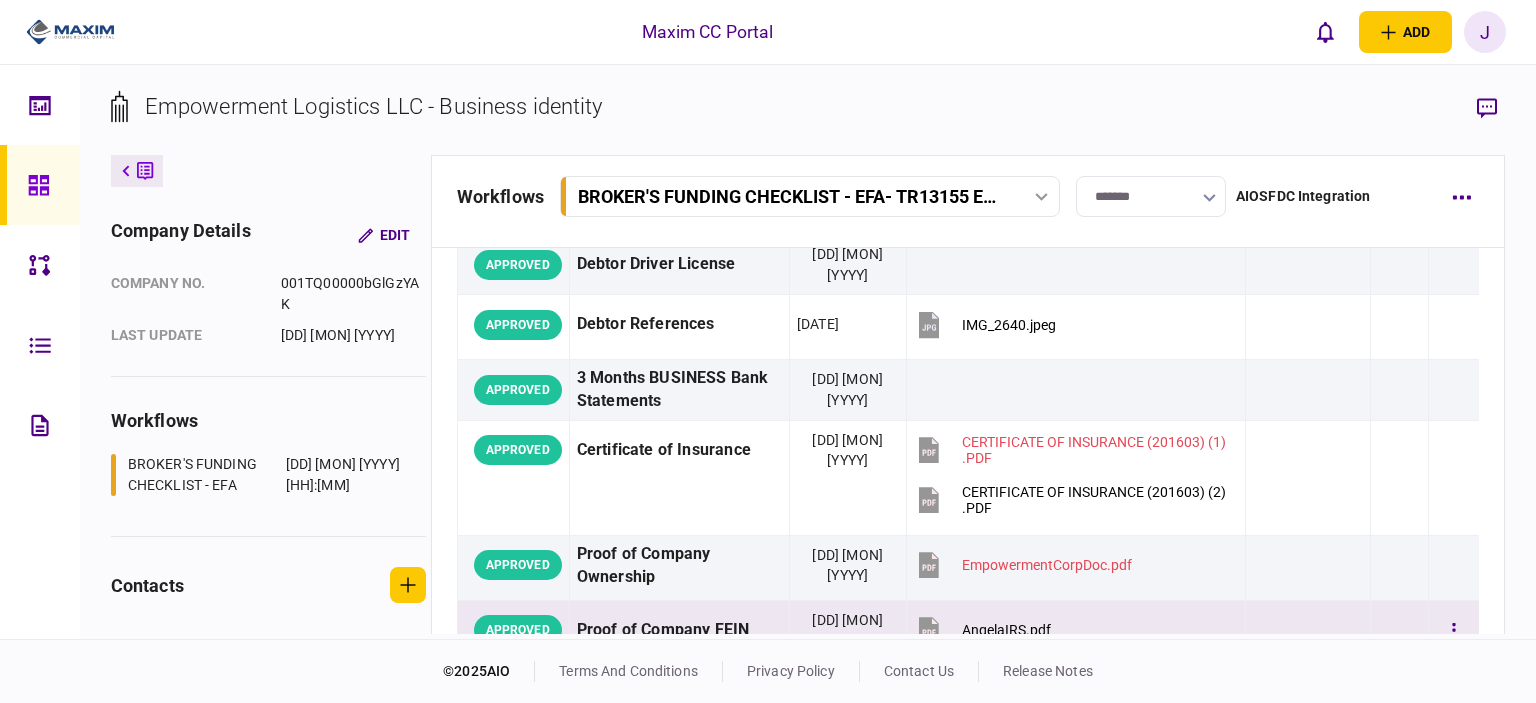 scroll, scrollTop: 300, scrollLeft: 0, axis: vertical 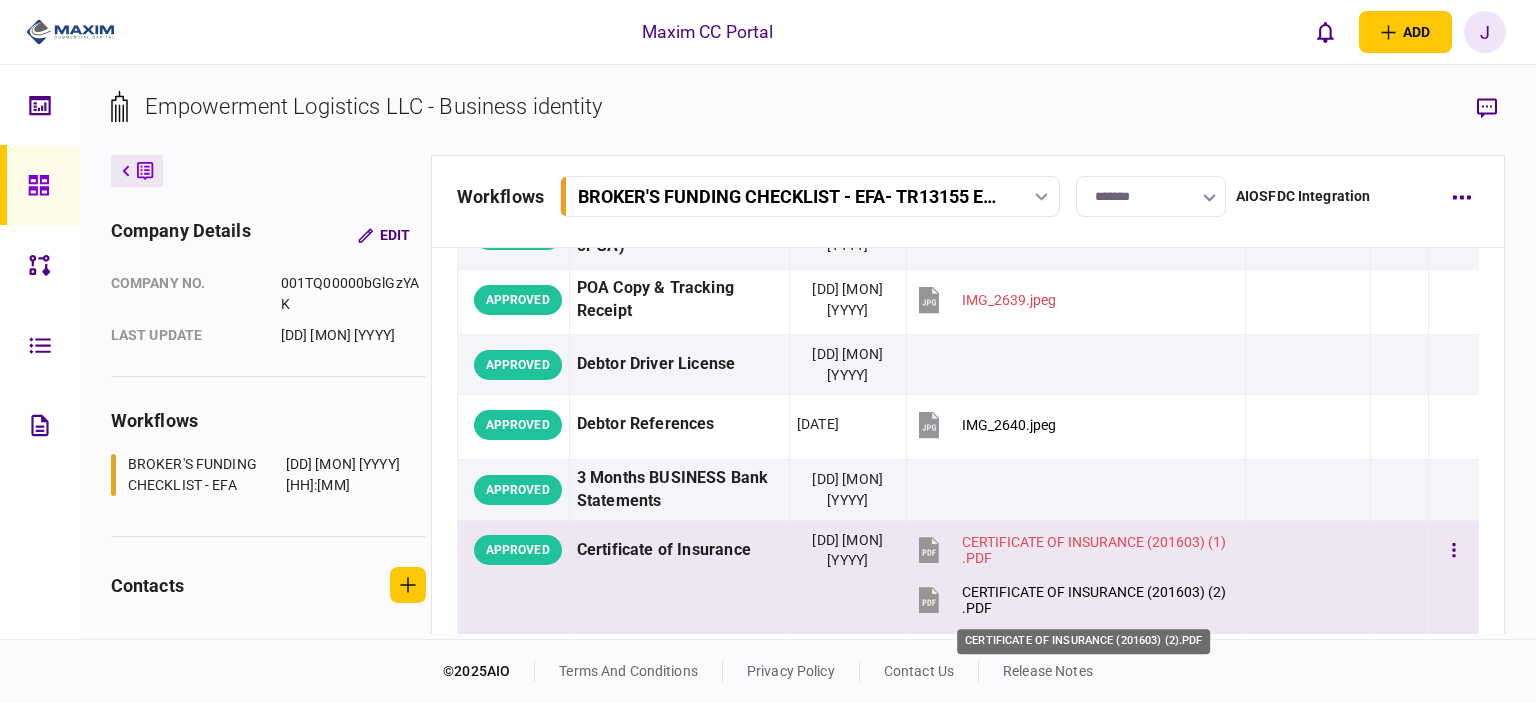 click on "CERTIFICATE OF INSURANCE (201603) (2).PDF" at bounding box center (1095, 600) 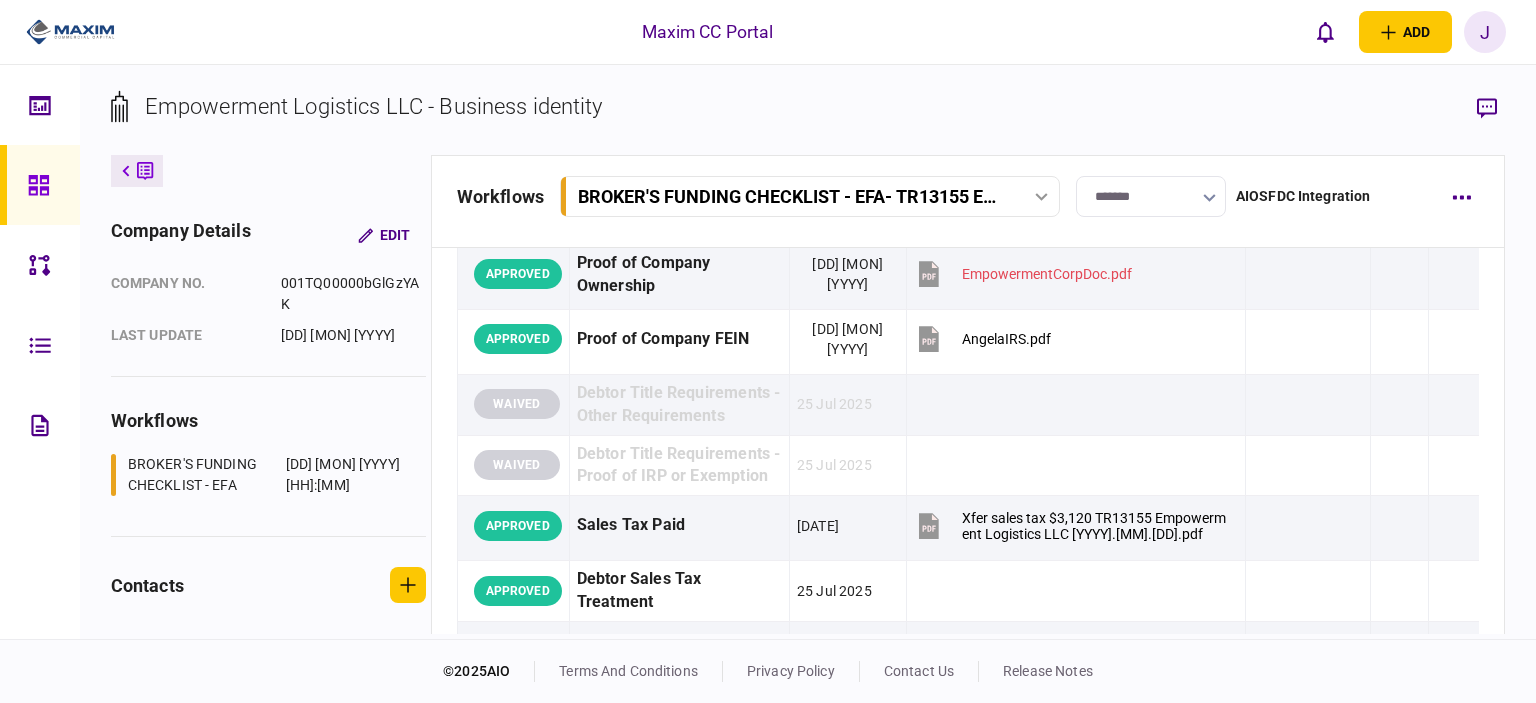 scroll, scrollTop: 0, scrollLeft: 0, axis: both 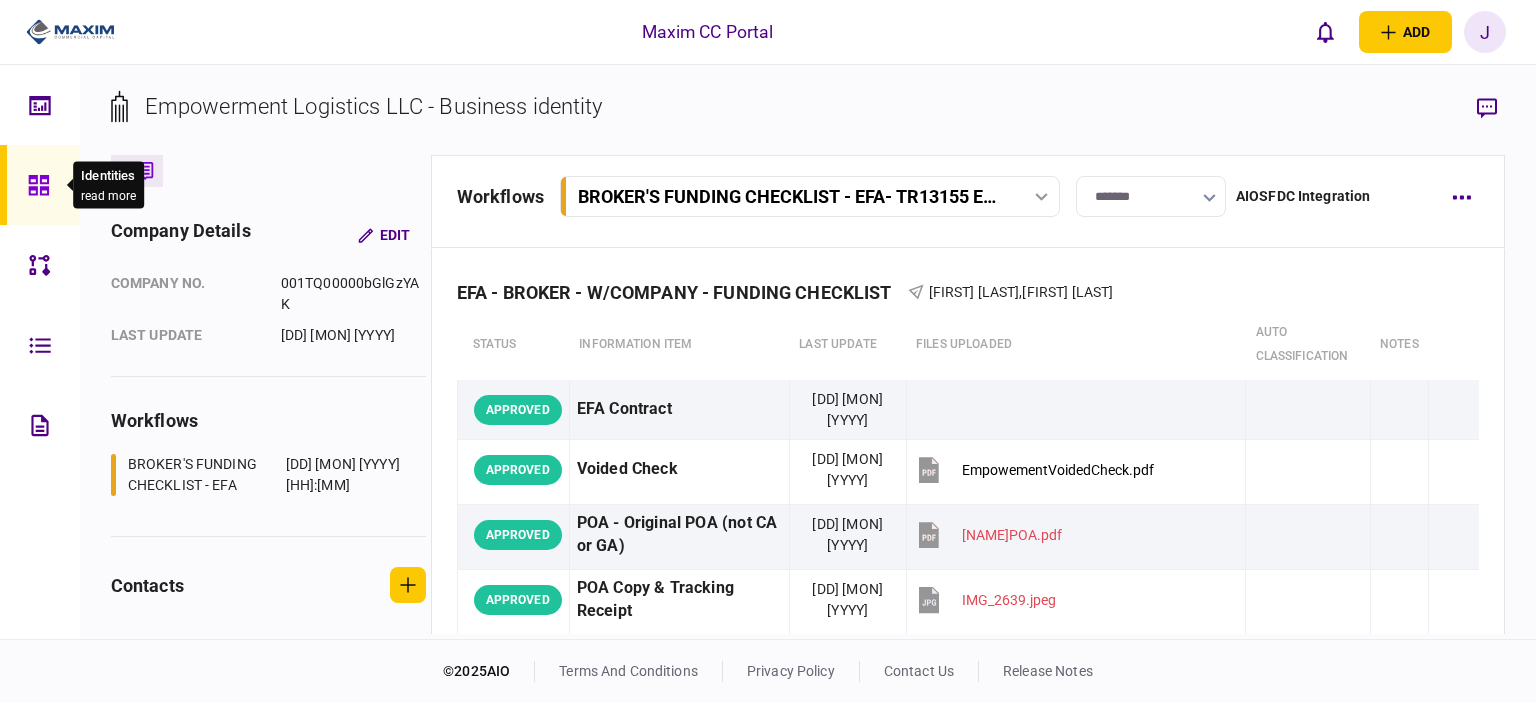click at bounding box center (44, 185) 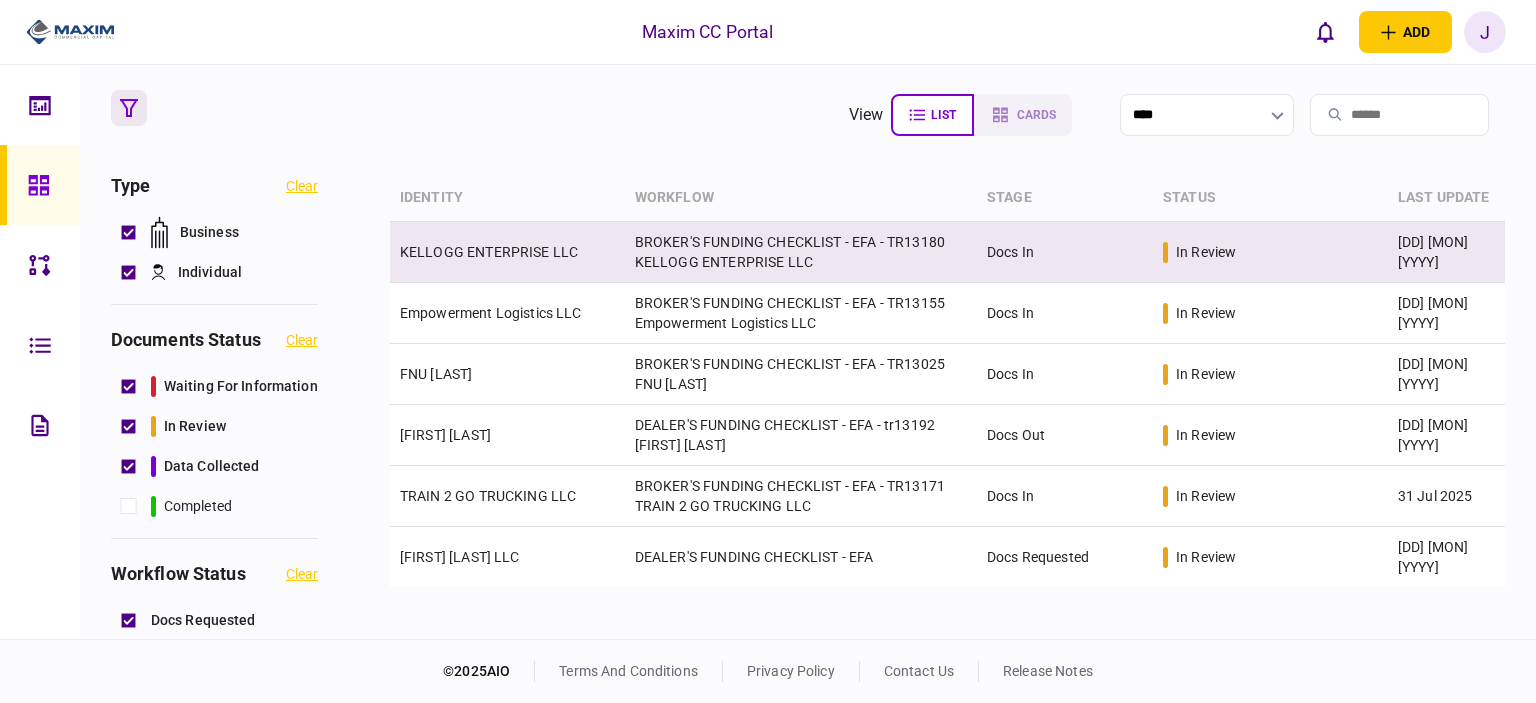 click on "KELLOGG ENTERPRISE LLC" at bounding box center [489, 252] 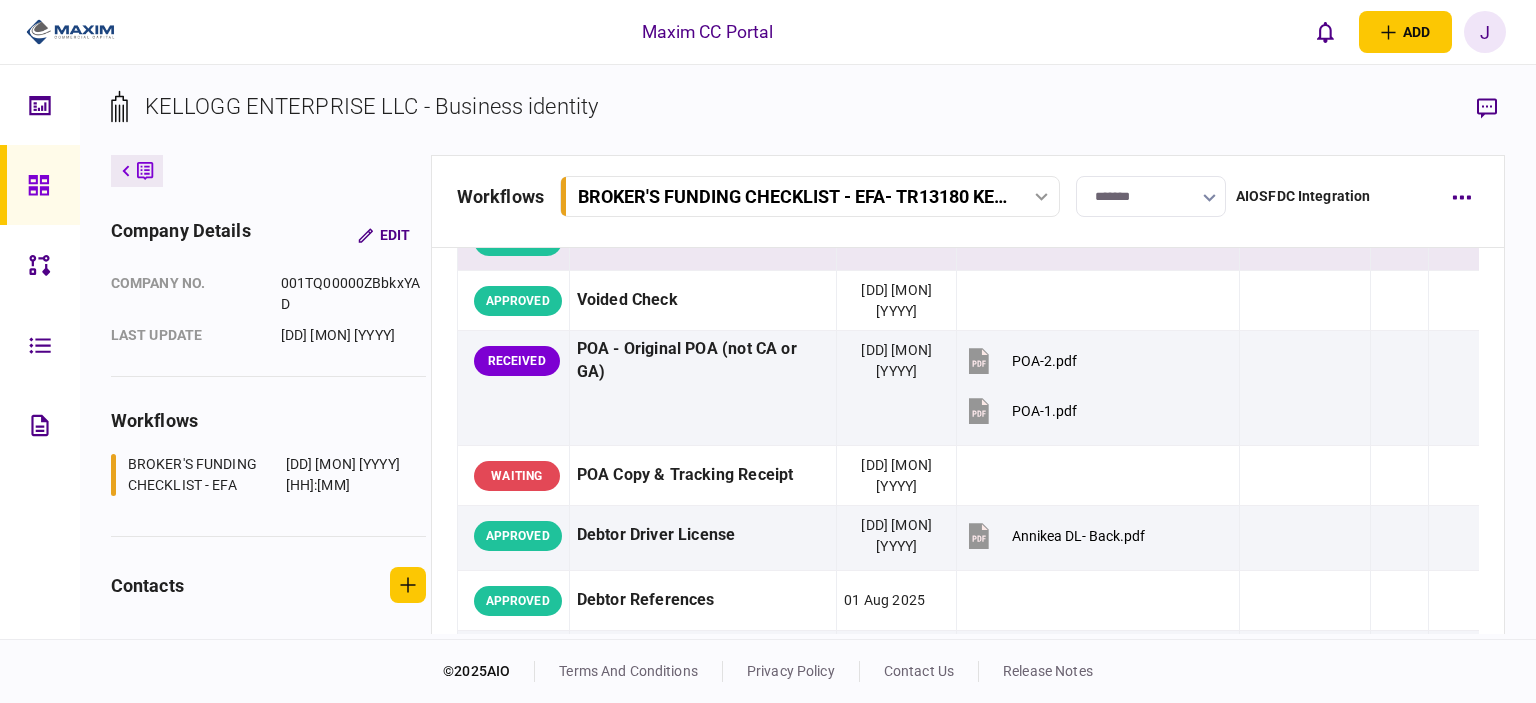 scroll, scrollTop: 200, scrollLeft: 0, axis: vertical 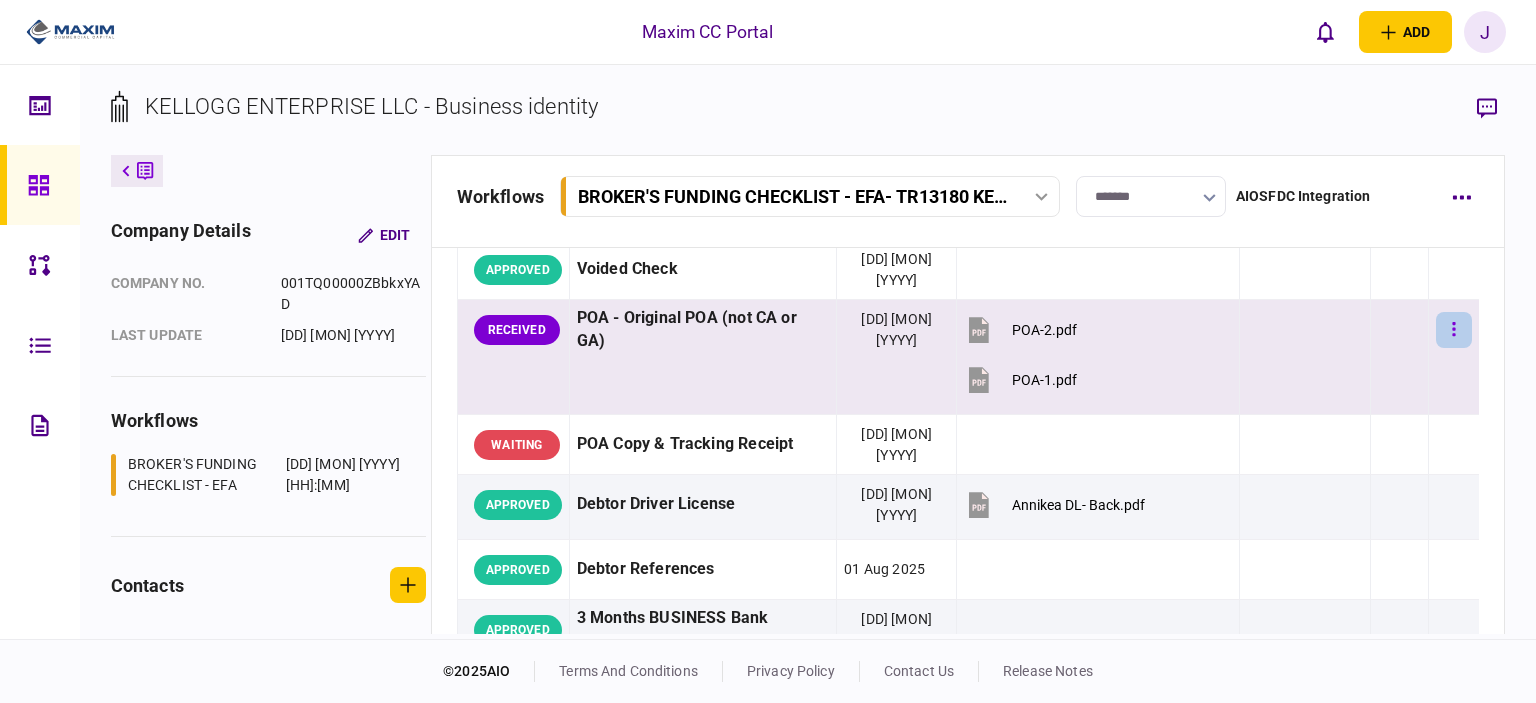 click at bounding box center (1454, 330) 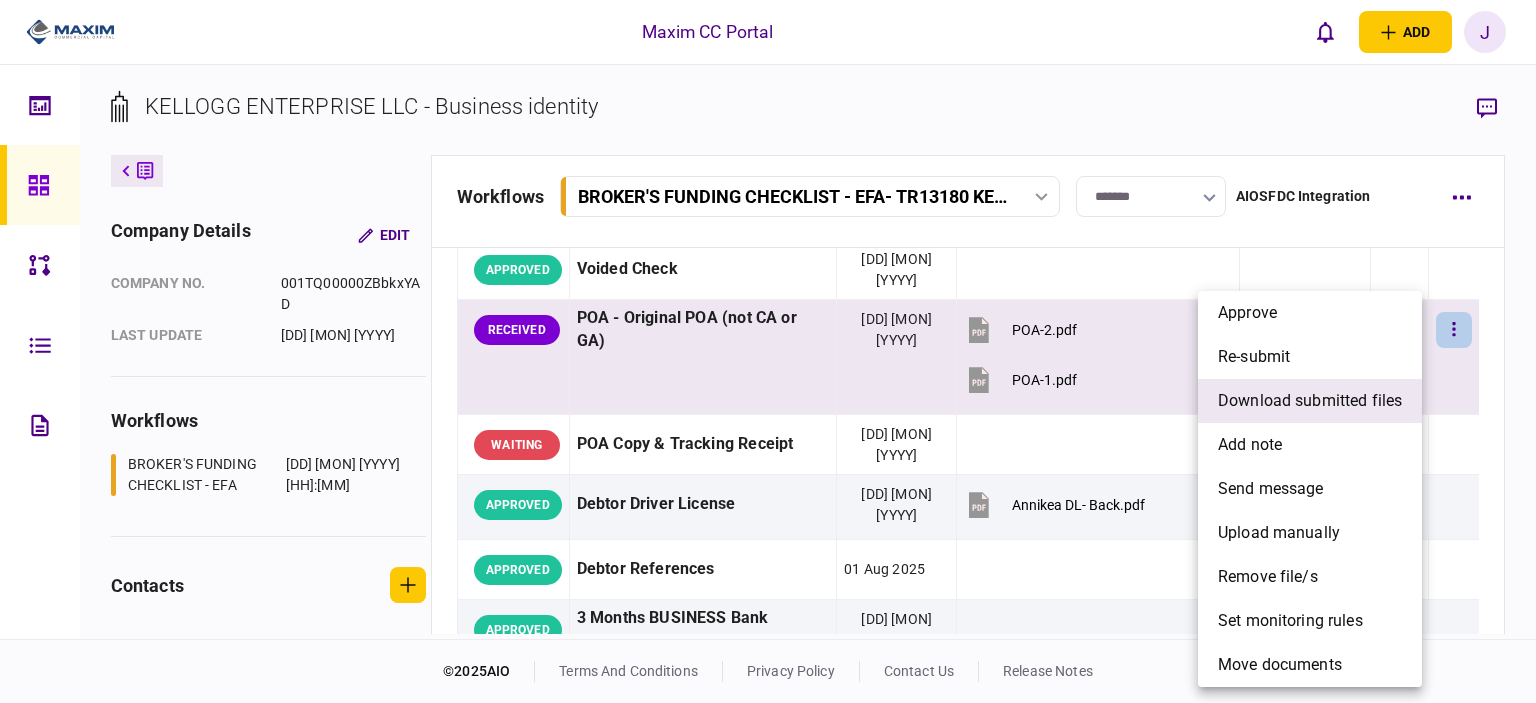 click on "download submitted files" at bounding box center (1310, 401) 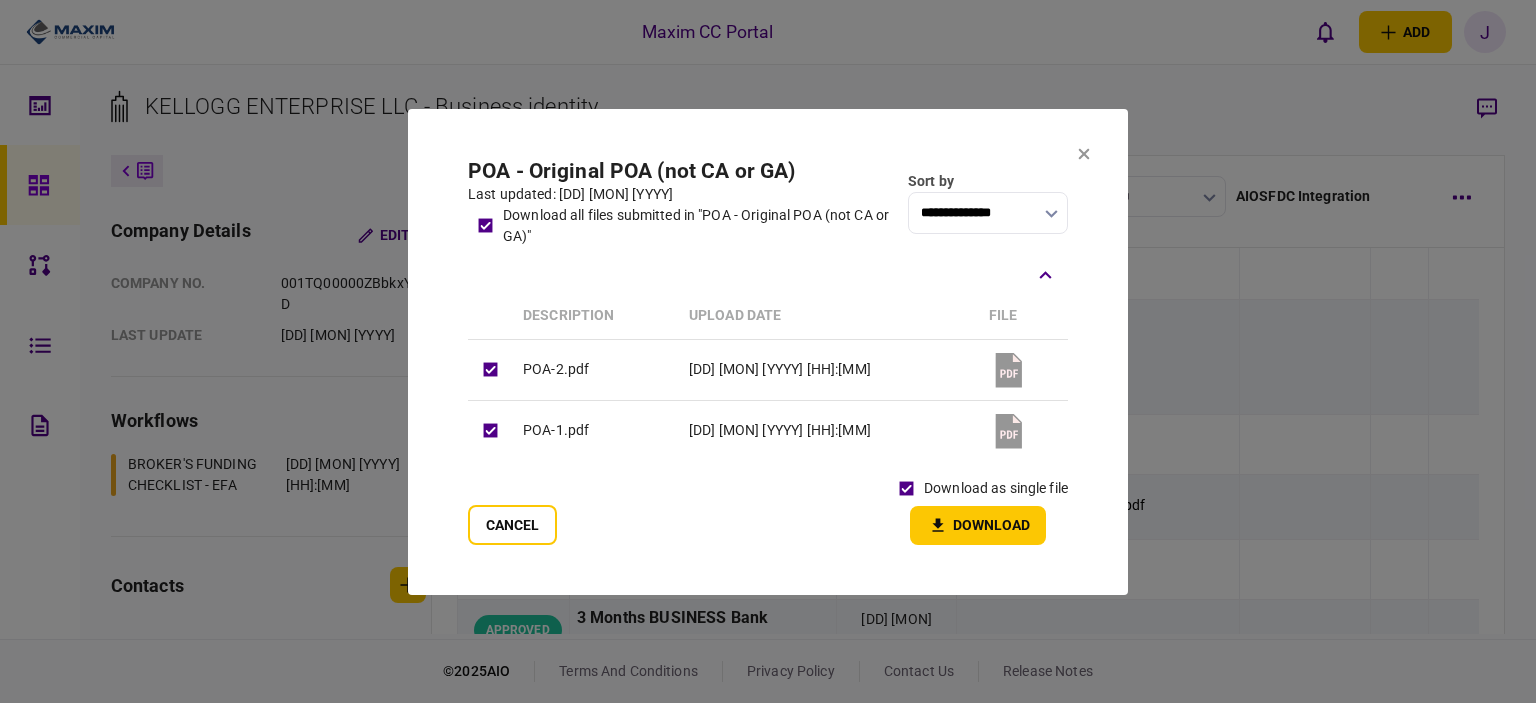 click on "Download" at bounding box center [978, 525] 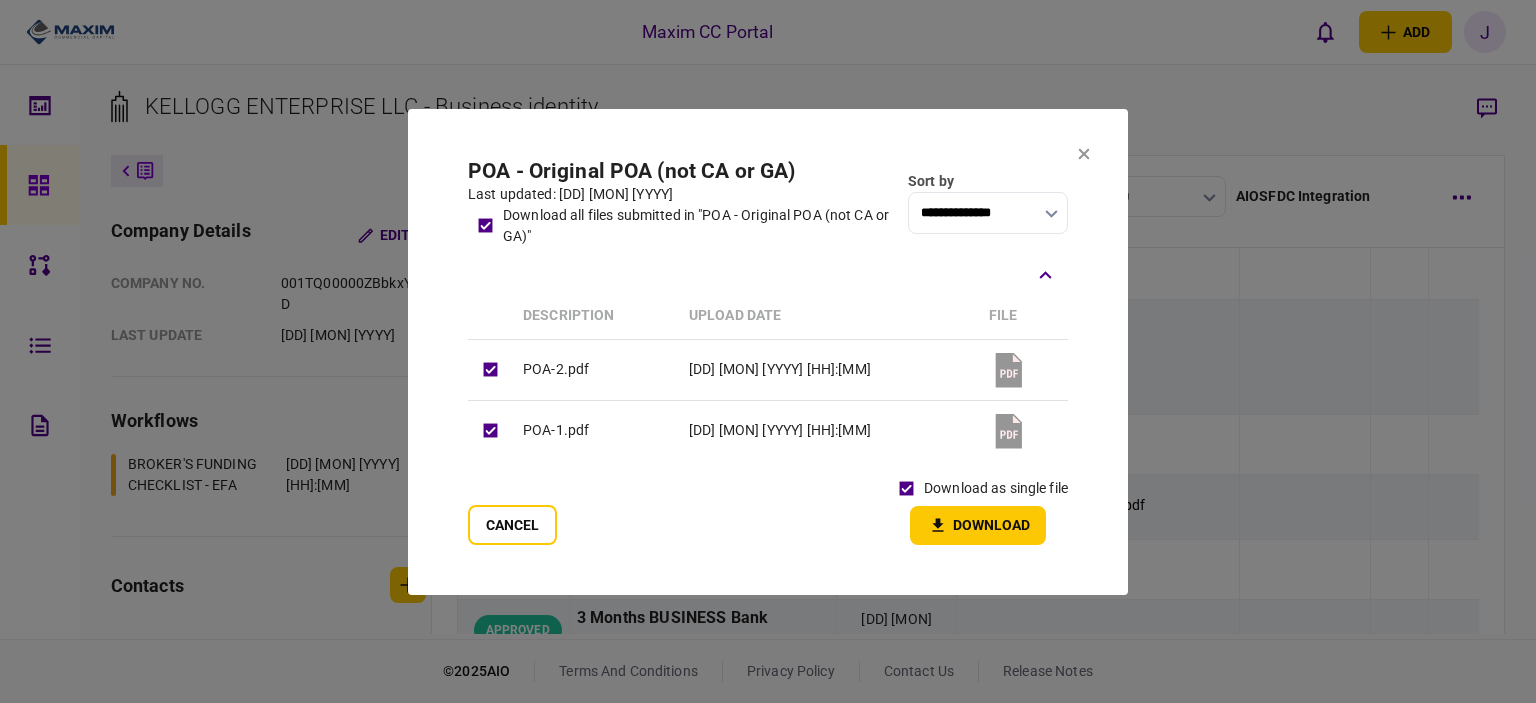 click on "**********" at bounding box center (768, 352) 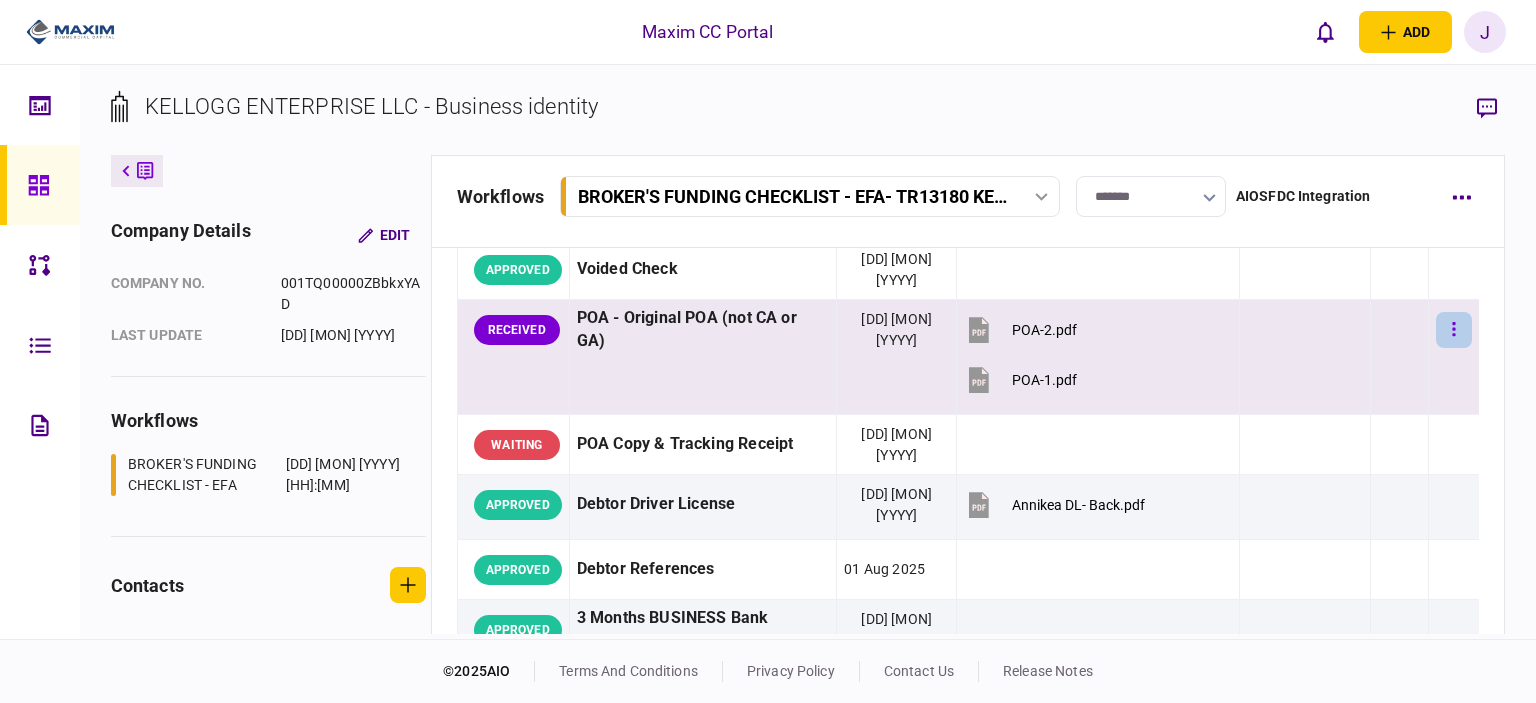 click at bounding box center [1454, 330] 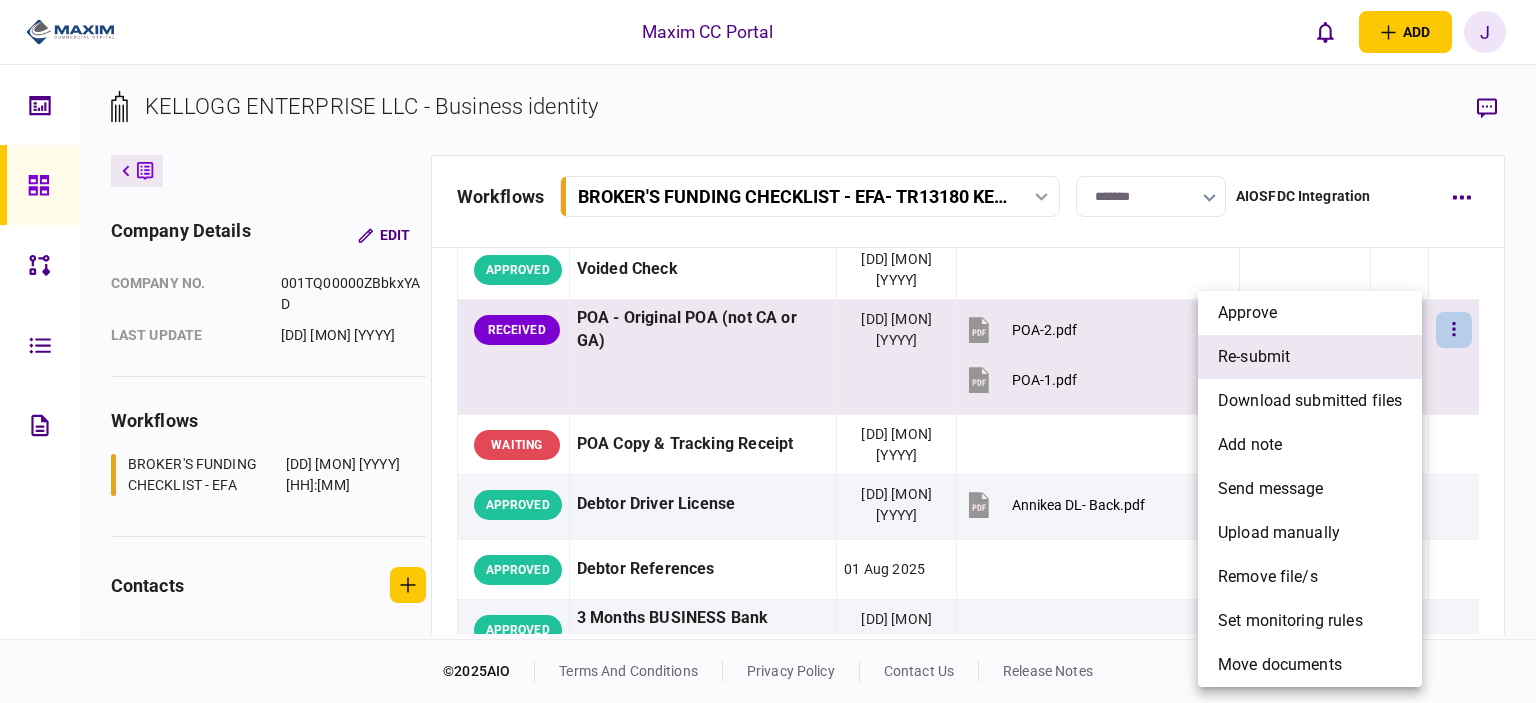 click on "re-submit" at bounding box center (1310, 357) 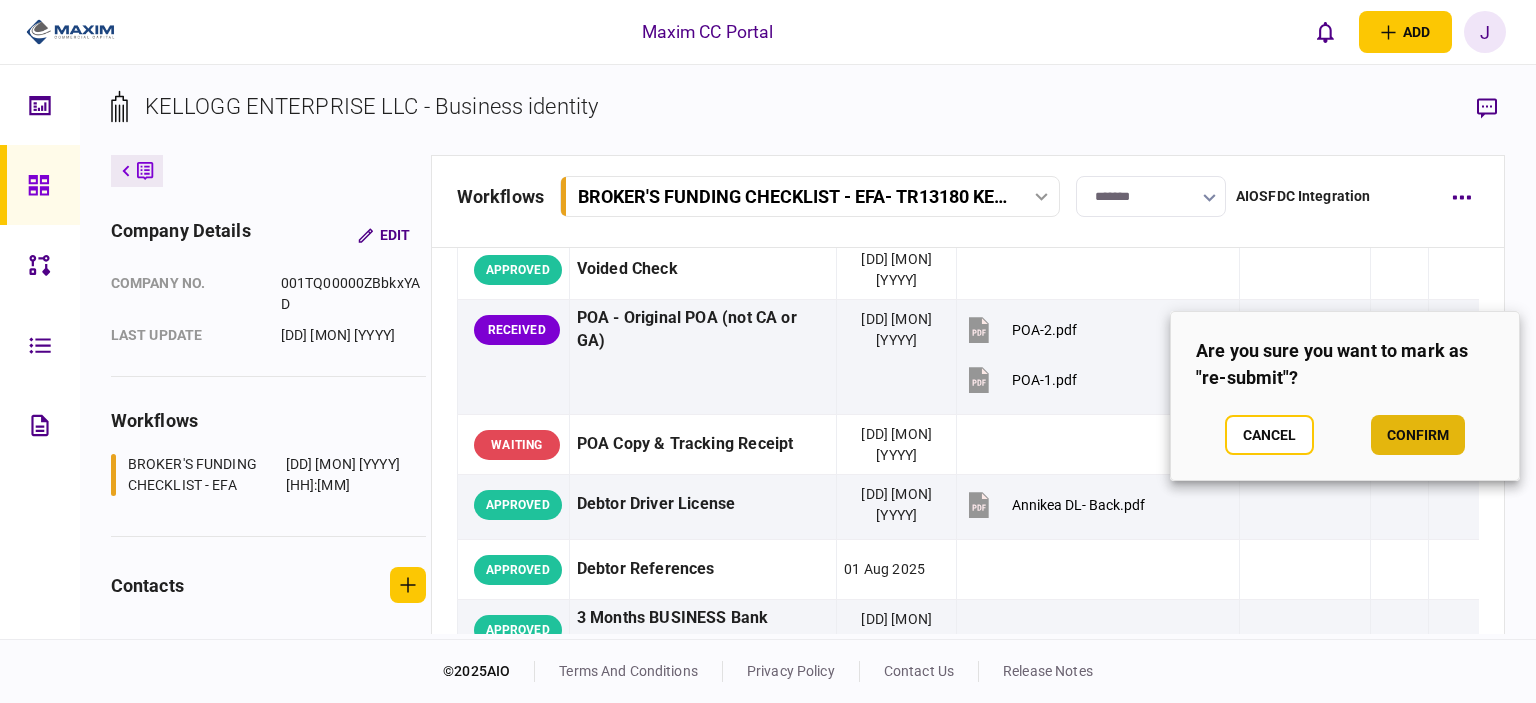 click on "confirm" at bounding box center (1418, 435) 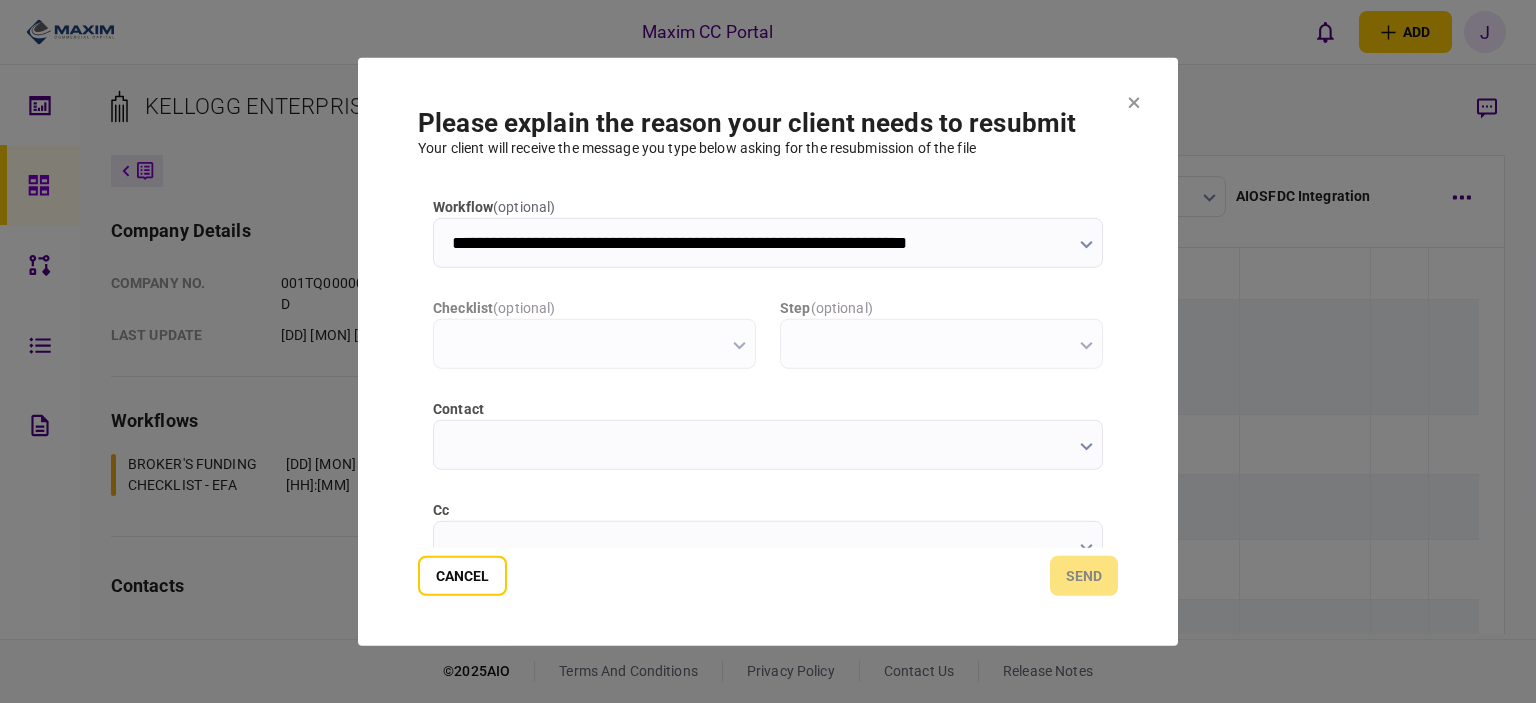 scroll, scrollTop: 0, scrollLeft: 0, axis: both 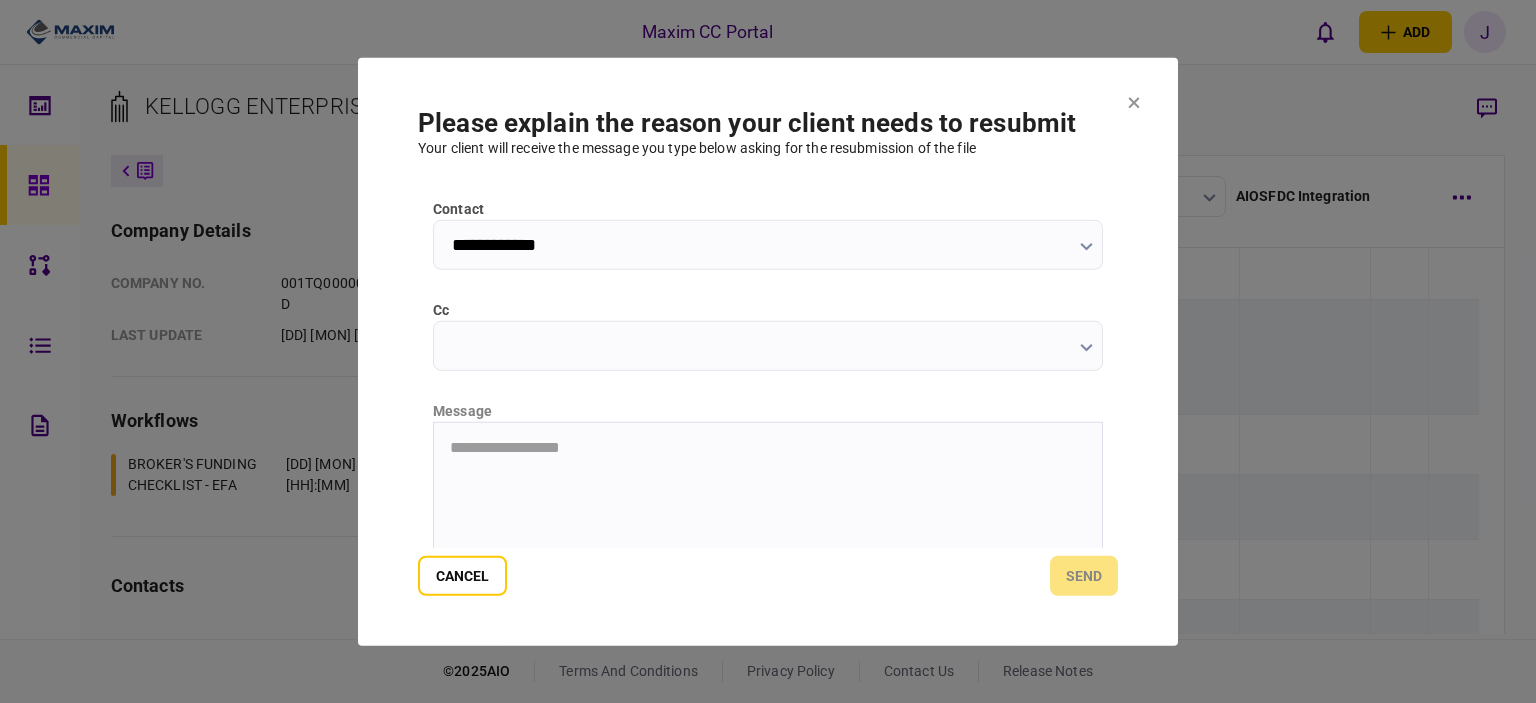 click on "cc" at bounding box center [768, 345] 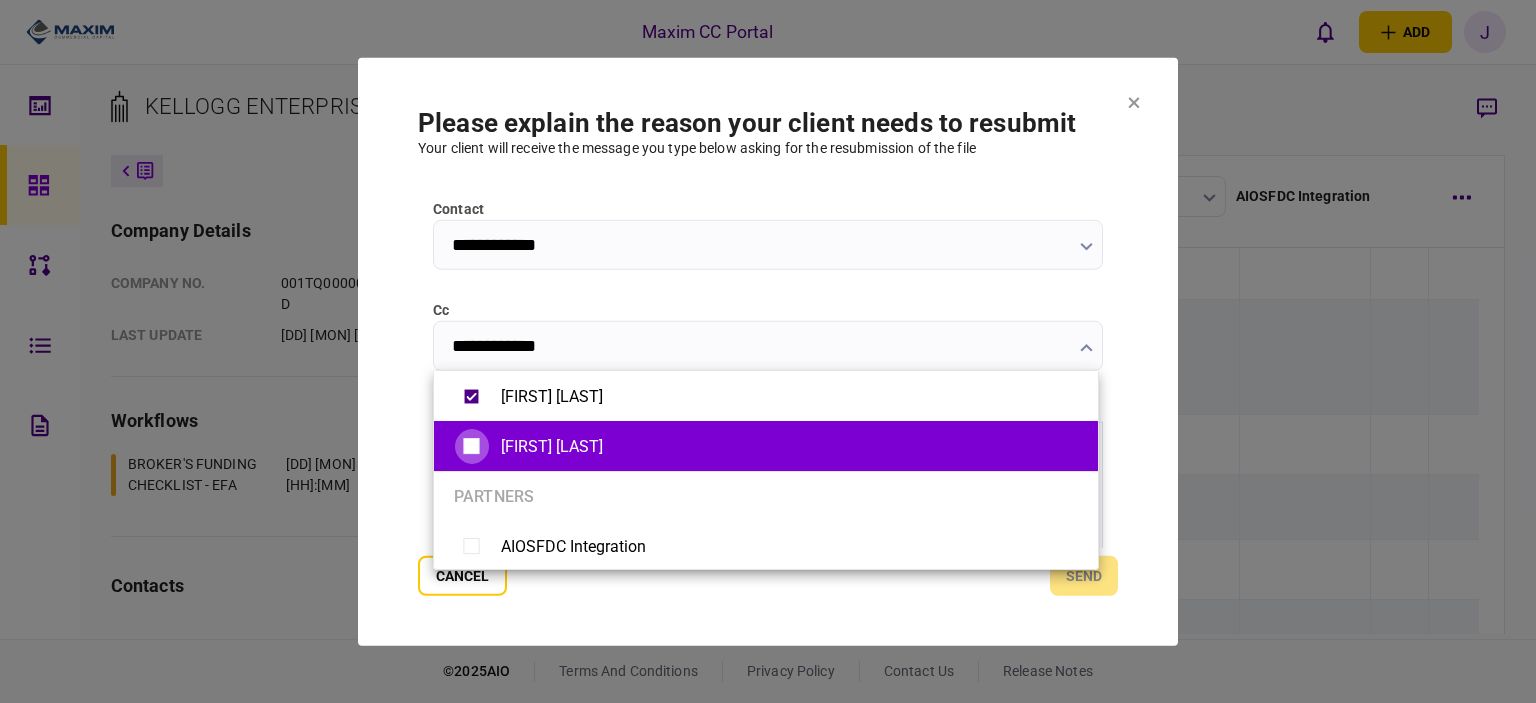 type on "**********" 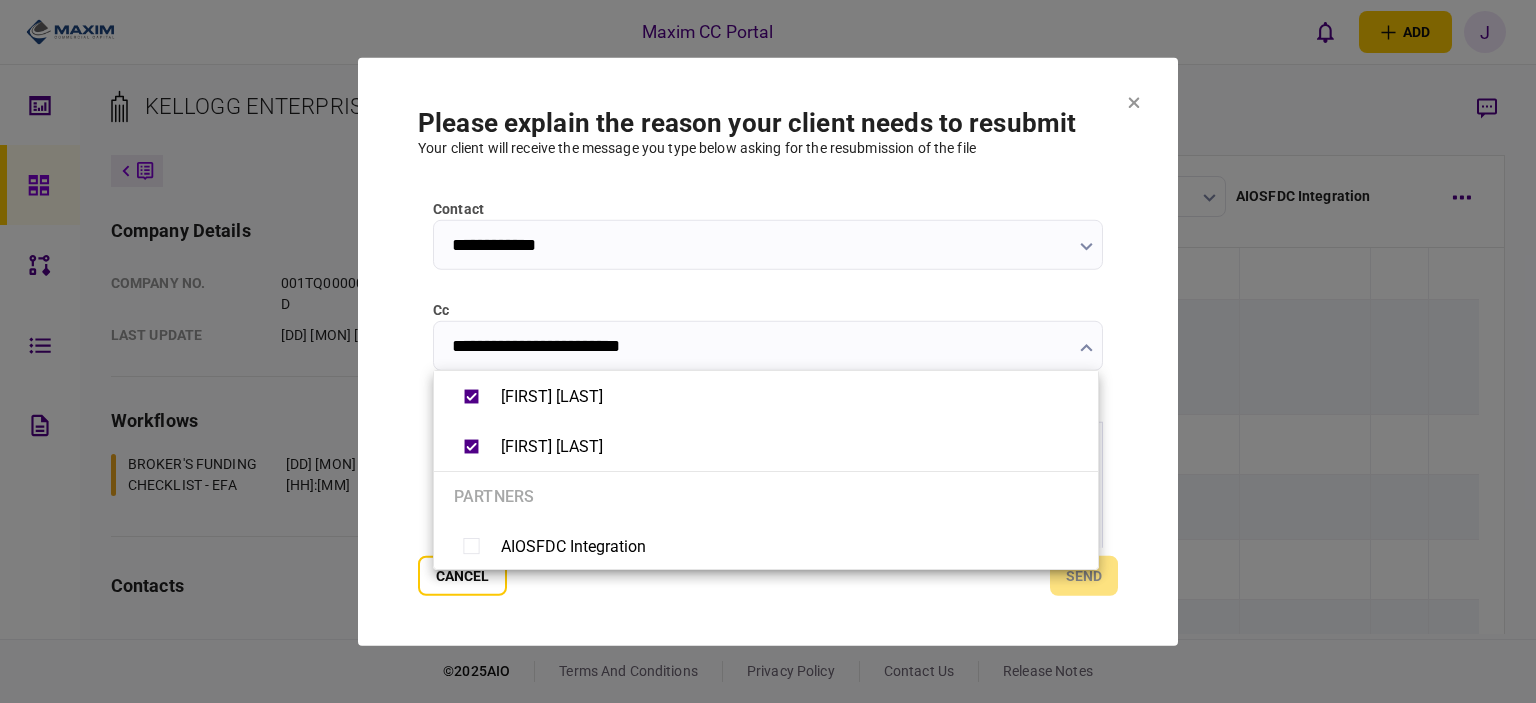 click at bounding box center [768, 351] 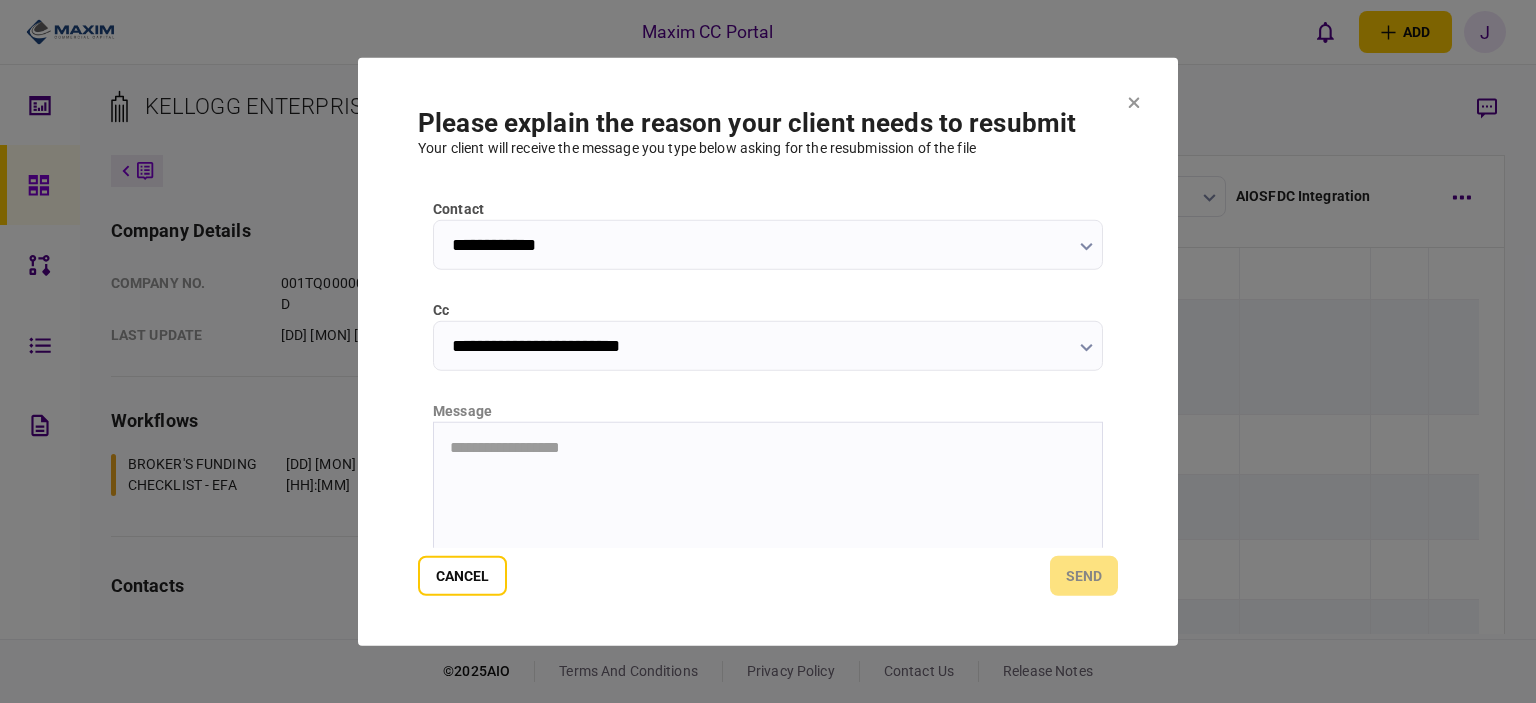 click on "**********" at bounding box center (768, 447) 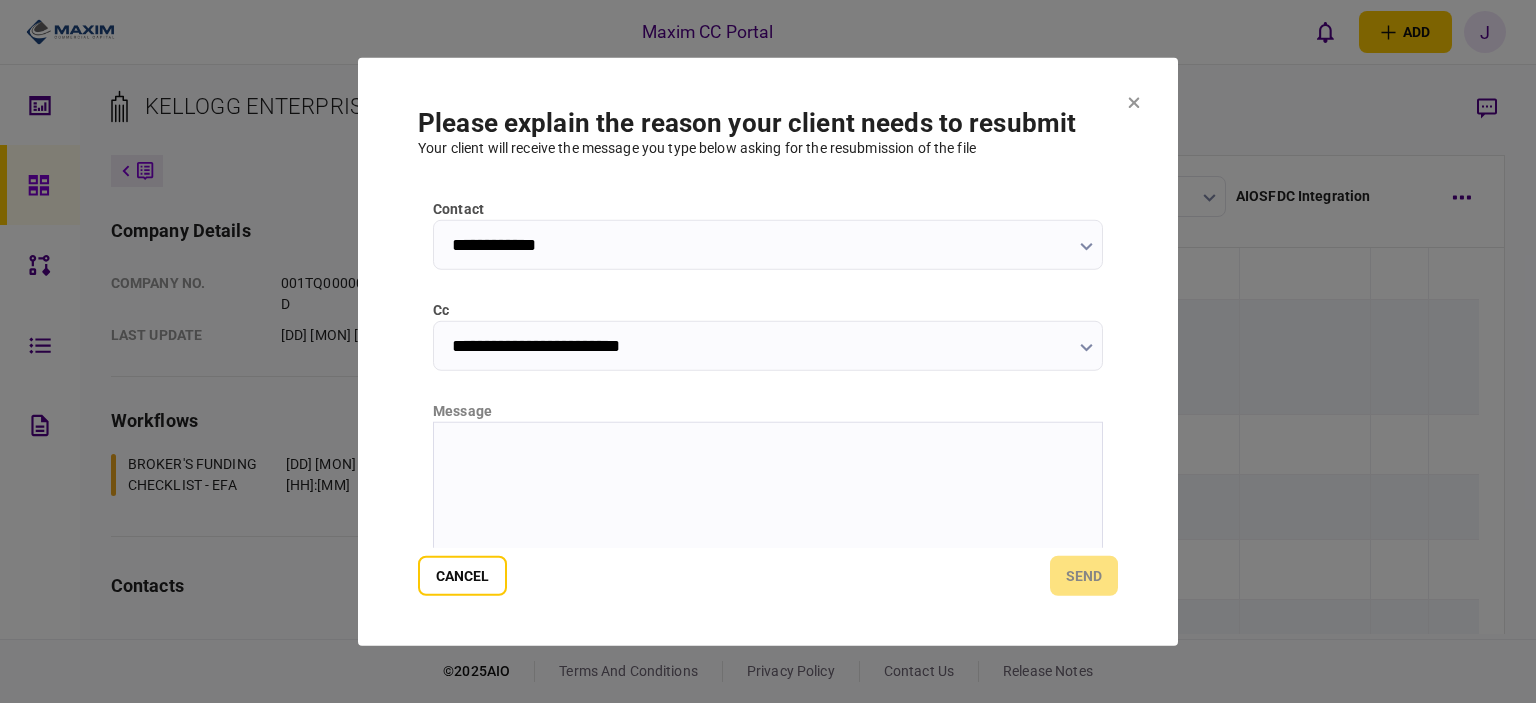 type 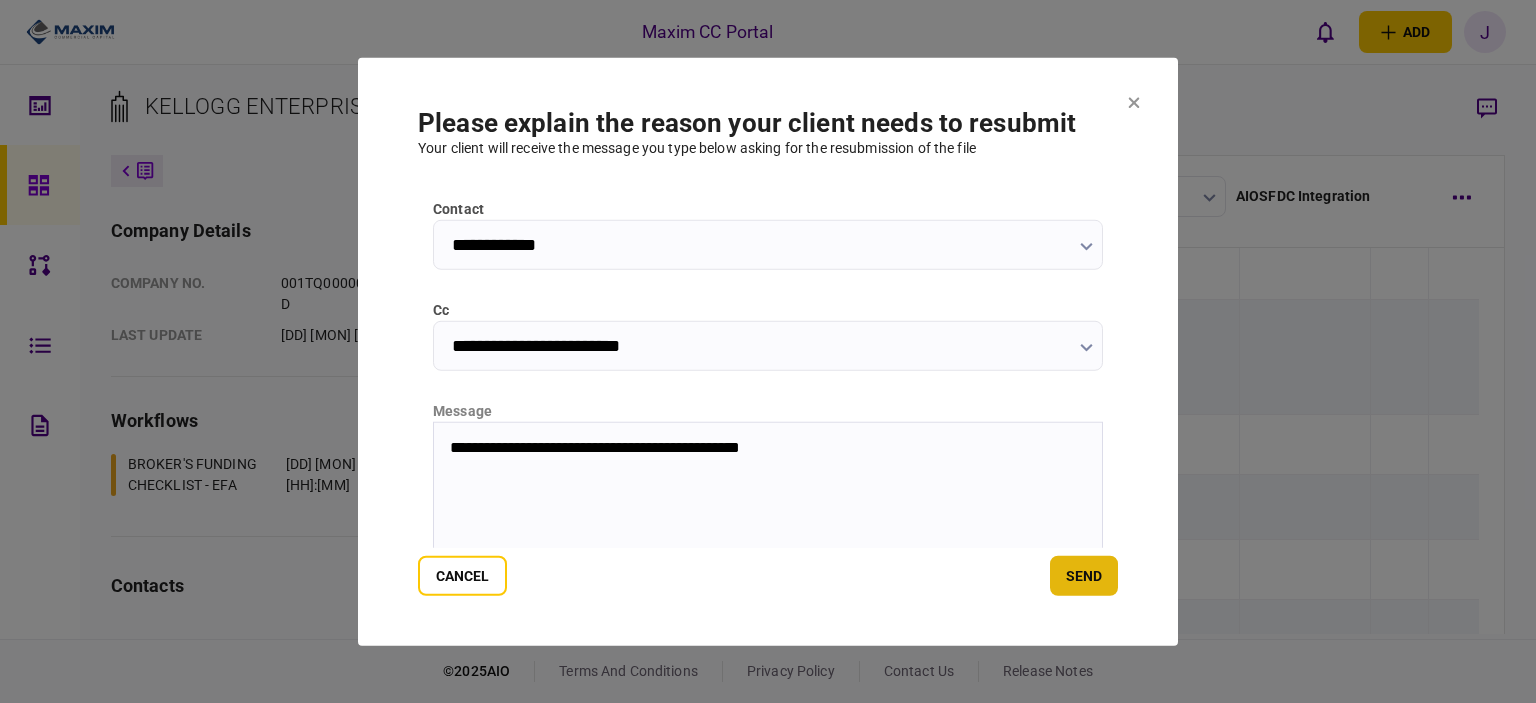 click on "send" at bounding box center [1084, 576] 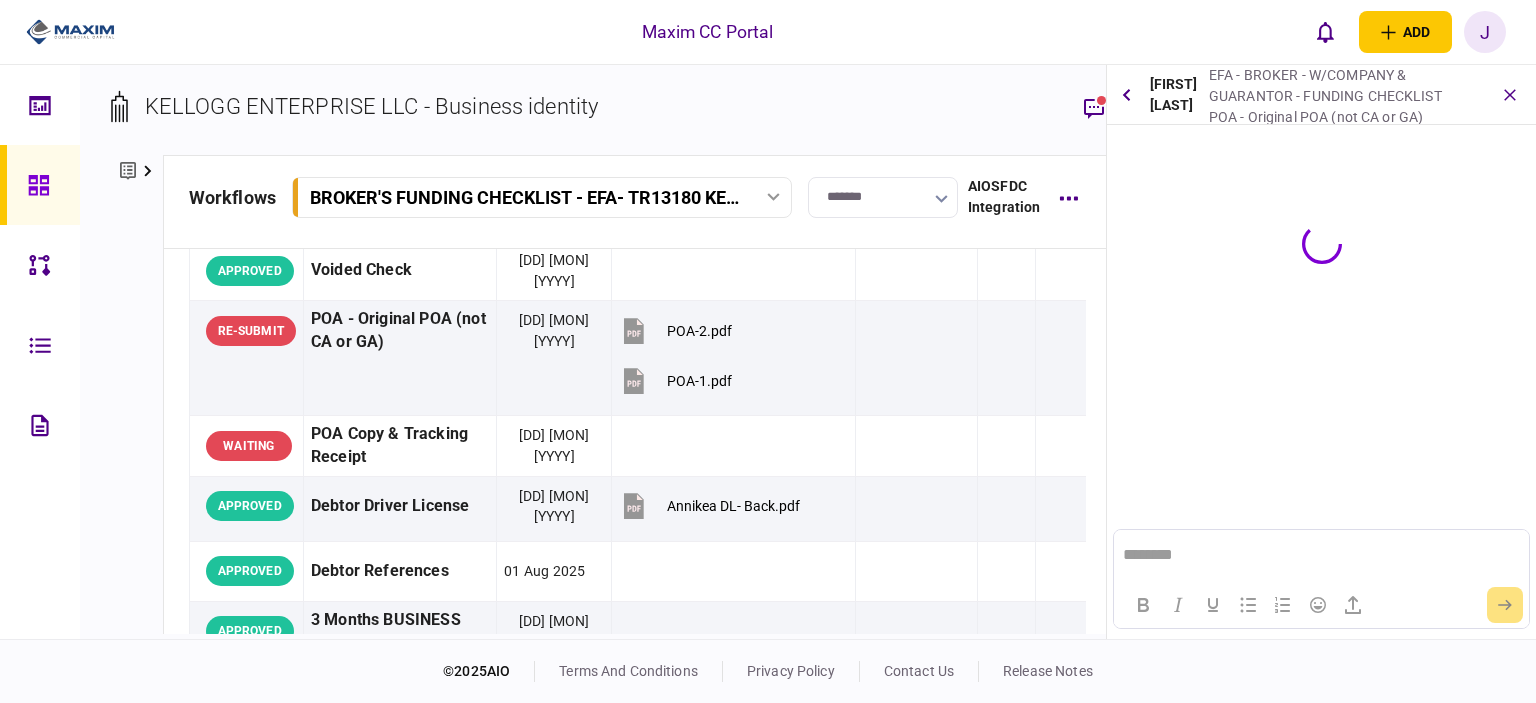 scroll, scrollTop: 0, scrollLeft: 0, axis: both 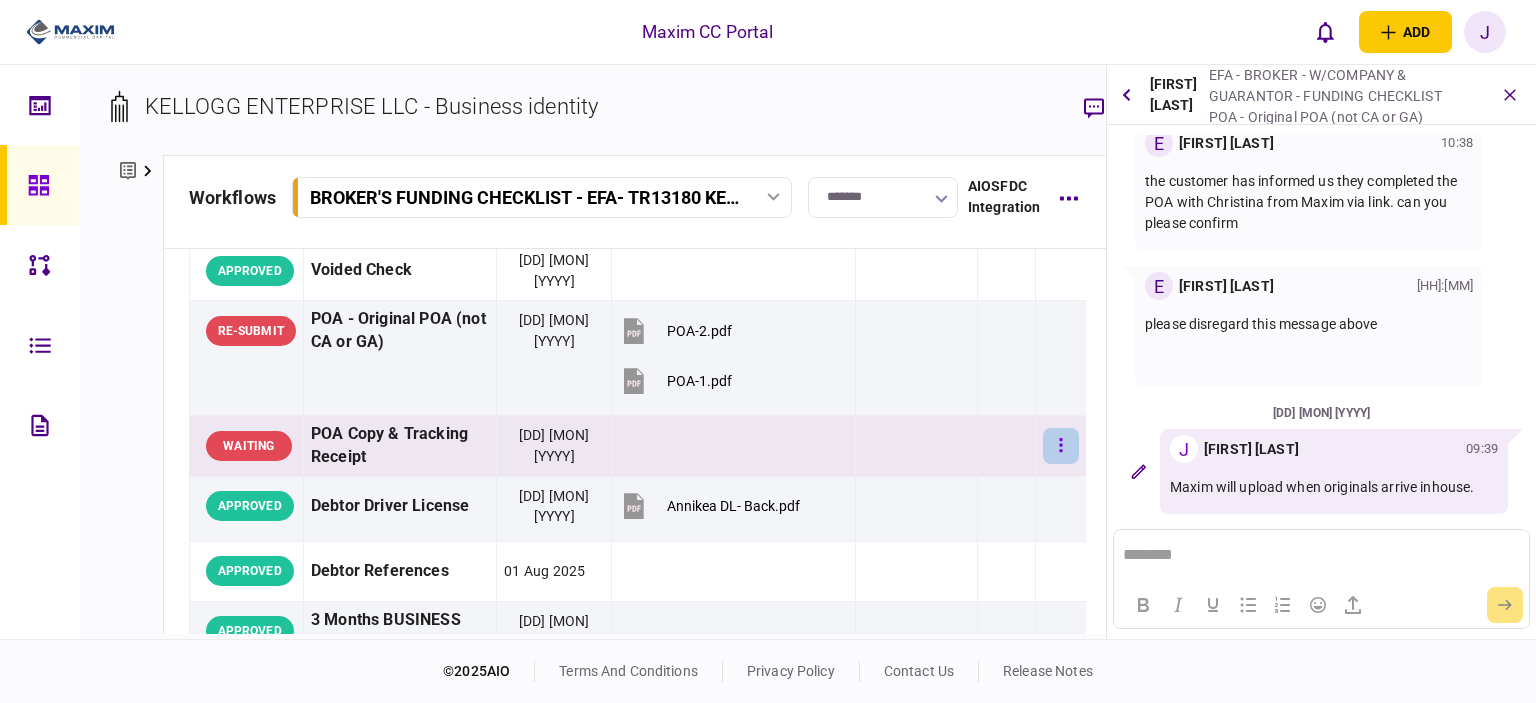 click 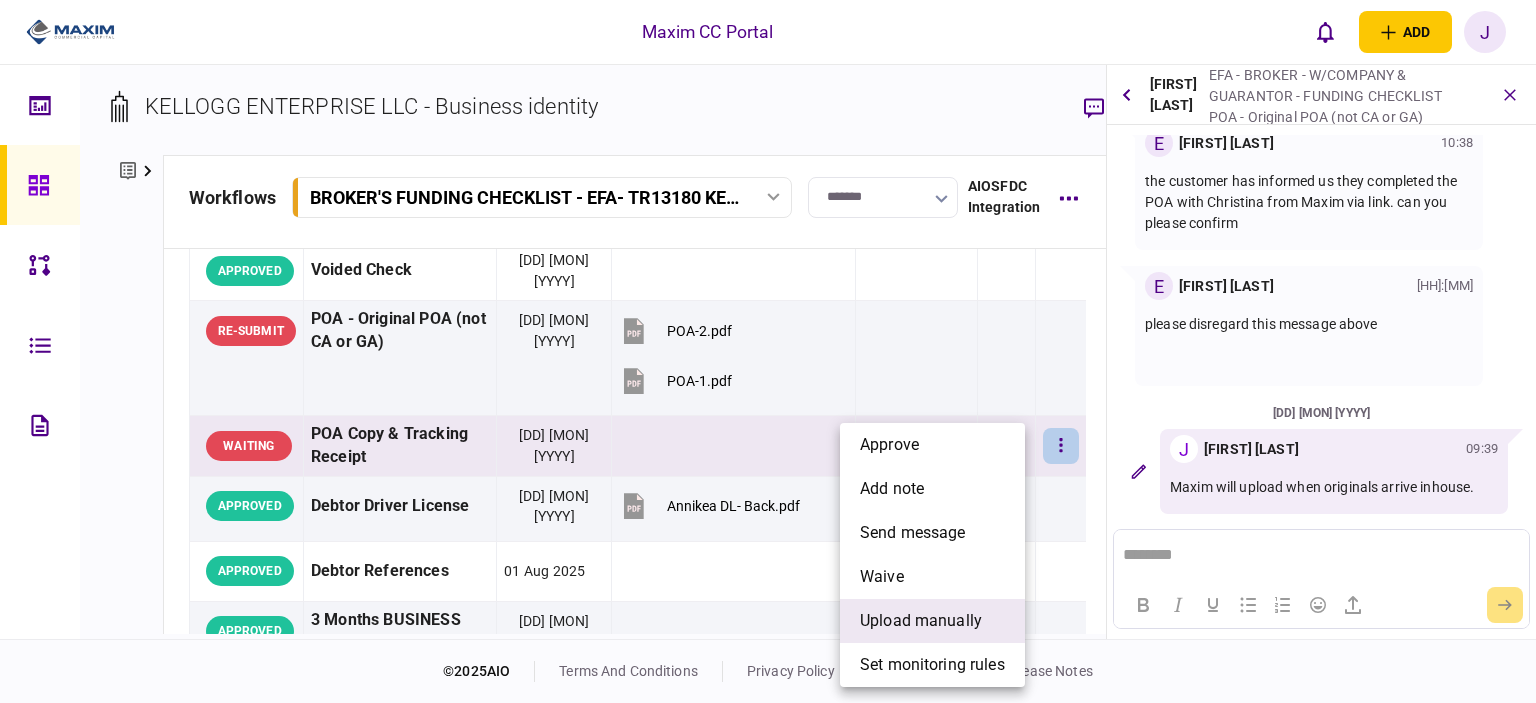 click on "upload manually" at bounding box center (932, 621) 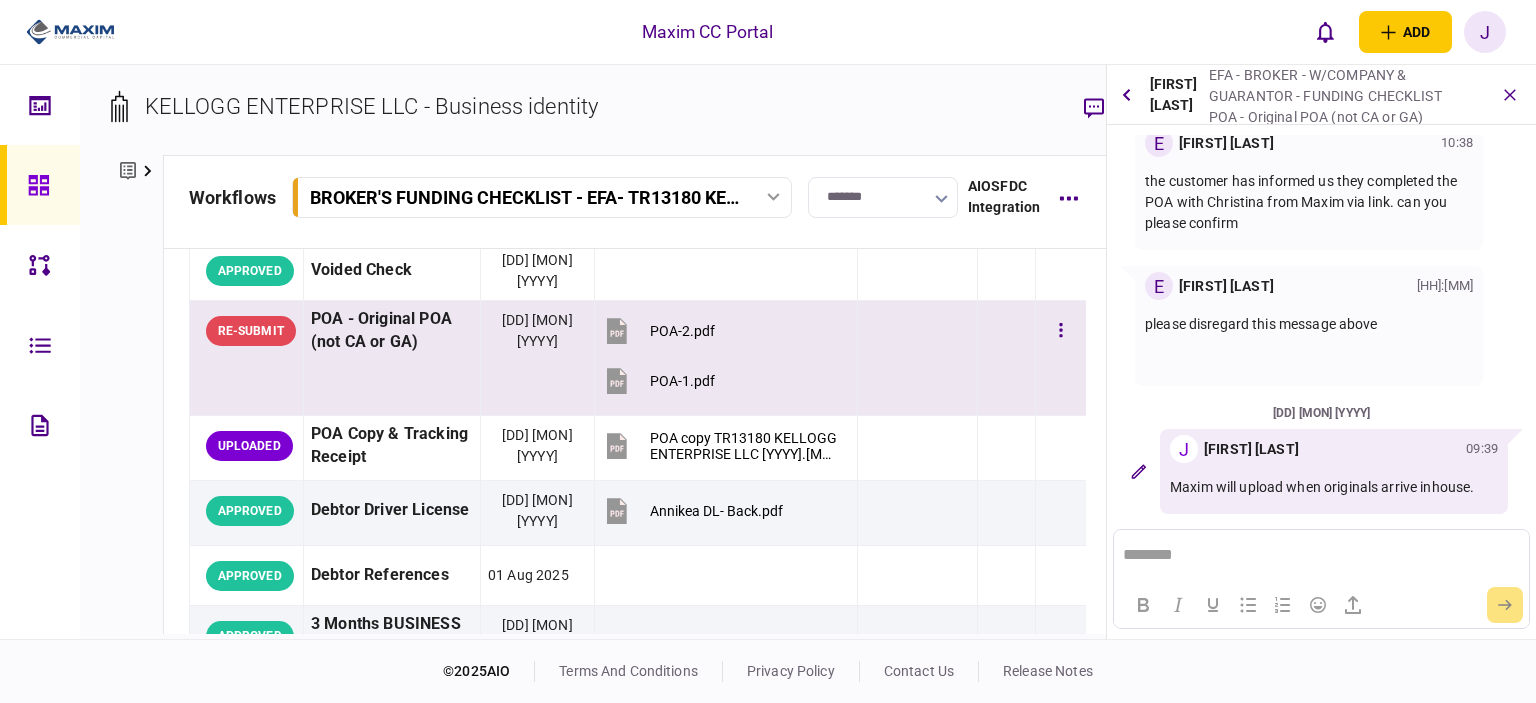 click on "POA - Original POA (not CA or GA)" at bounding box center (391, 358) 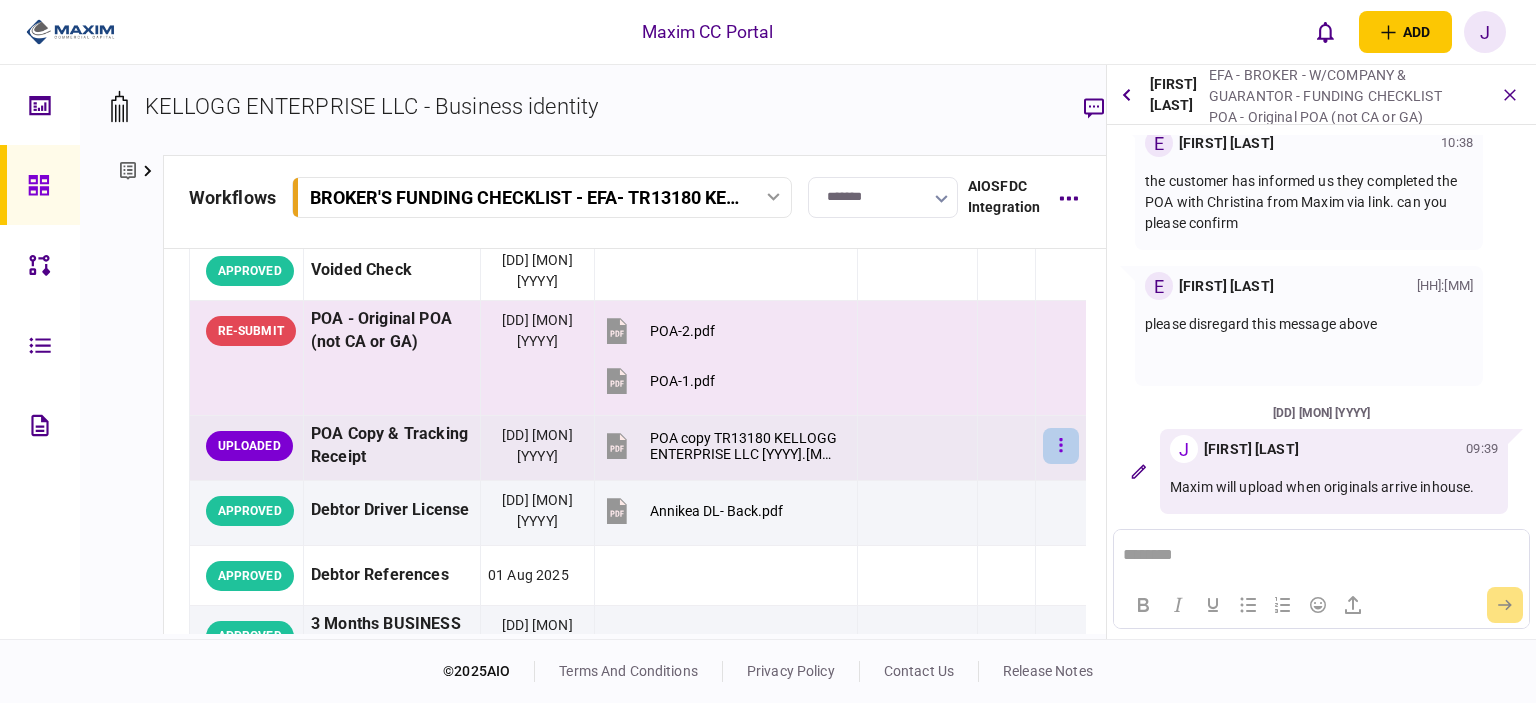 click at bounding box center [1061, 446] 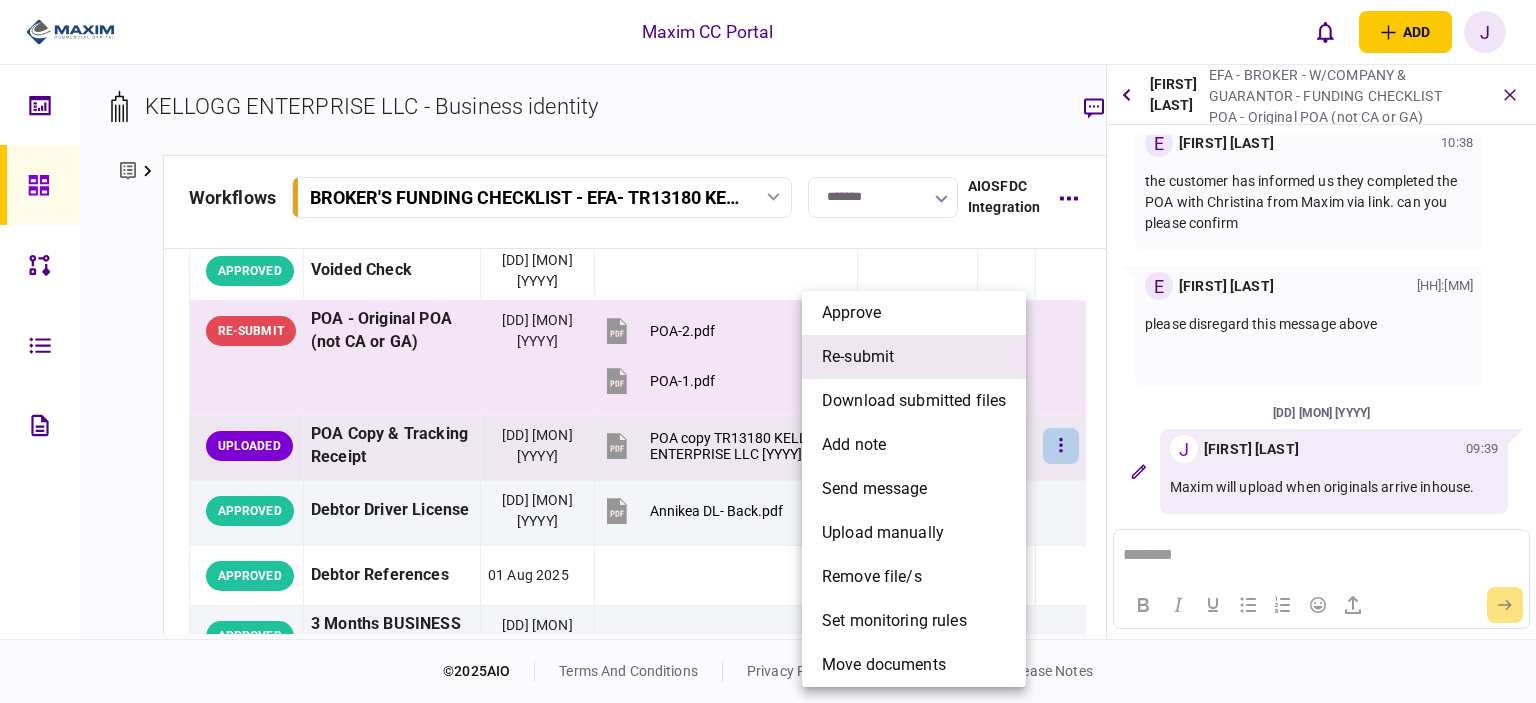 click on "re-submit" at bounding box center (914, 357) 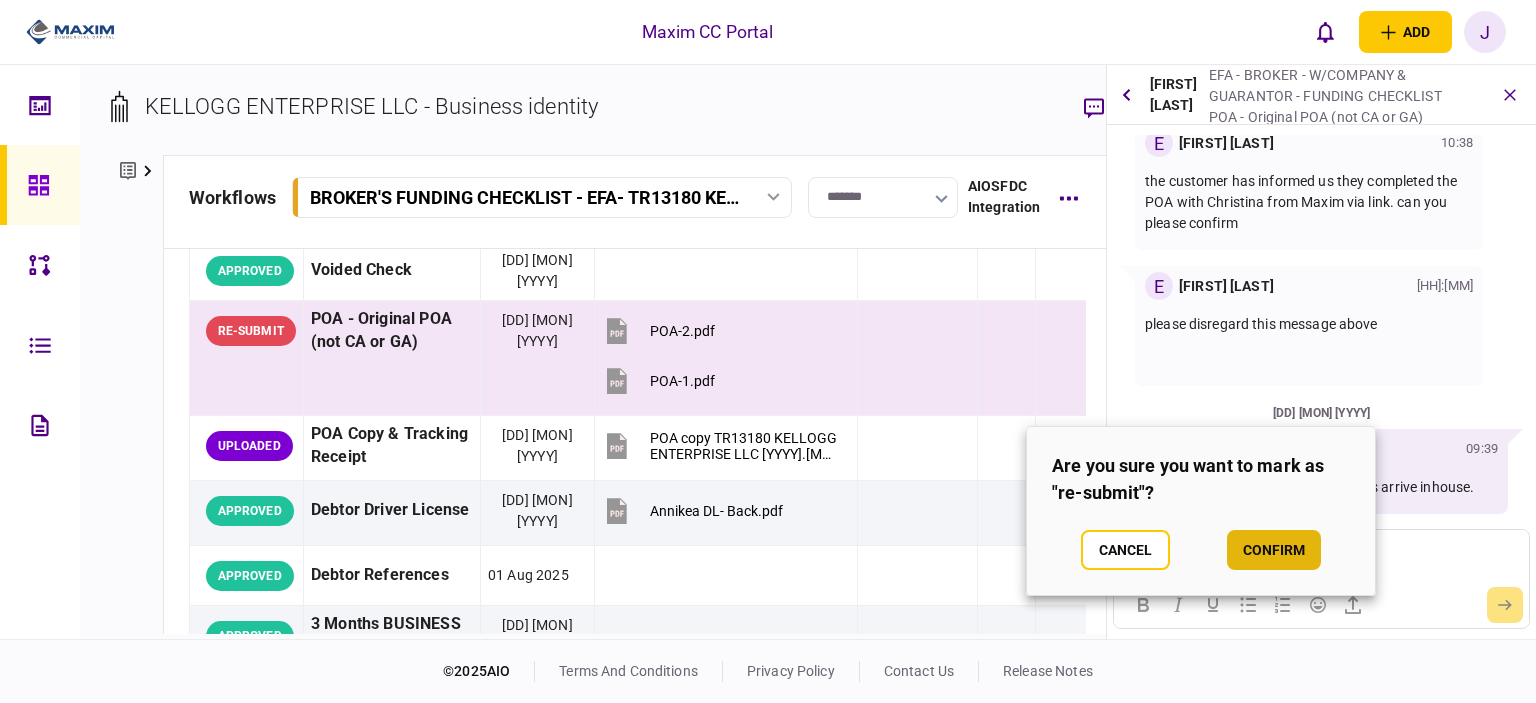 click on "confirm" at bounding box center (1274, 550) 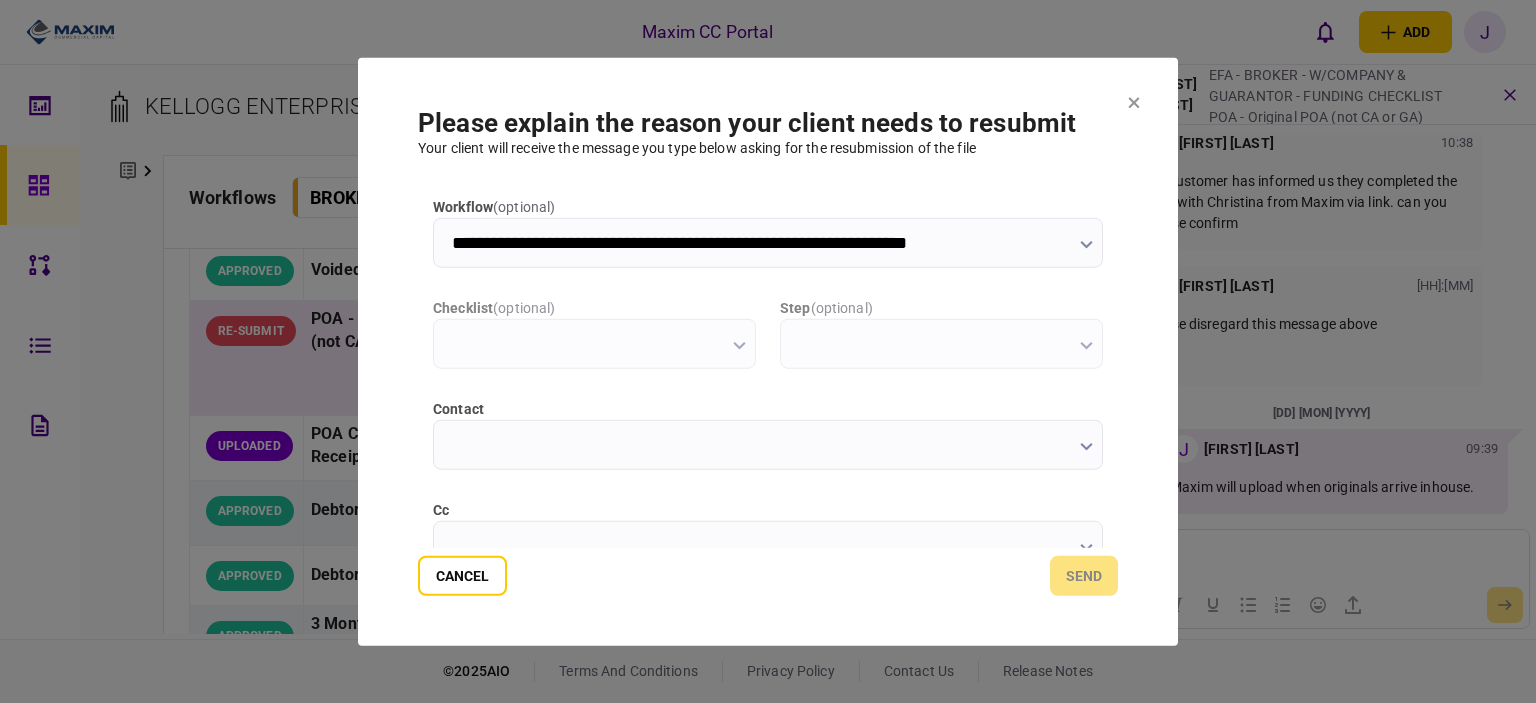 scroll, scrollTop: 0, scrollLeft: 0, axis: both 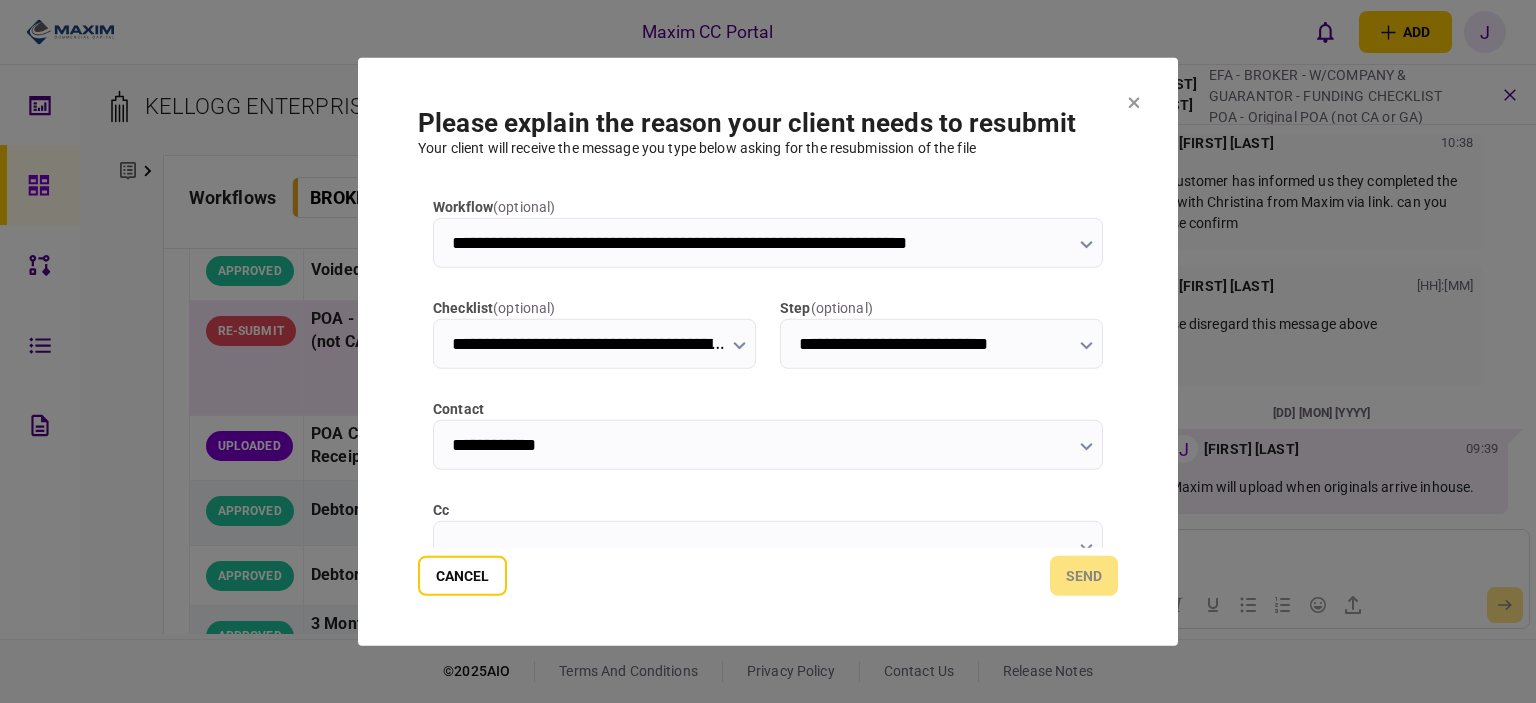 click on "**********" at bounding box center (768, 372) 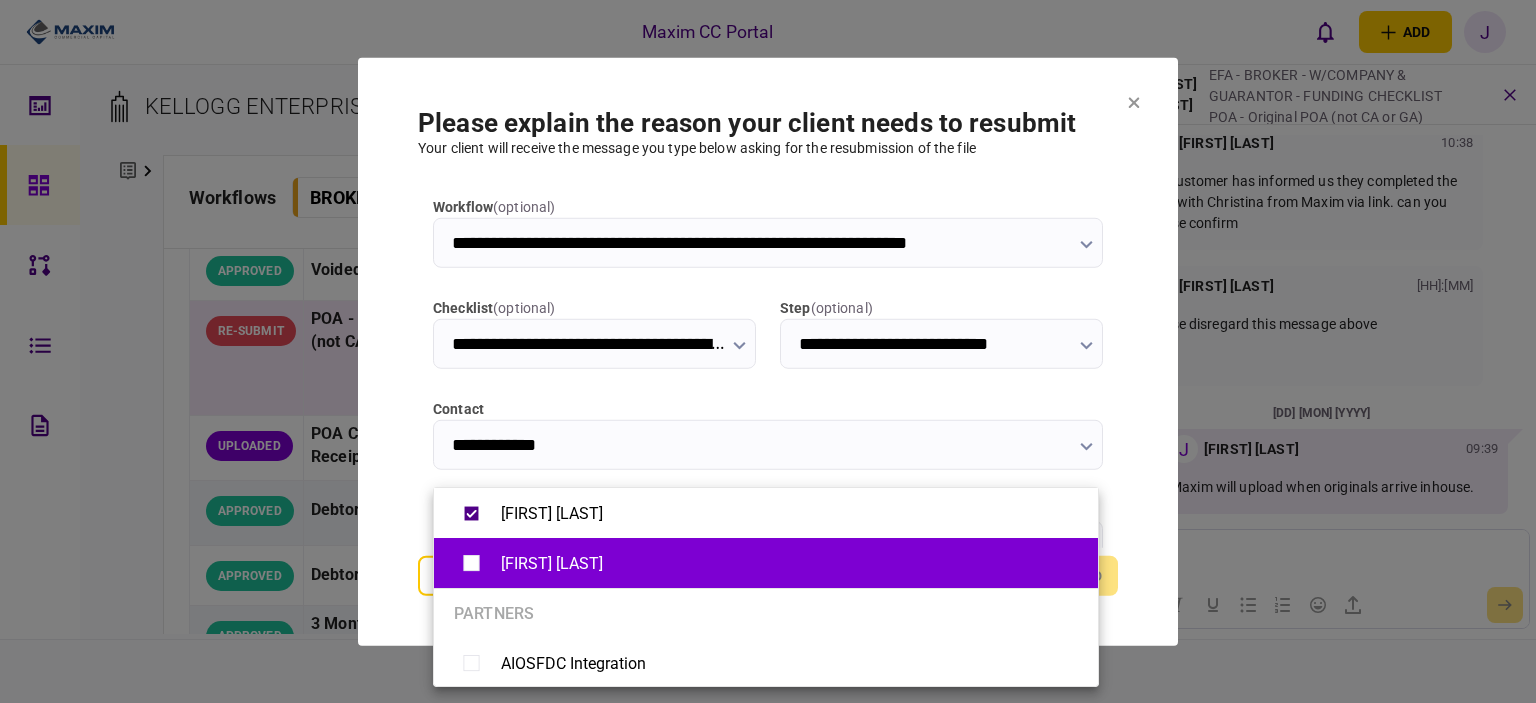 type on "**********" 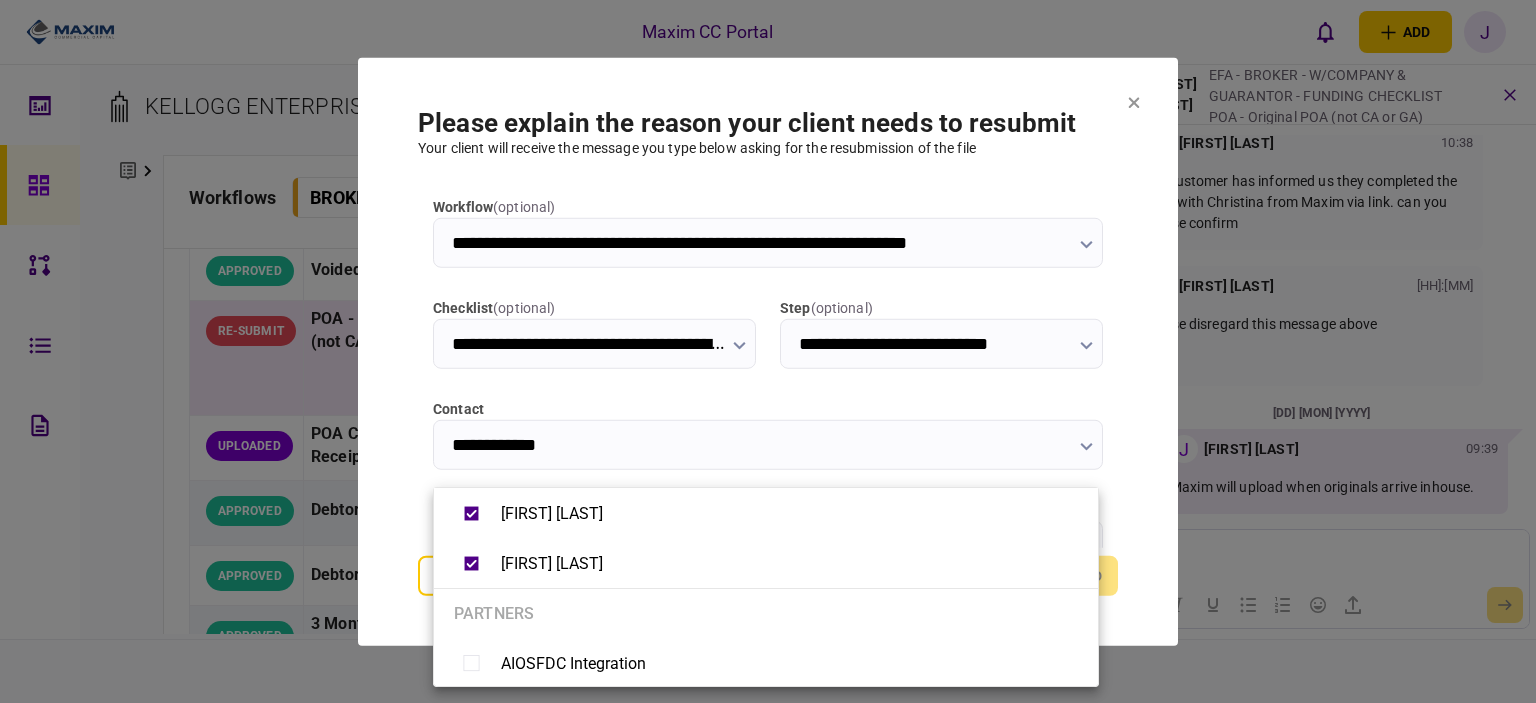 click at bounding box center (768, 351) 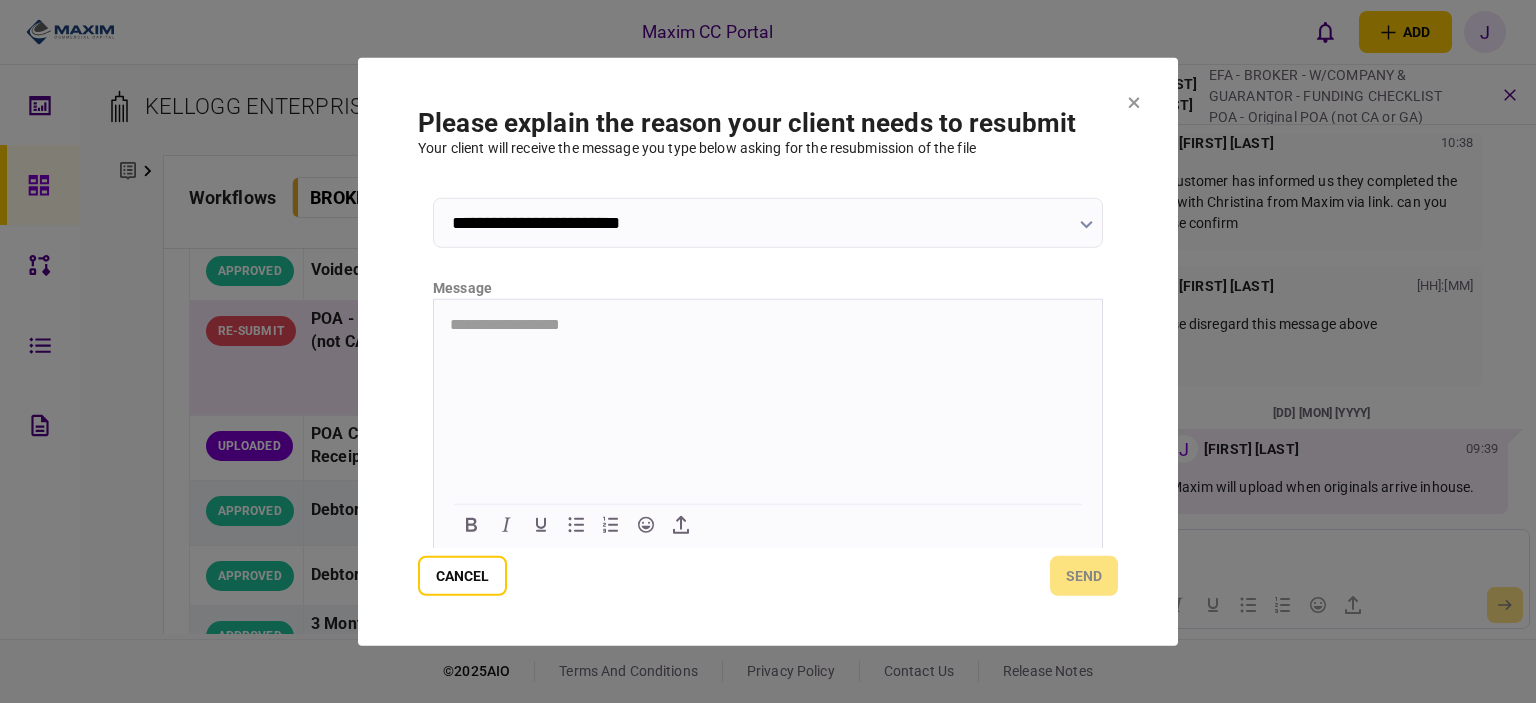 scroll, scrollTop: 223, scrollLeft: 0, axis: vertical 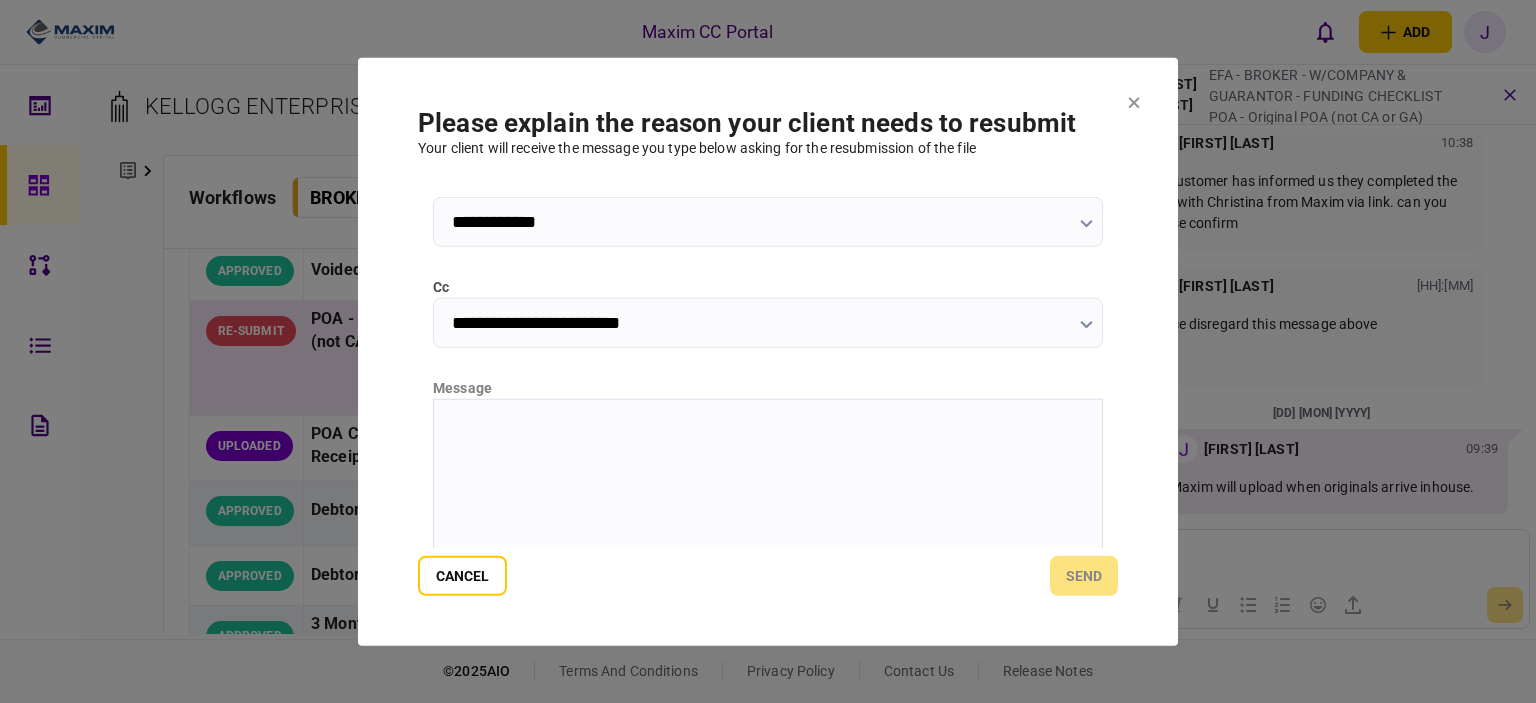 type 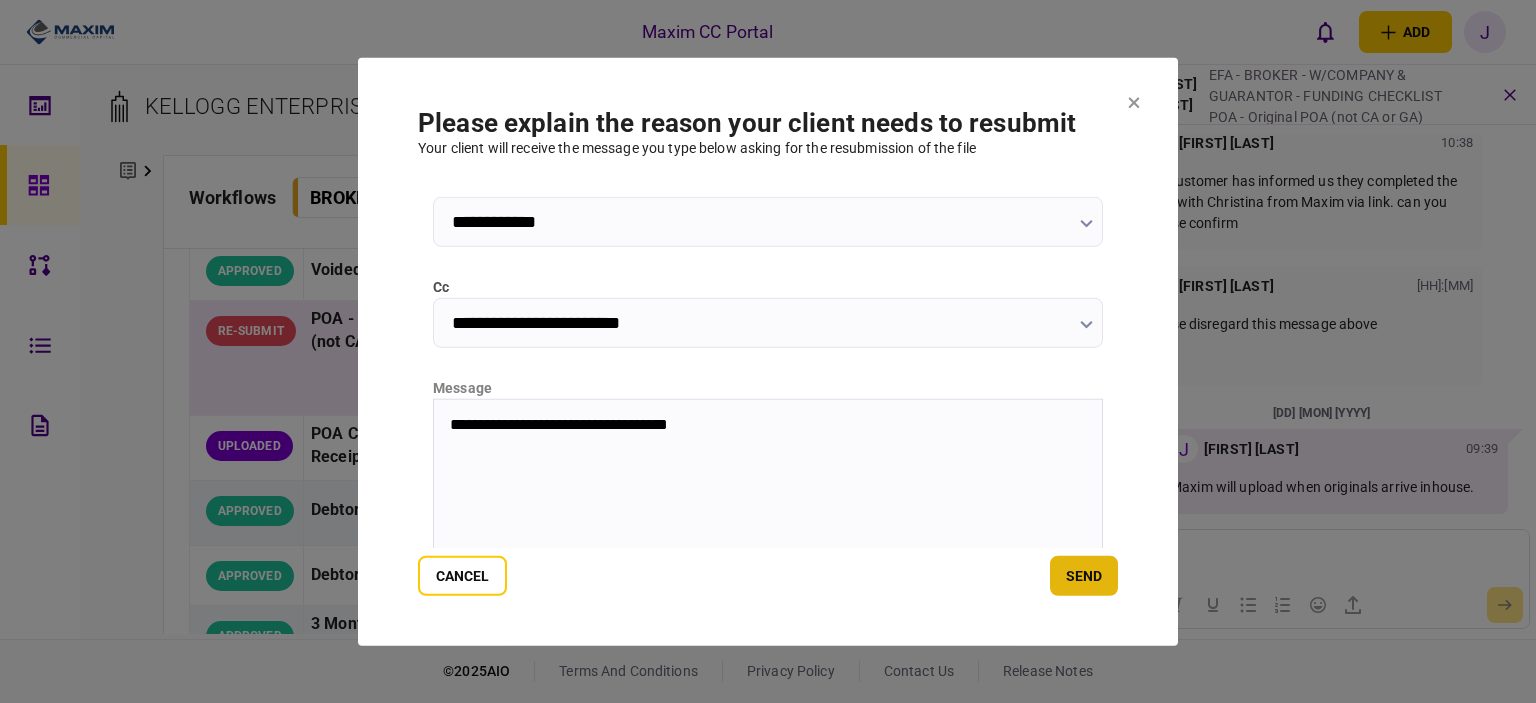 click on "send" at bounding box center [1084, 576] 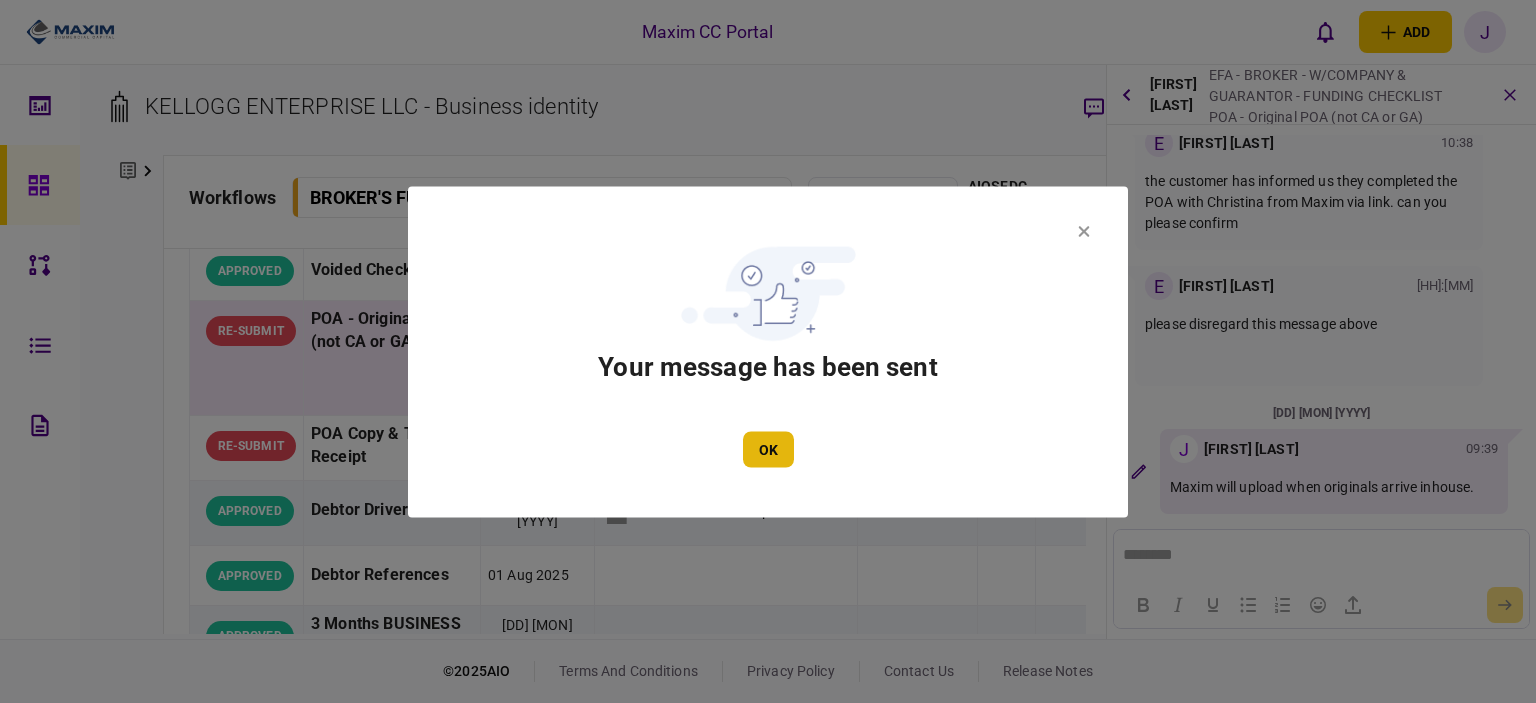 click on "OK" at bounding box center [768, 449] 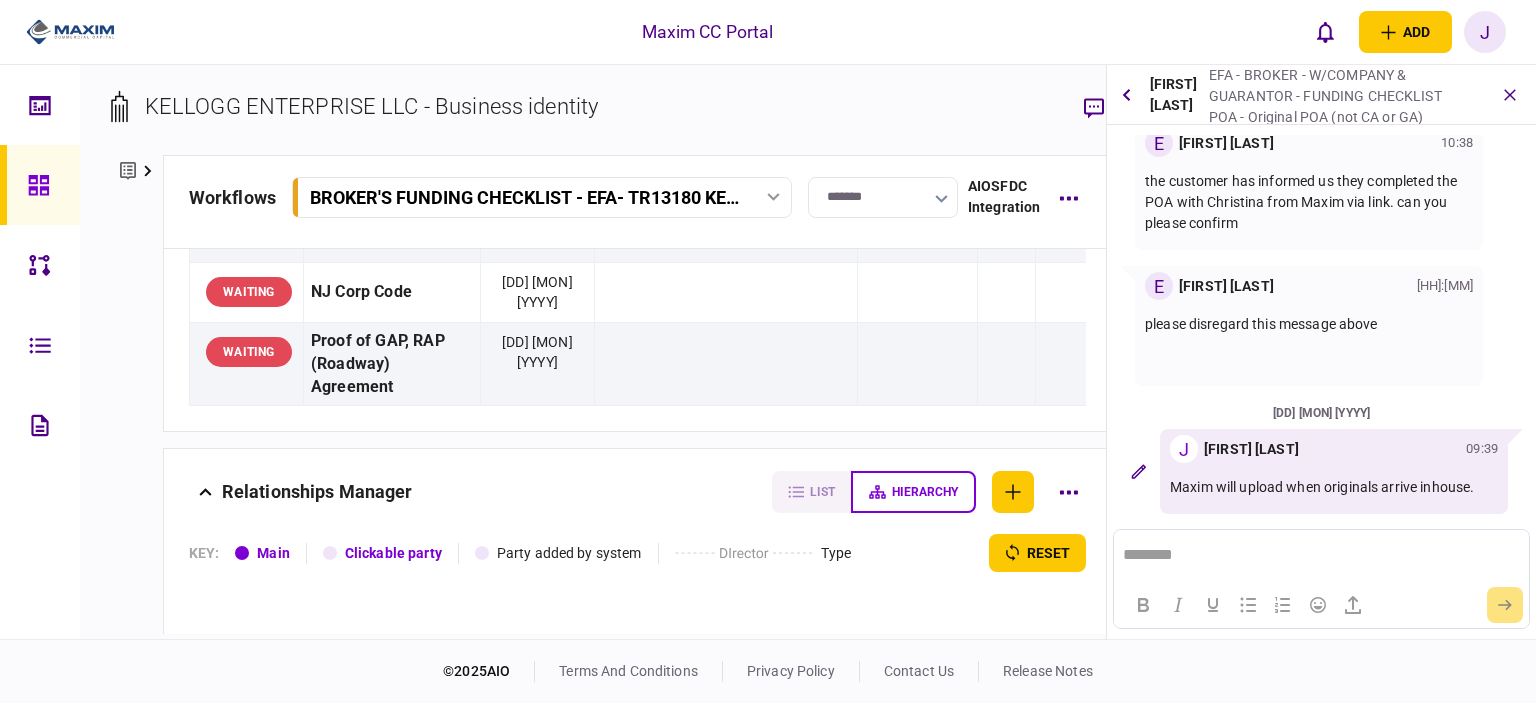scroll, scrollTop: 3400, scrollLeft: 0, axis: vertical 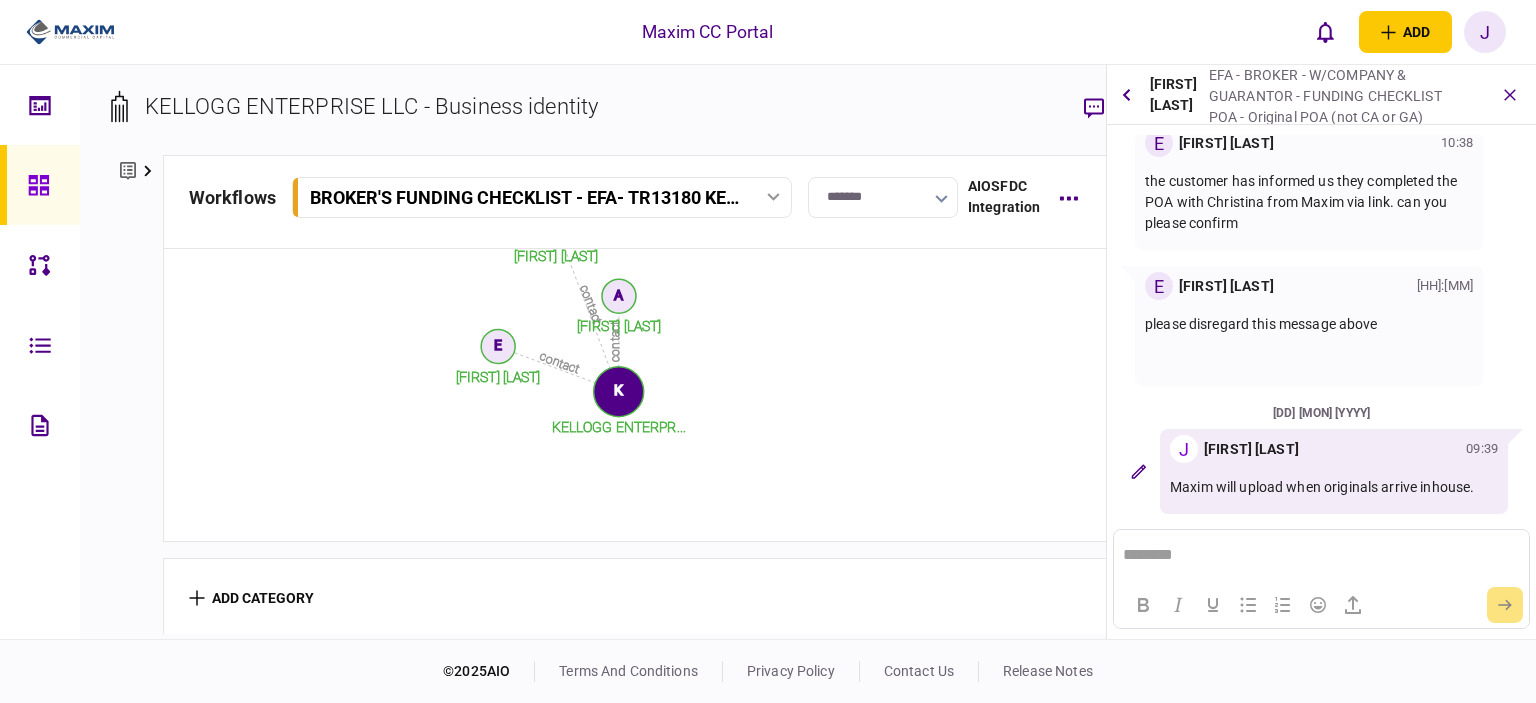 click 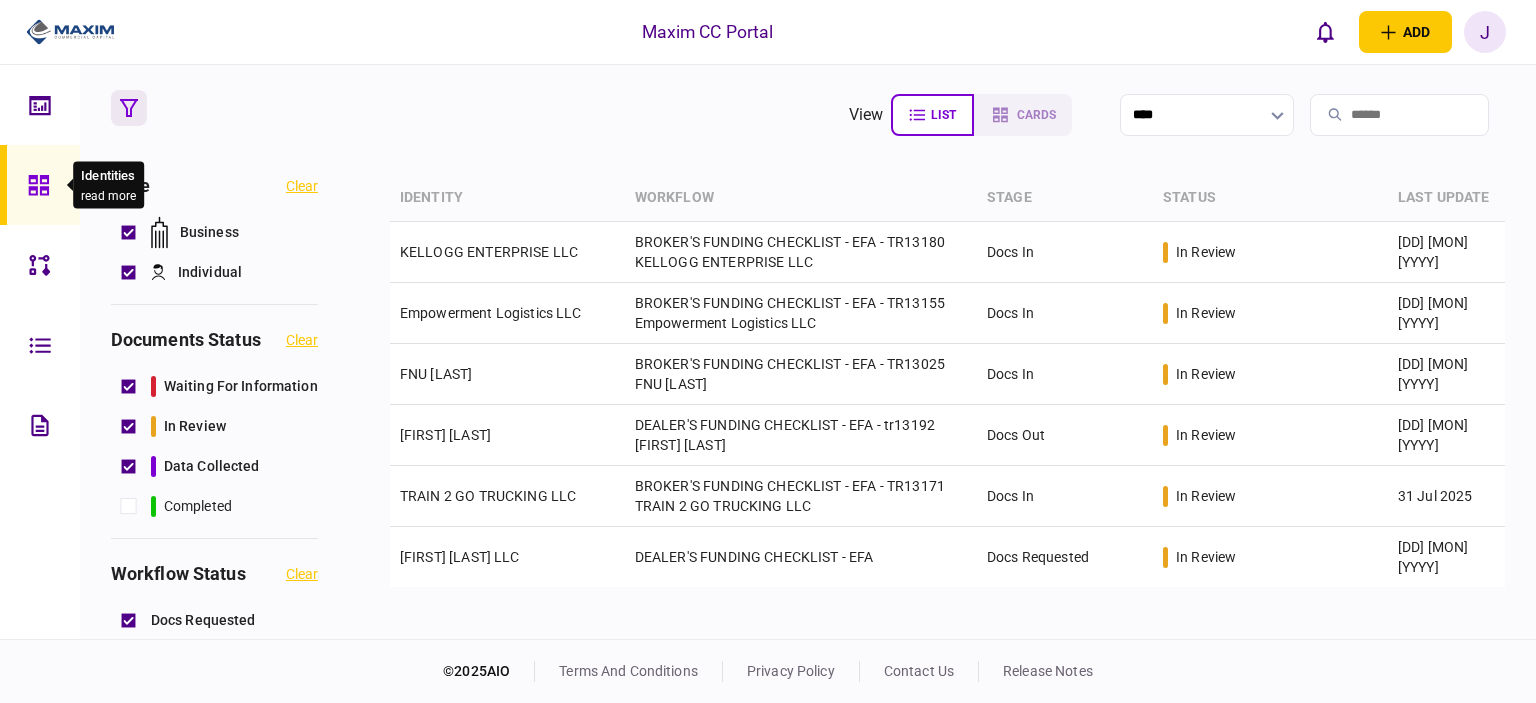 drag, startPoint x: 38, startPoint y: 193, endPoint x: 57, endPoint y: 195, distance: 19.104973 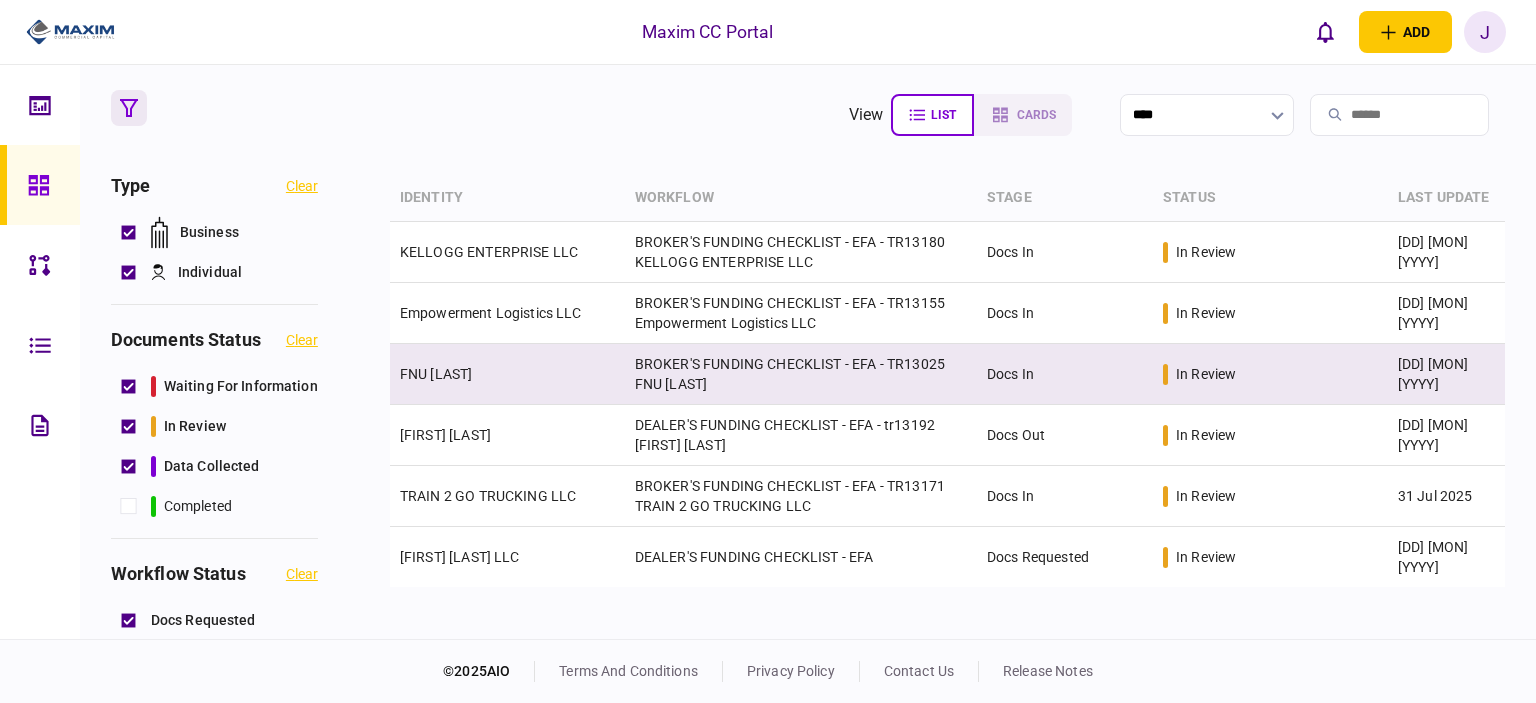 click on "FNU [LAST]" at bounding box center (507, 374) 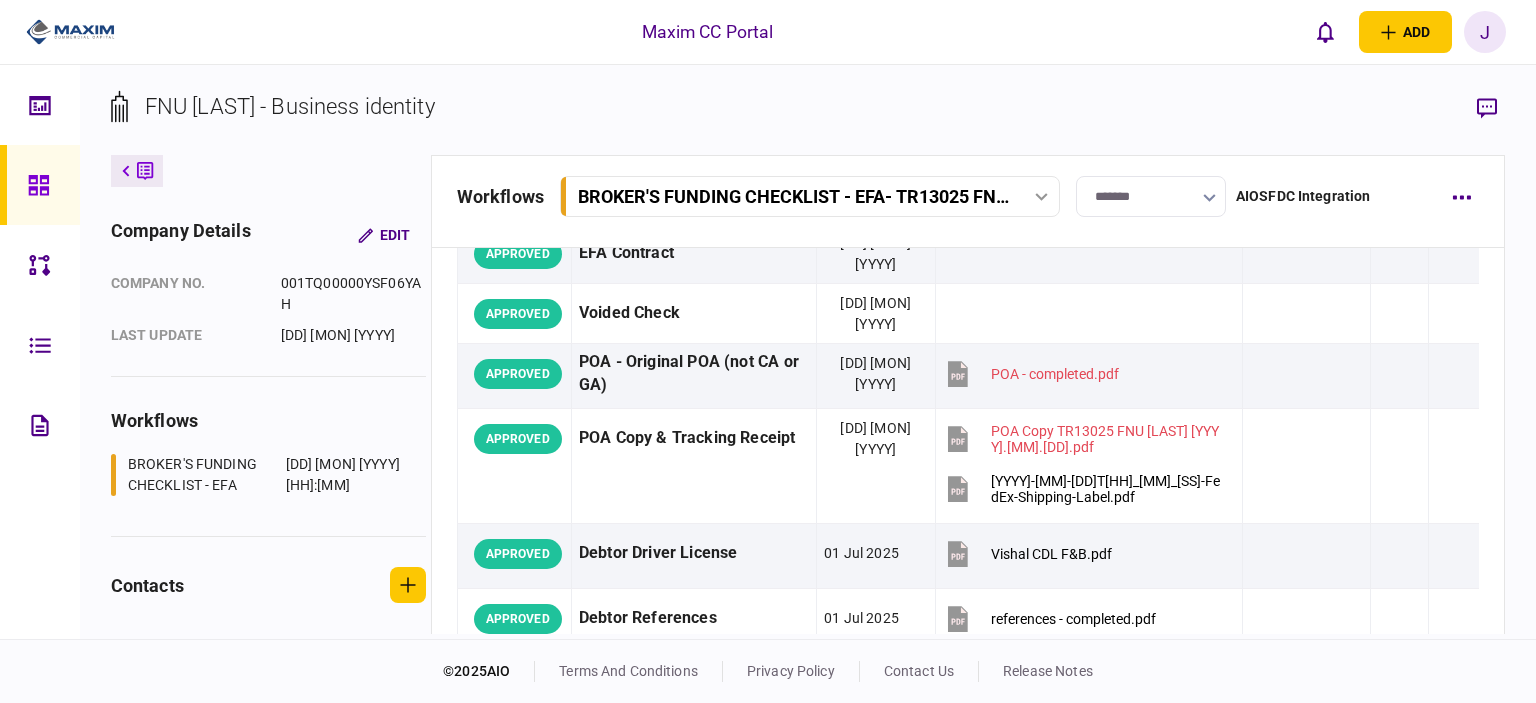 scroll, scrollTop: 0, scrollLeft: 0, axis: both 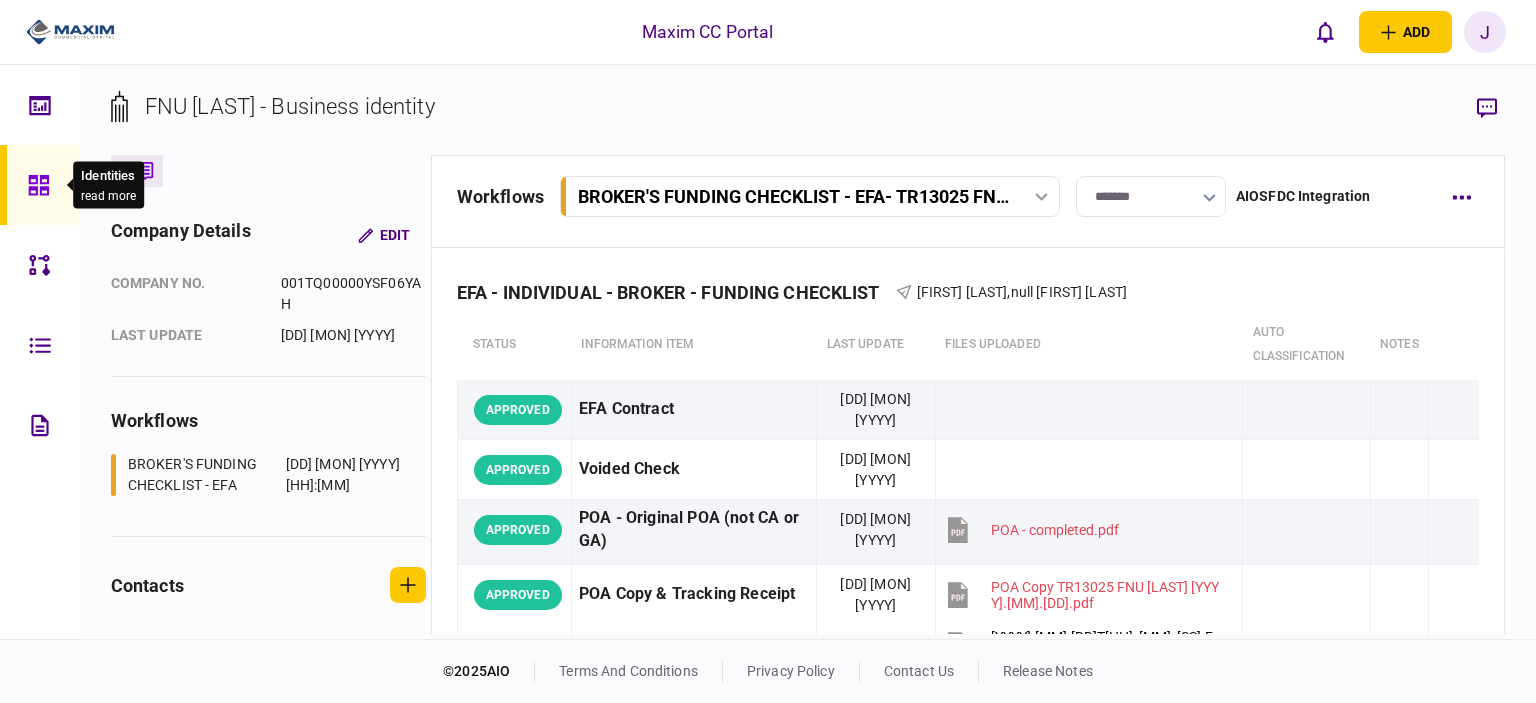 click 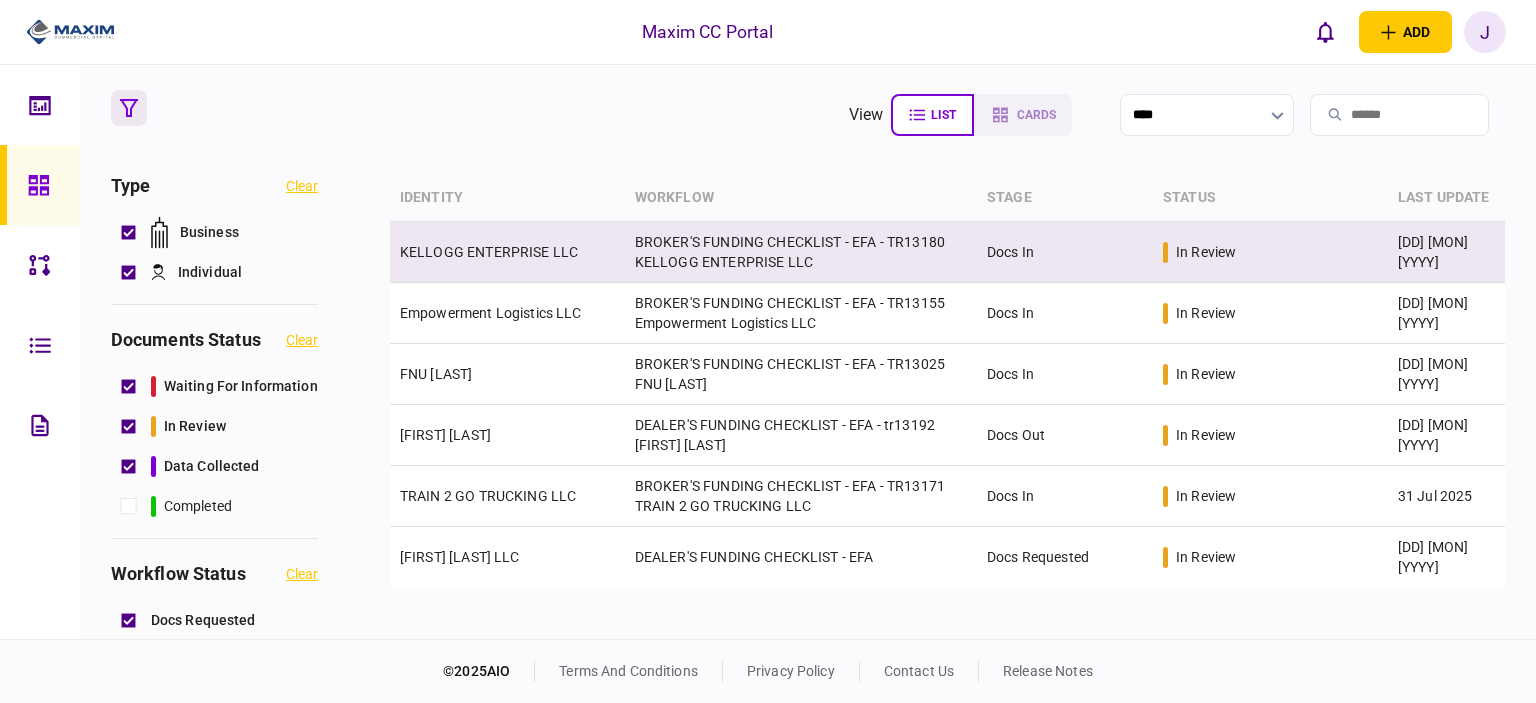 click on "KELLOGG ENTERPRISE LLC" at bounding box center (489, 252) 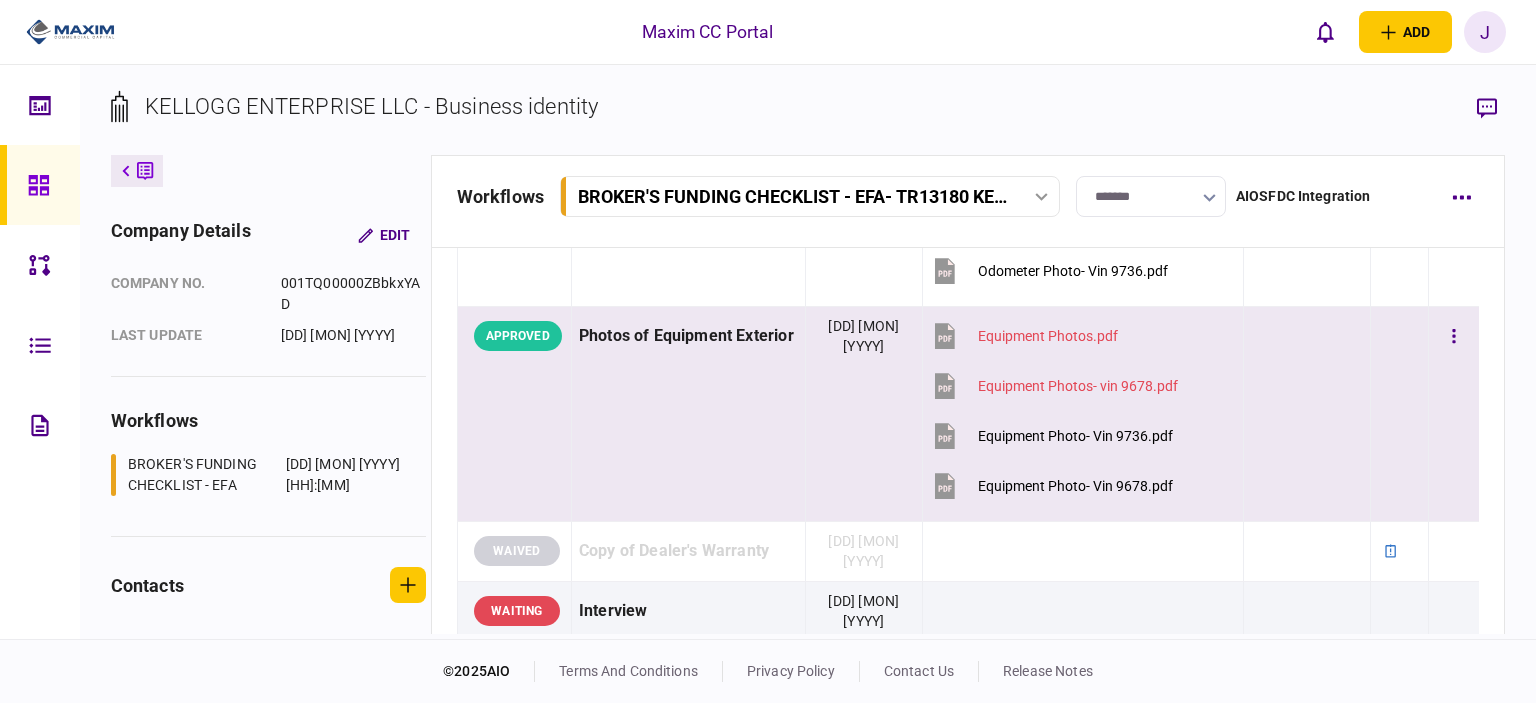 scroll, scrollTop: 2700, scrollLeft: 0, axis: vertical 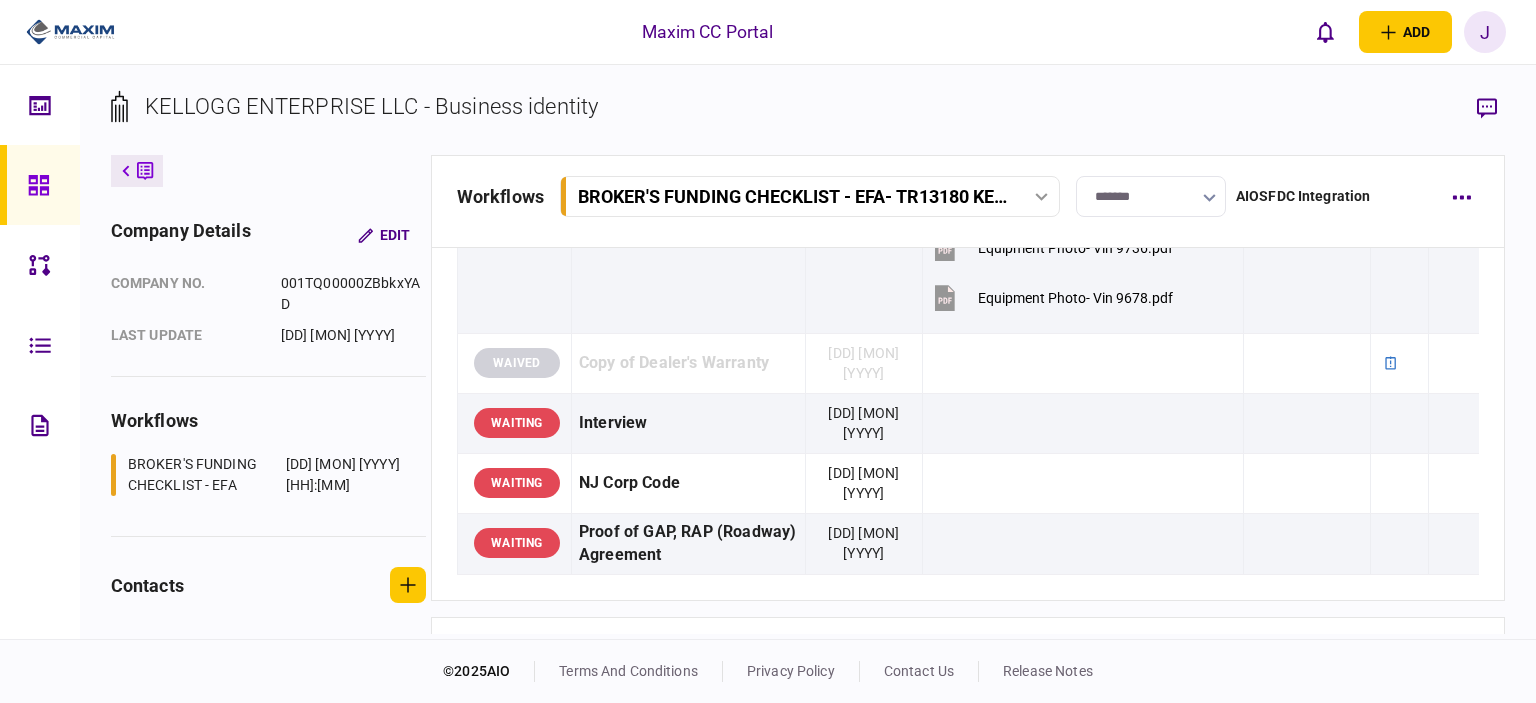 click 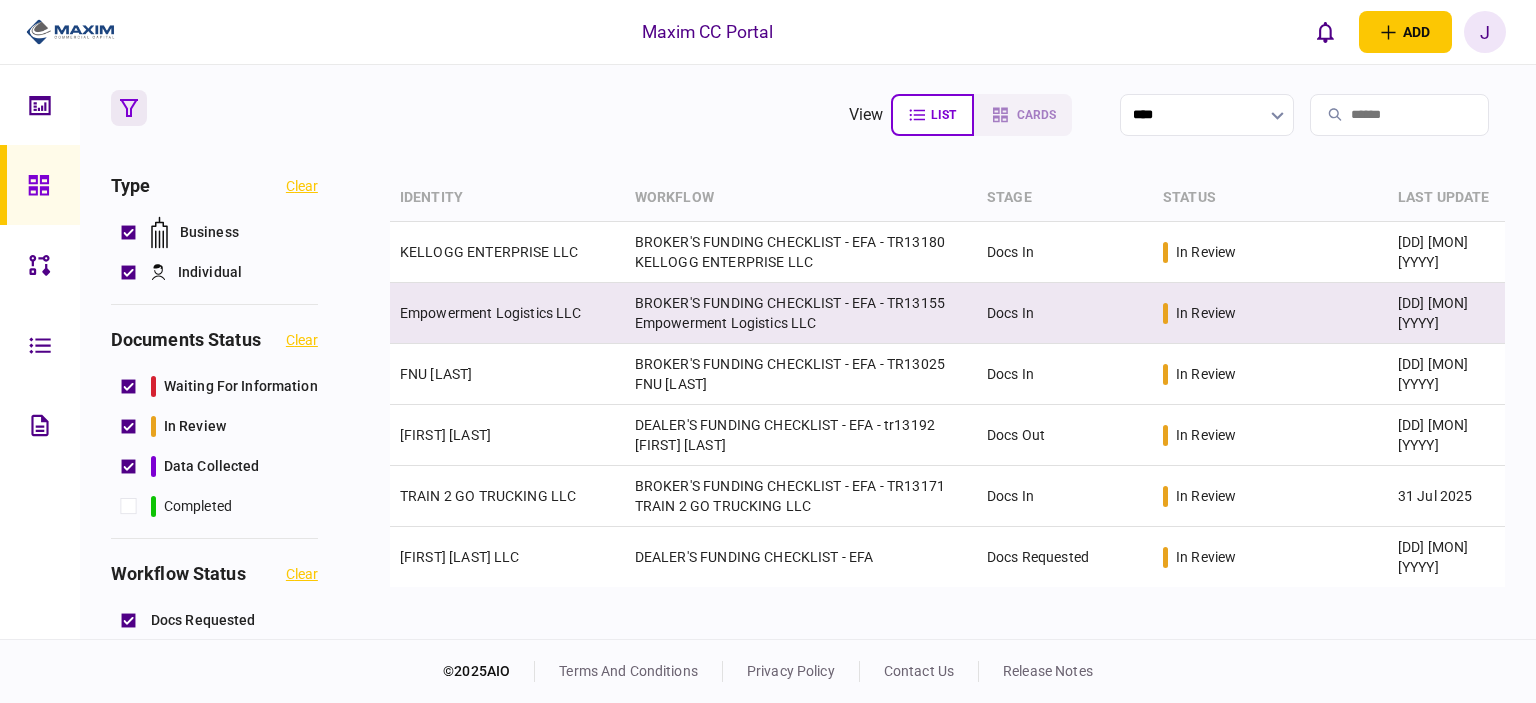 click on "Empowerment Logistics LLC" at bounding box center (507, 313) 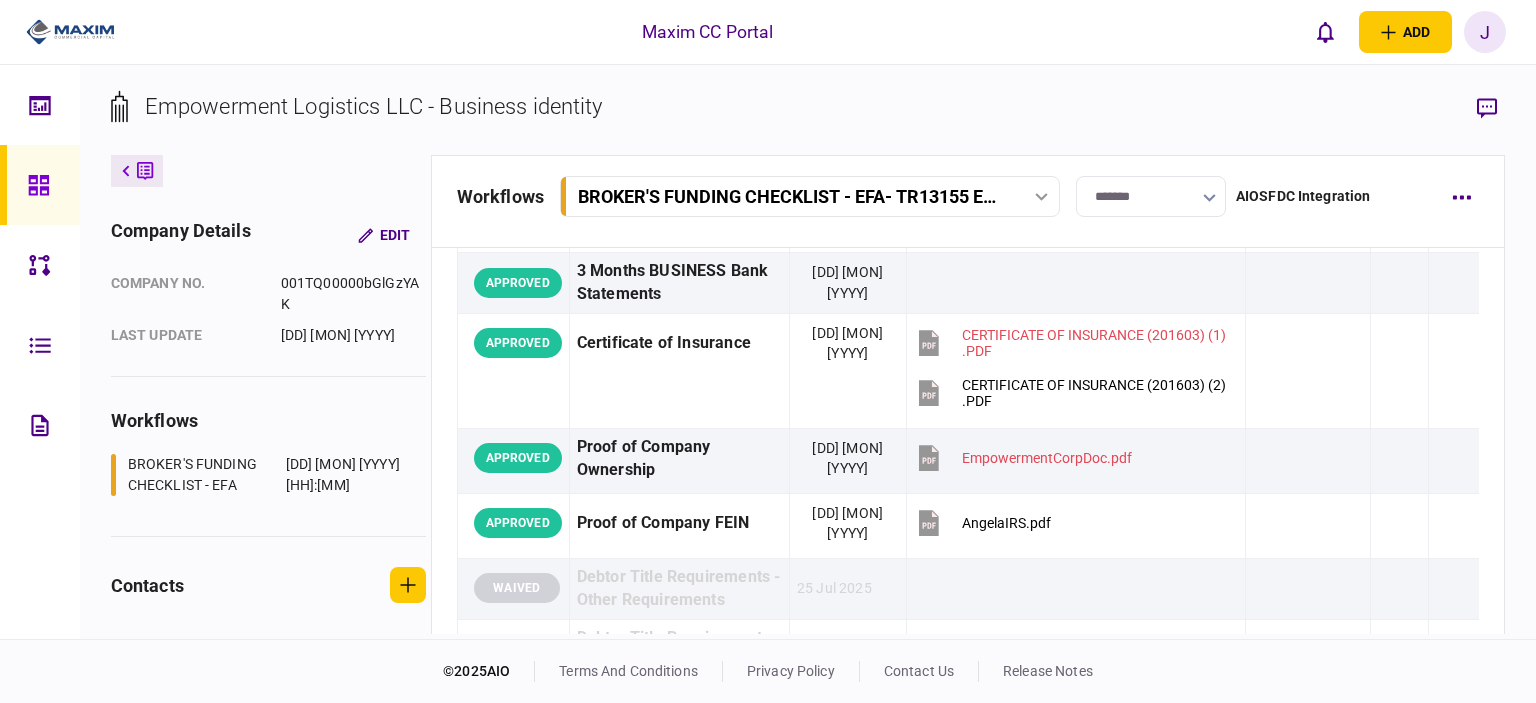 scroll, scrollTop: 300, scrollLeft: 0, axis: vertical 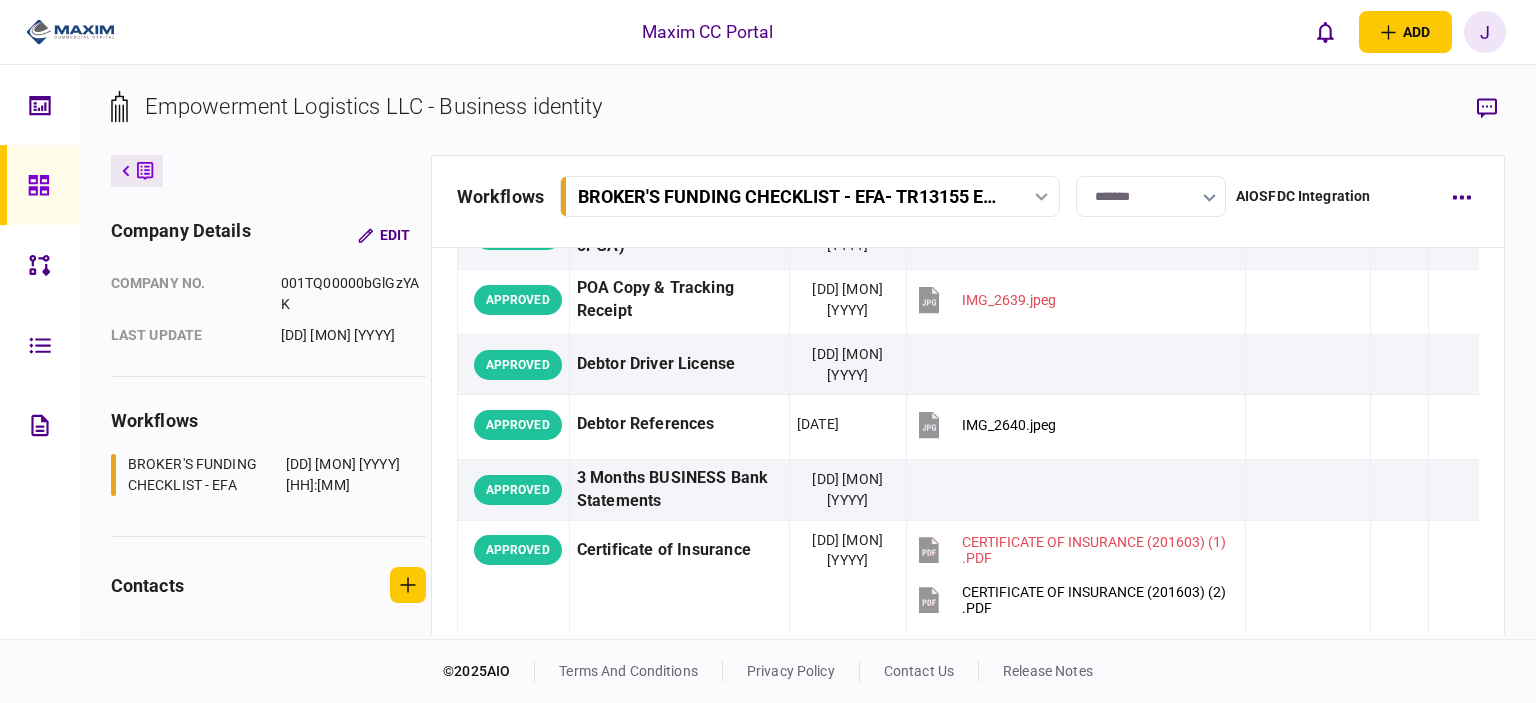 click at bounding box center [40, 185] 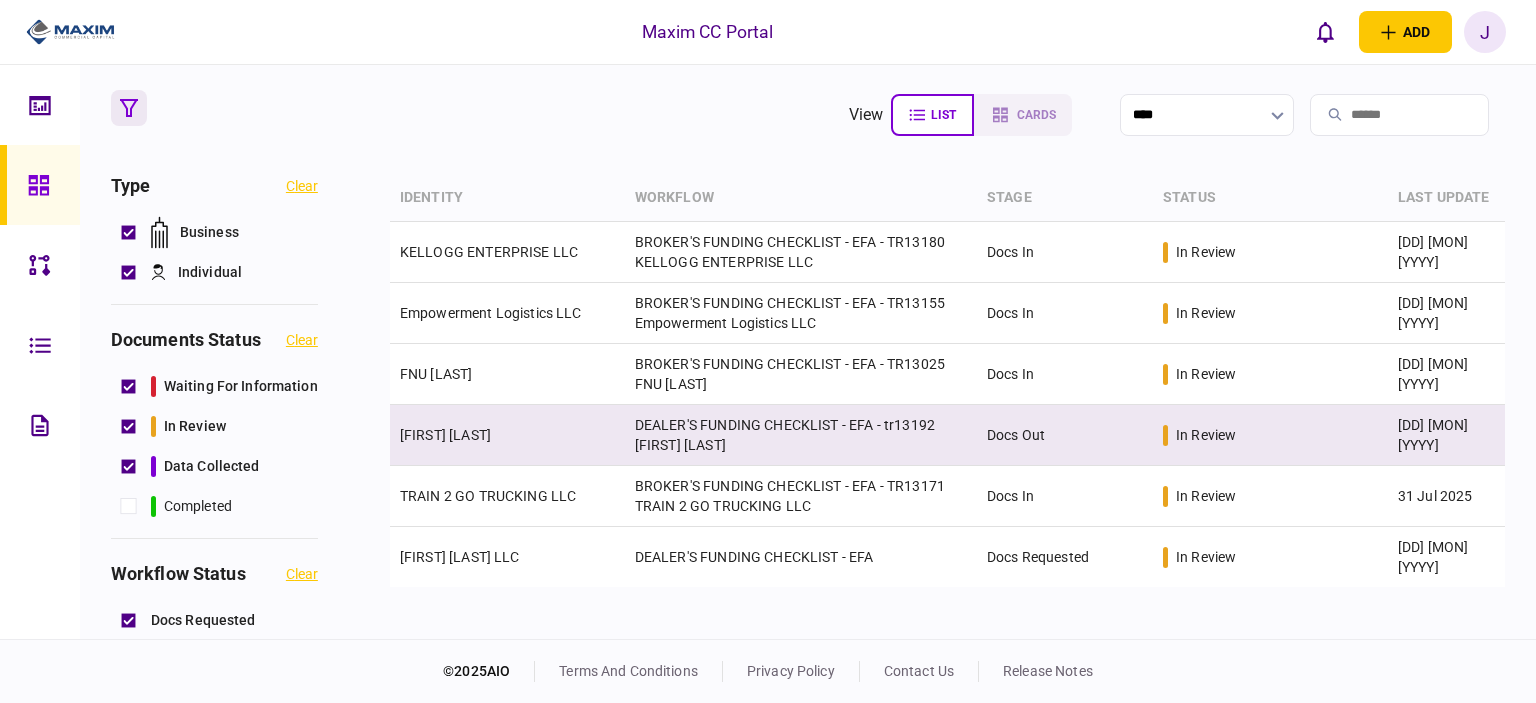 click on "[FIRST] [LAST]" at bounding box center [507, 435] 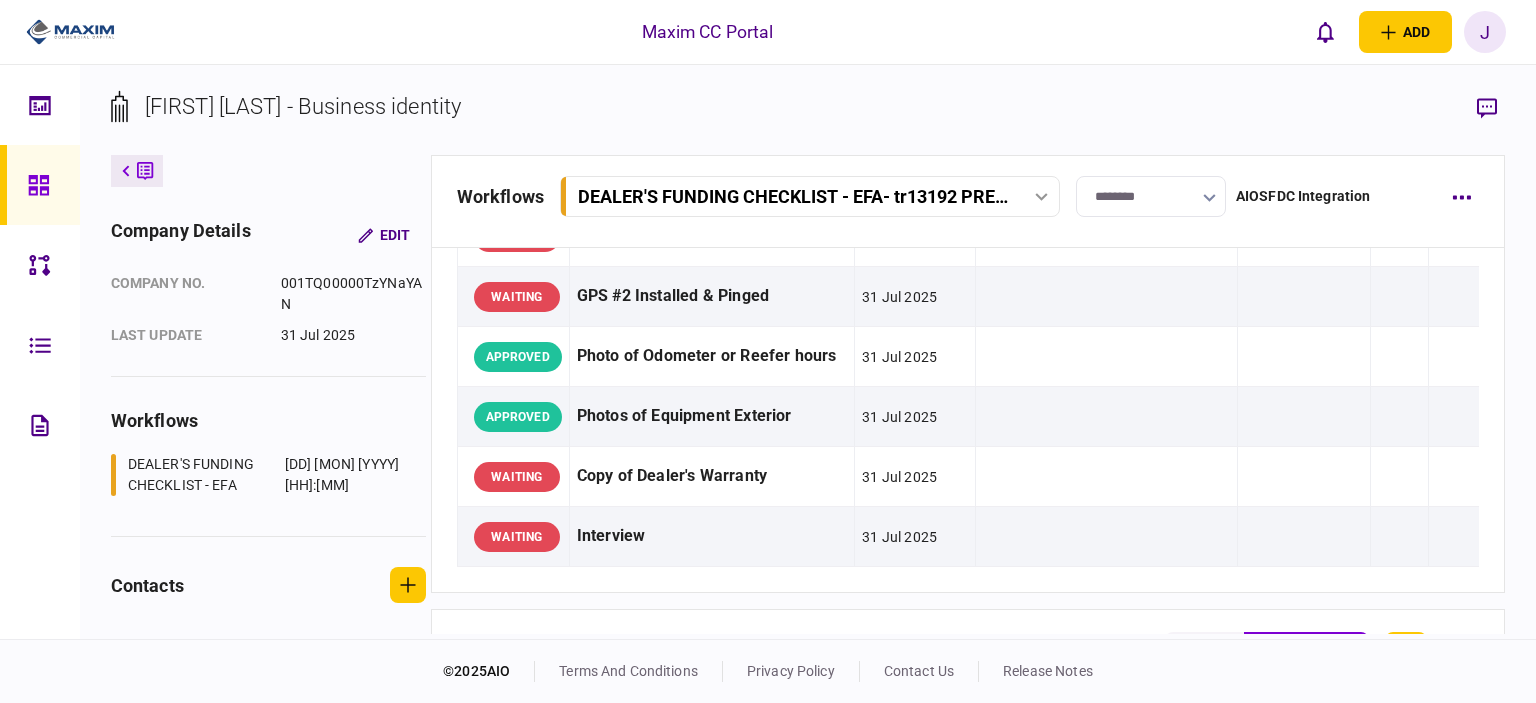 scroll, scrollTop: 2300, scrollLeft: 0, axis: vertical 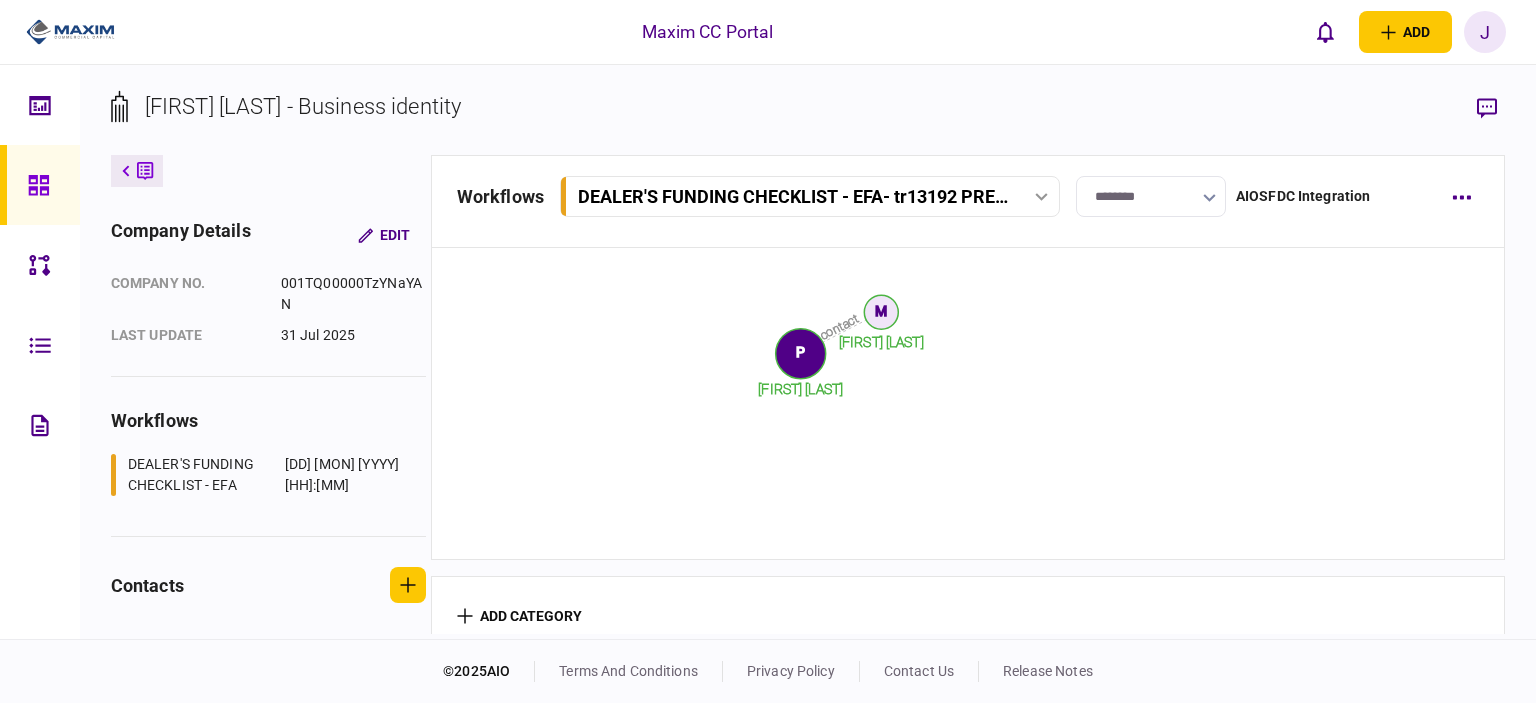 click 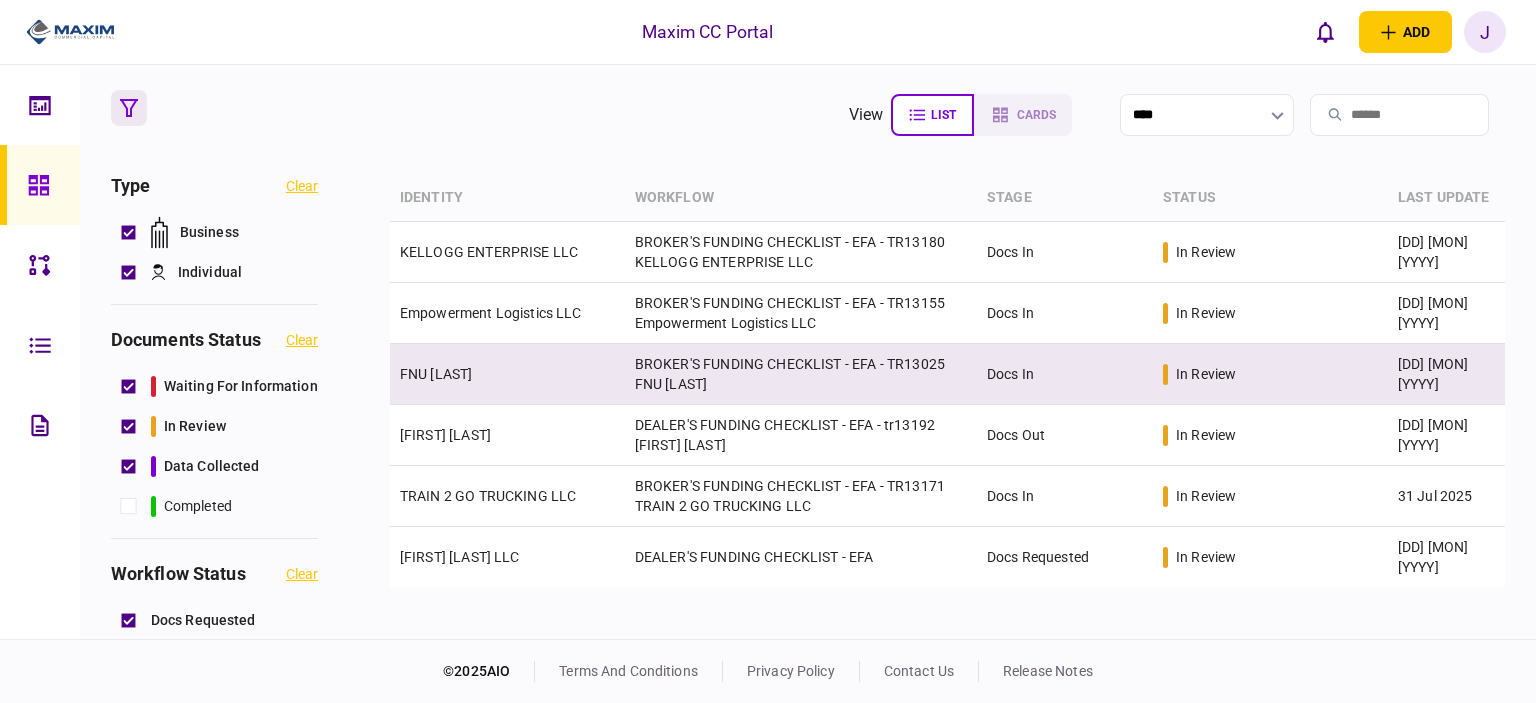 click on "FNU [LAST]" at bounding box center (507, 374) 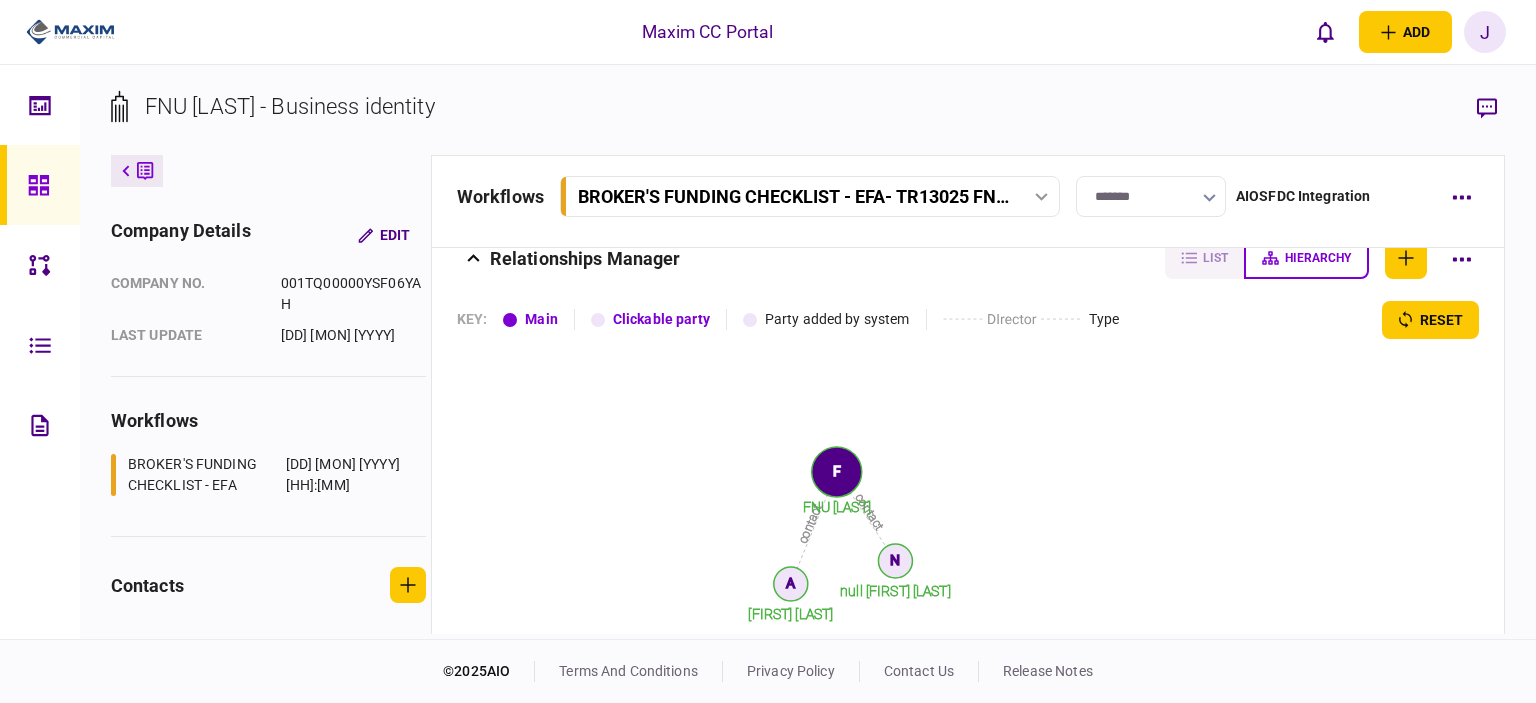 scroll, scrollTop: 2574, scrollLeft: 0, axis: vertical 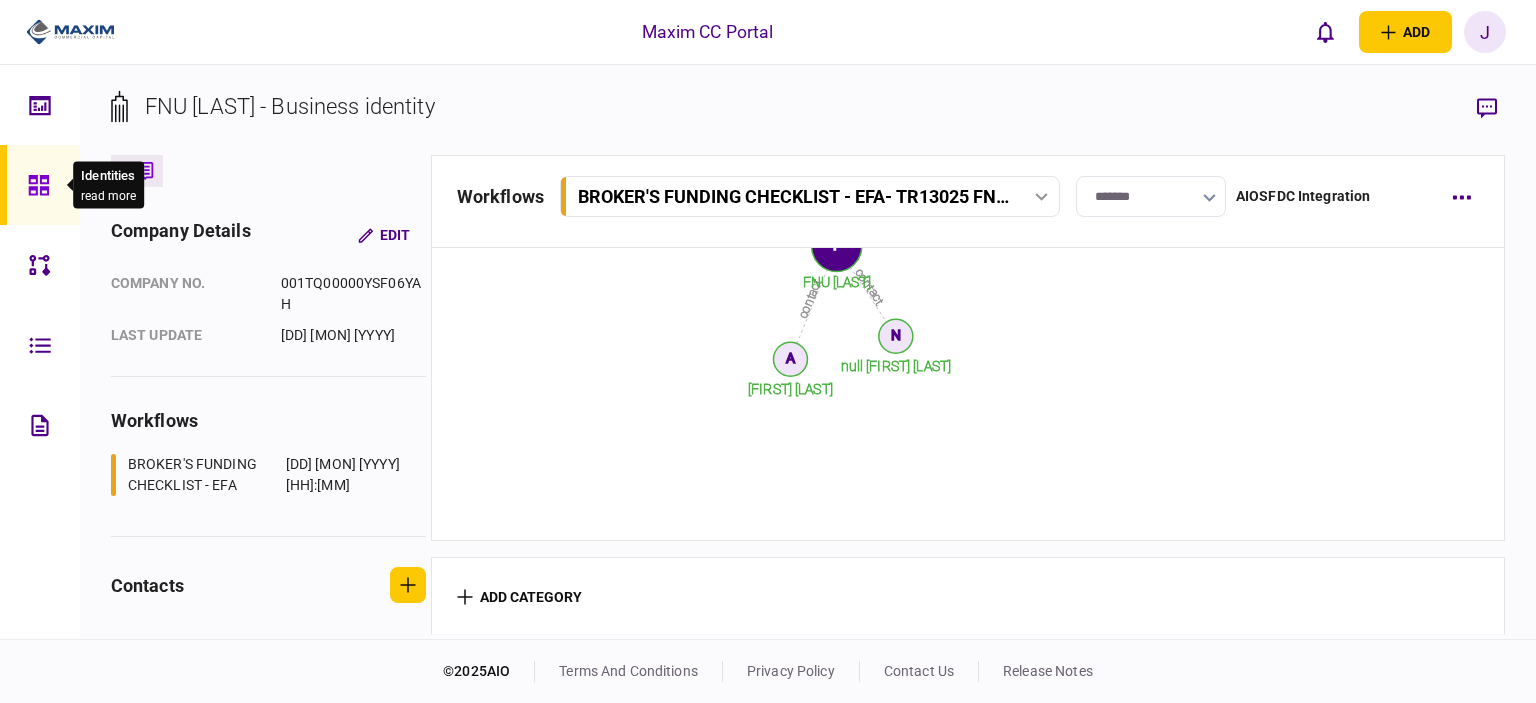 click 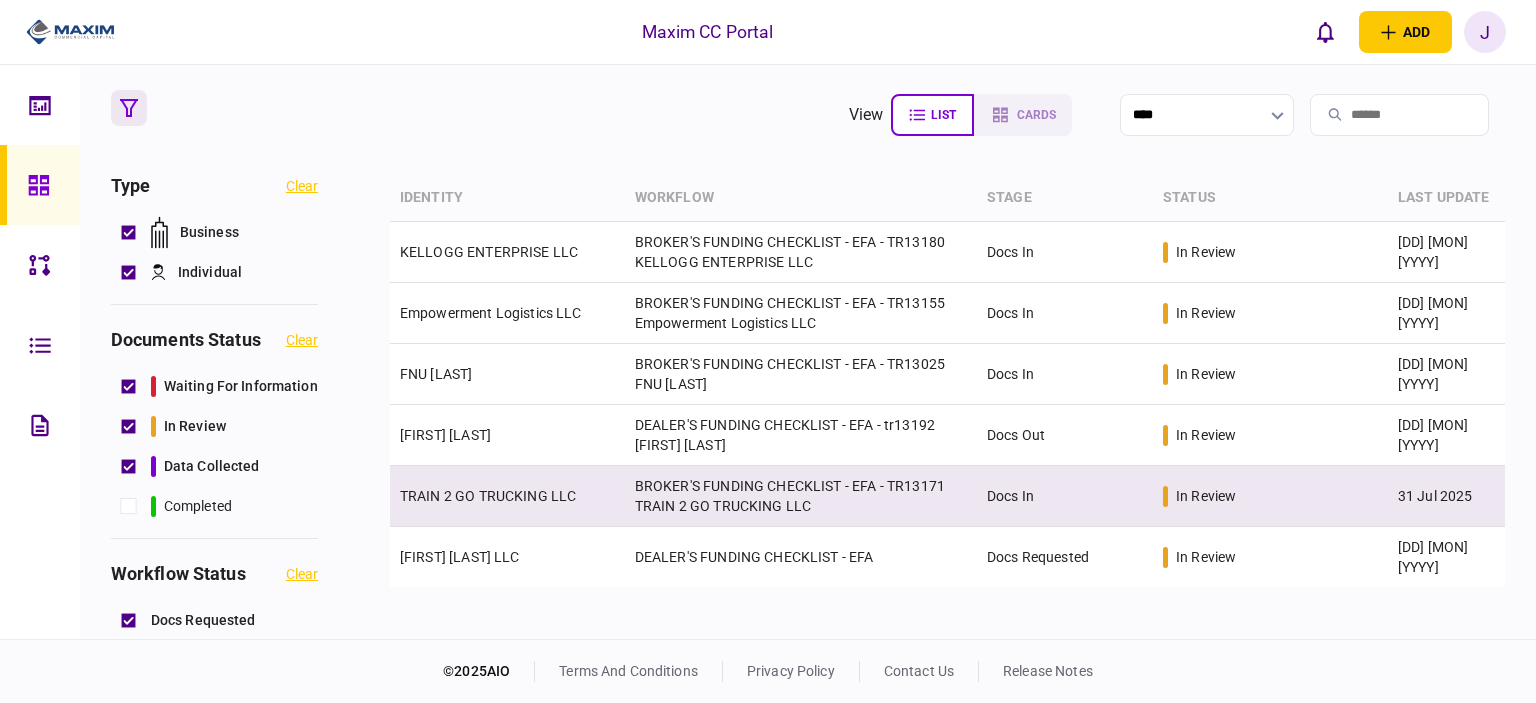 click on "TRAIN 2 GO TRUCKING LLC" at bounding box center (488, 496) 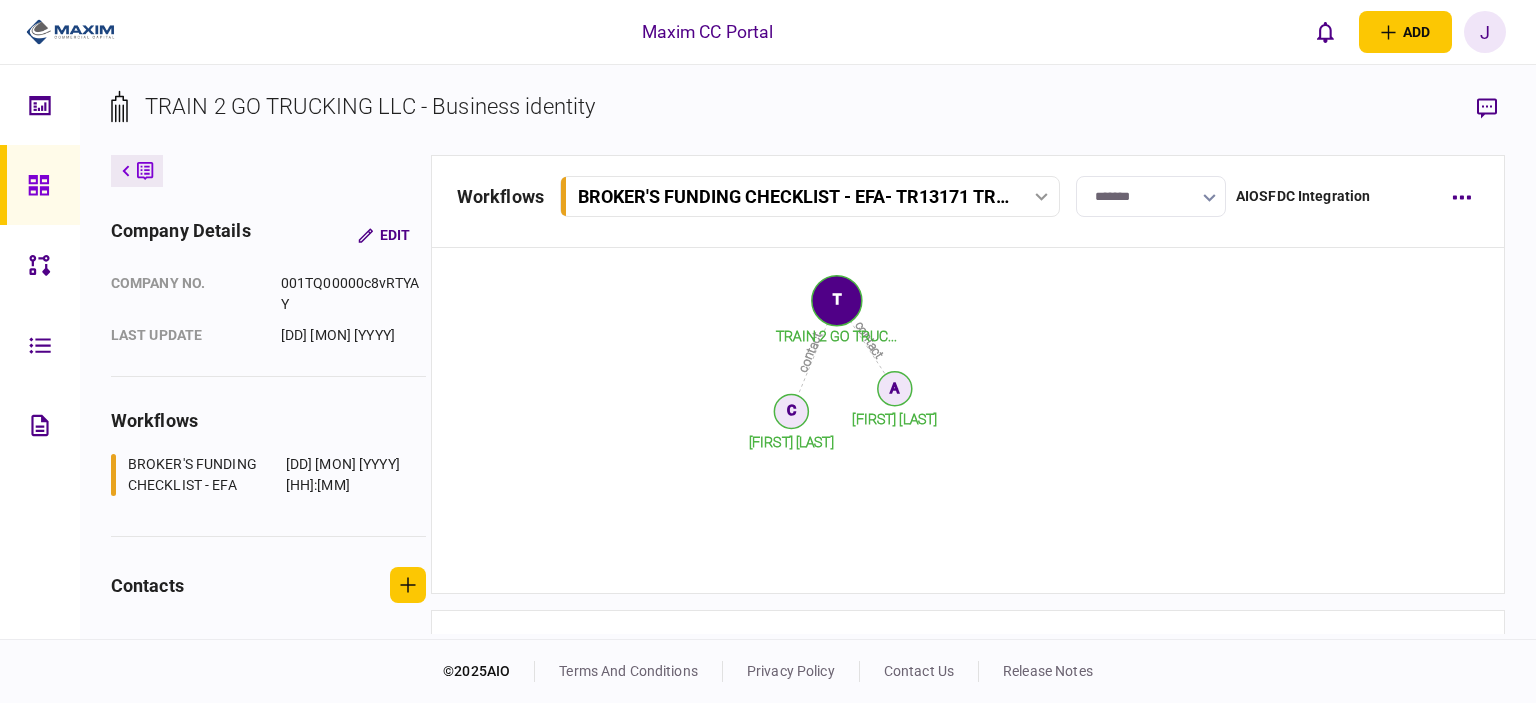 scroll, scrollTop: 2431, scrollLeft: 0, axis: vertical 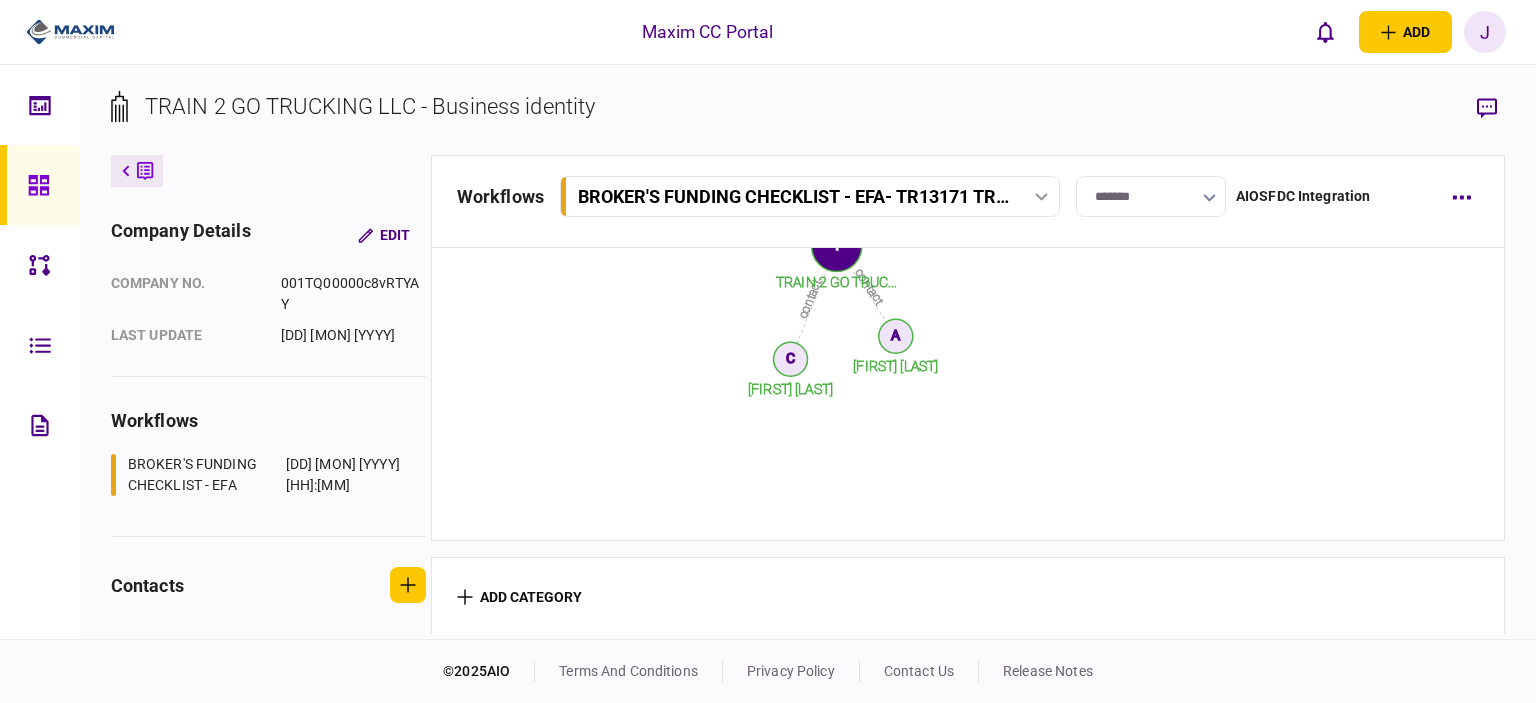 click at bounding box center [40, 185] 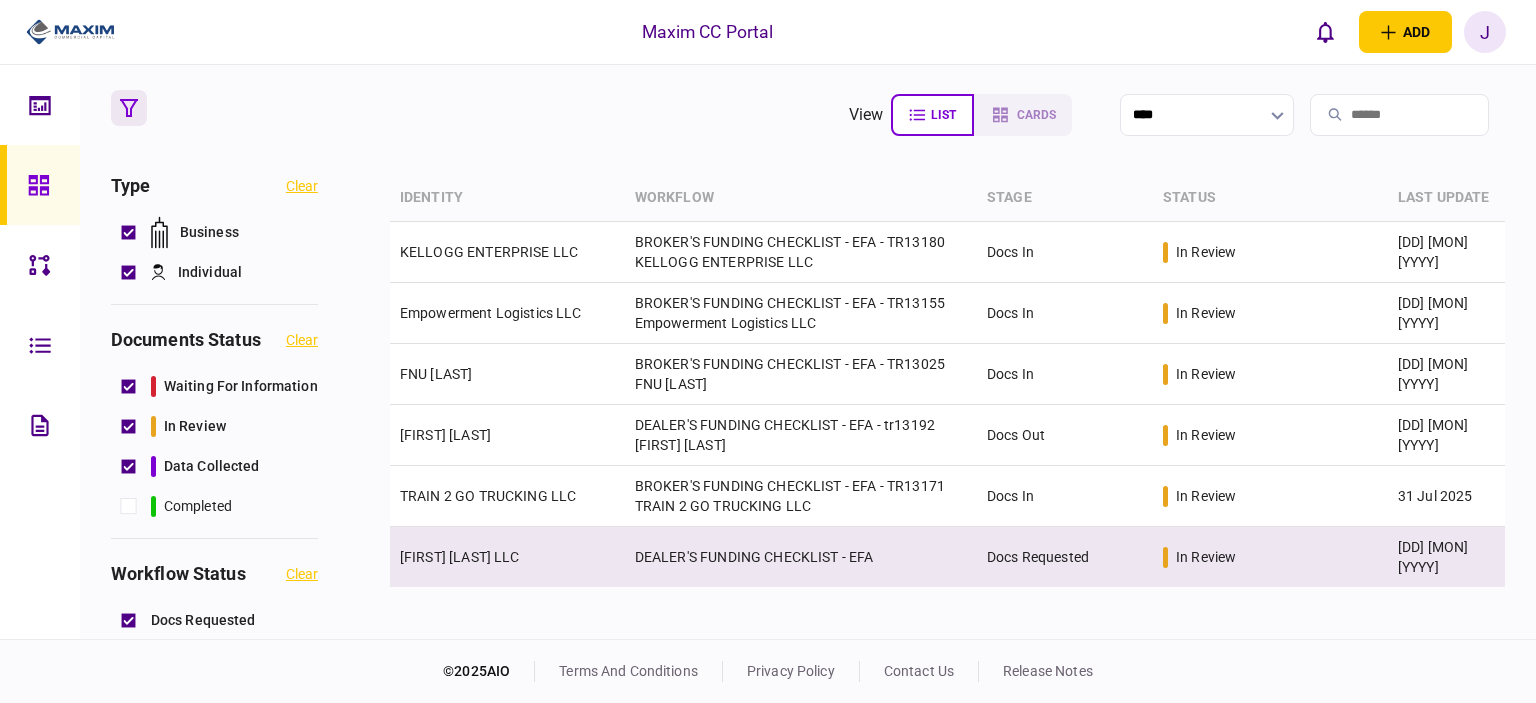 click on "[FIRST] [LAST] LLC" at bounding box center [460, 557] 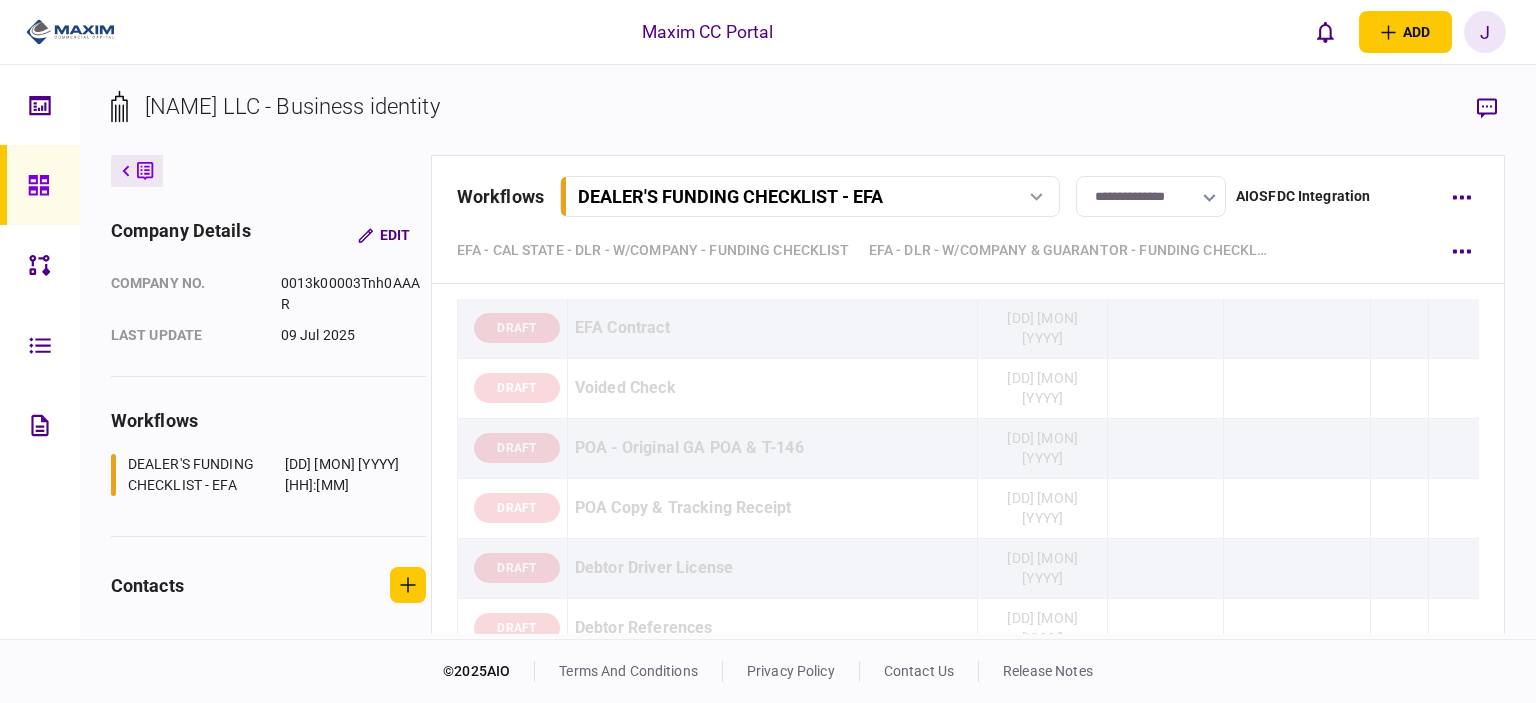 scroll, scrollTop: 8800, scrollLeft: 0, axis: vertical 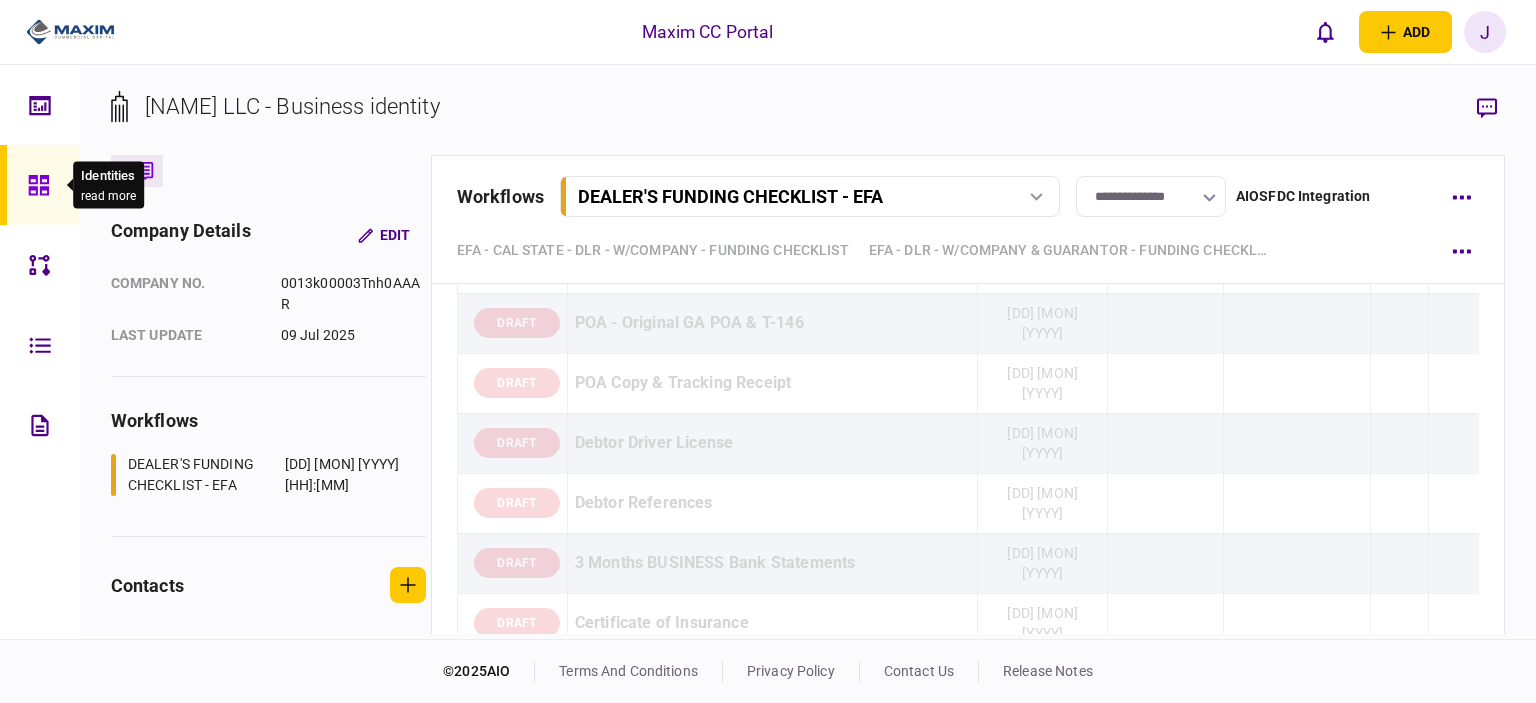 click on "Identities read more" at bounding box center [101, 185] 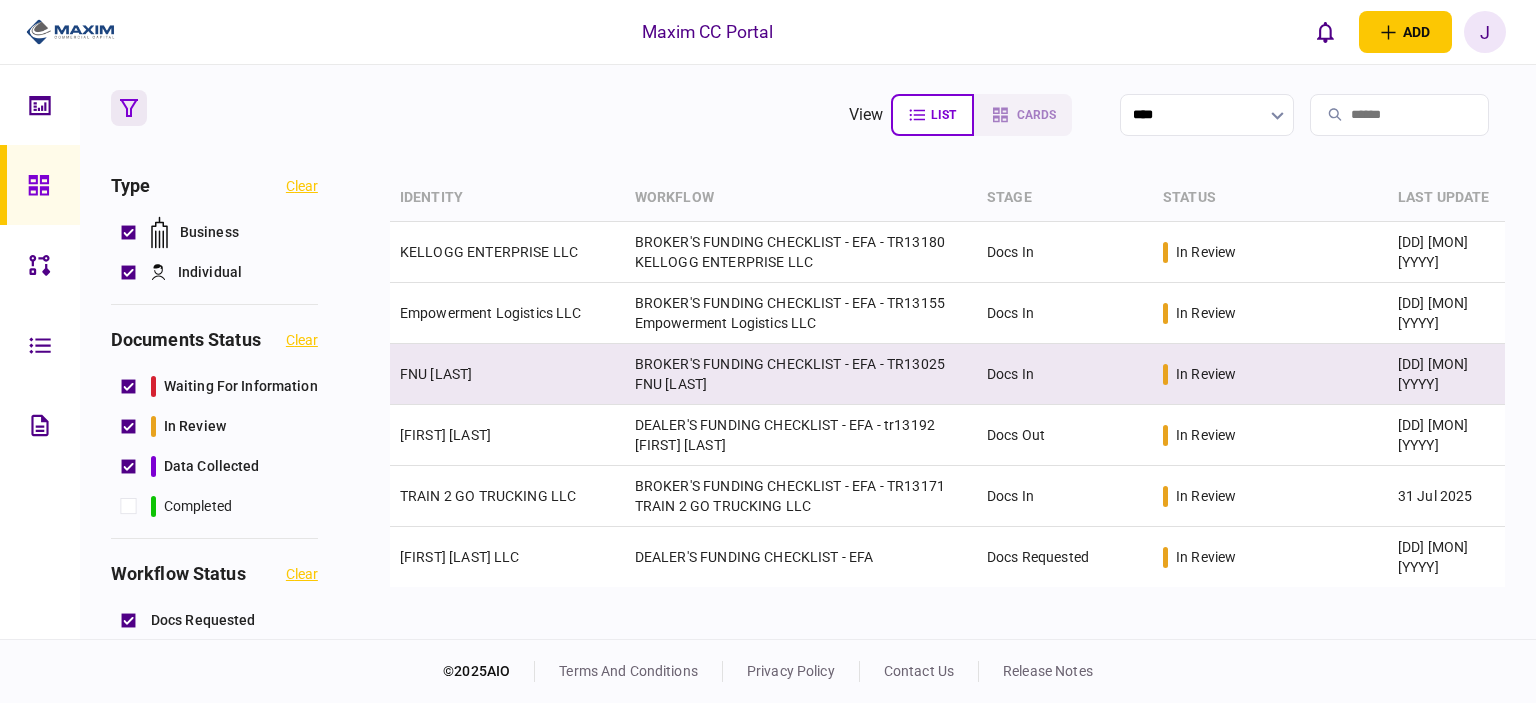 click on "FNU [LAST]" at bounding box center (507, 374) 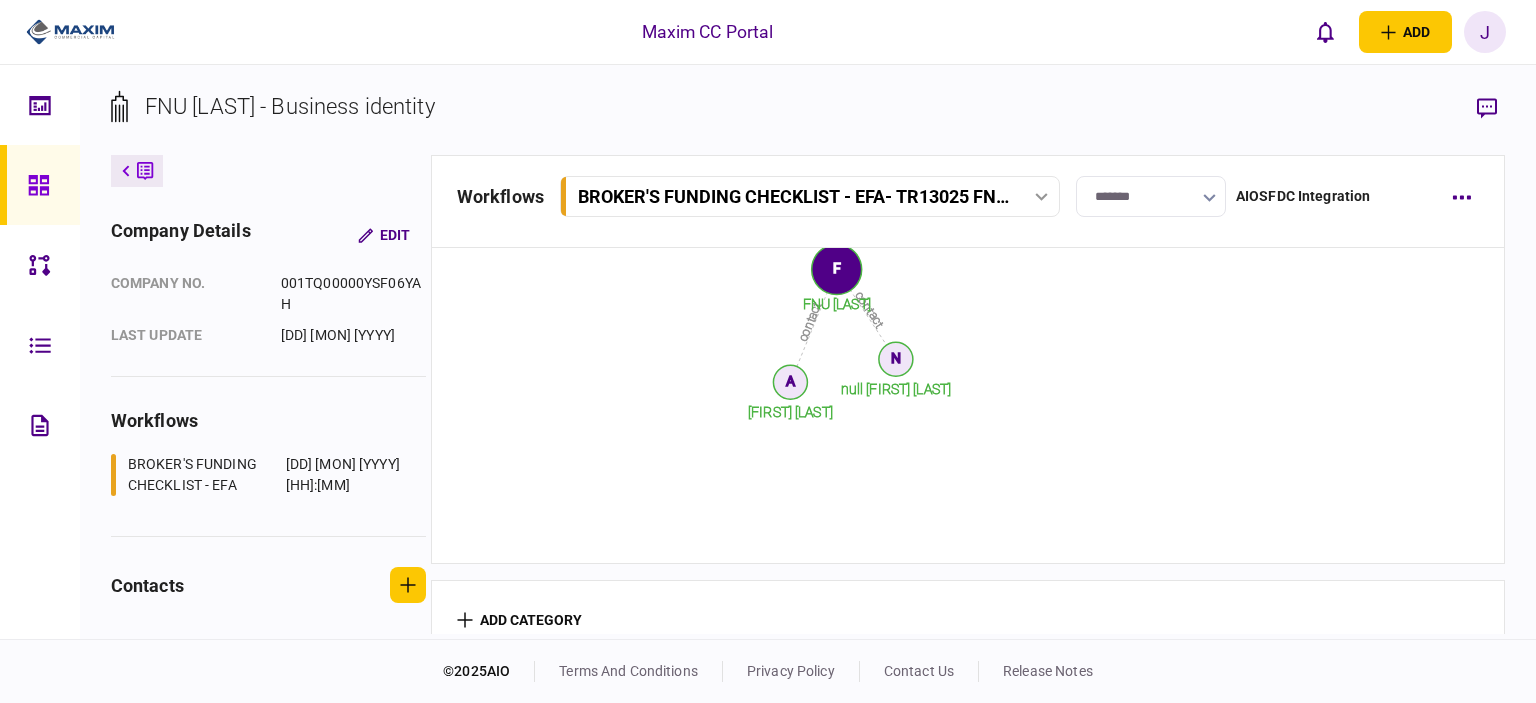 scroll, scrollTop: 2574, scrollLeft: 0, axis: vertical 